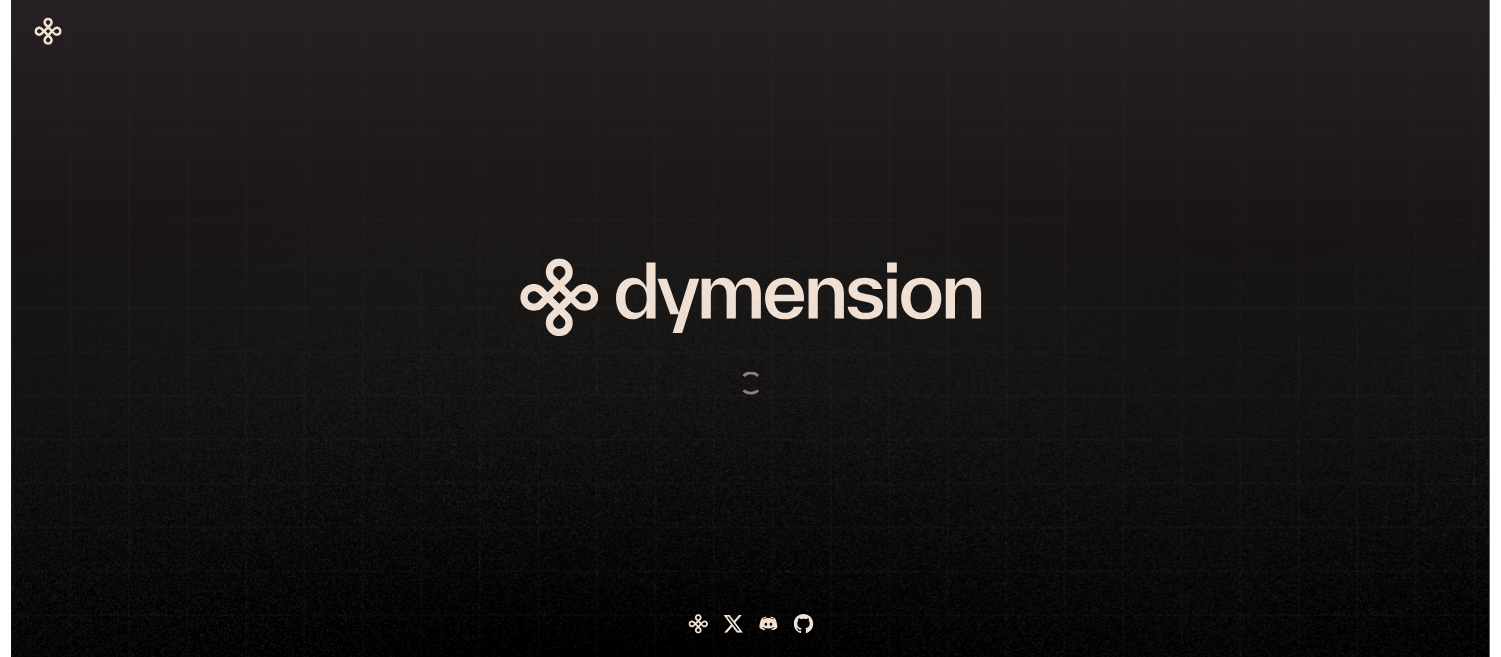 scroll, scrollTop: 0, scrollLeft: 0, axis: both 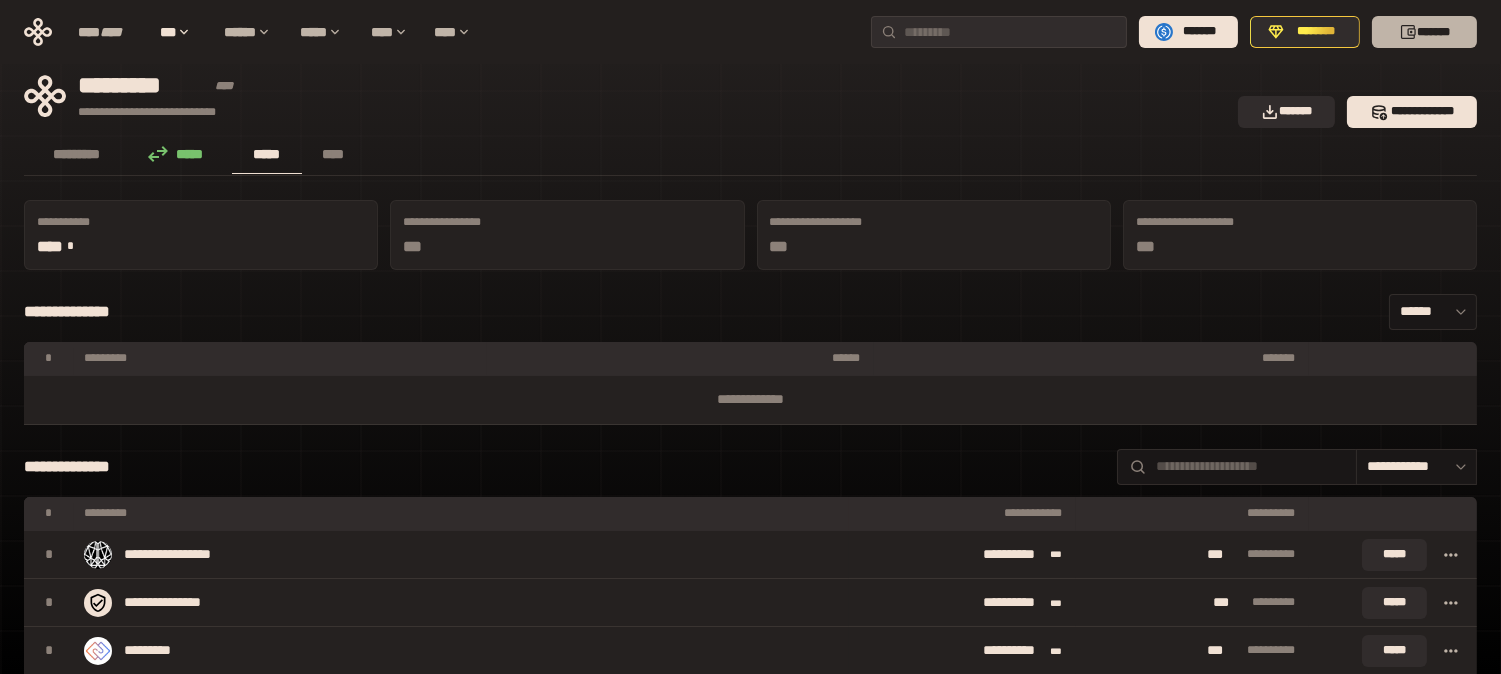 click on "*******" at bounding box center (1424, 32) 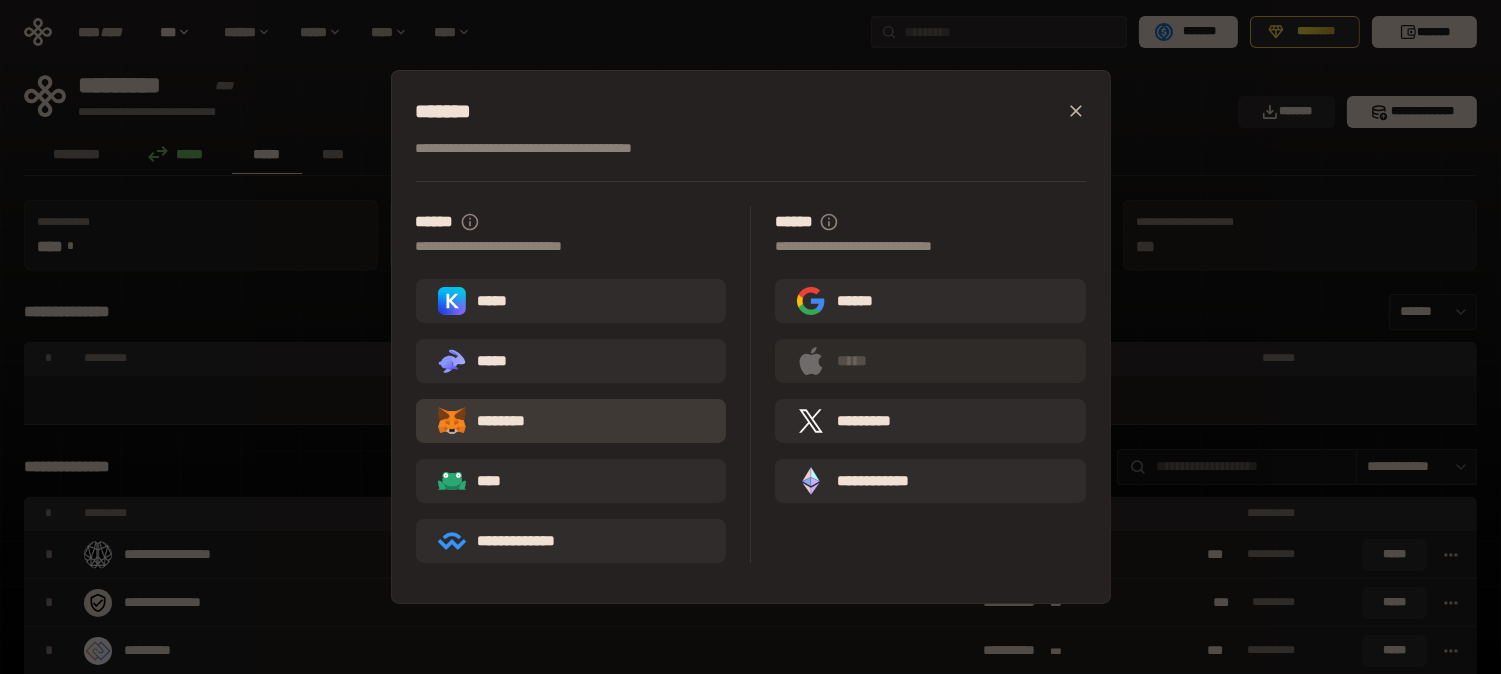click on "********" at bounding box center [496, 421] 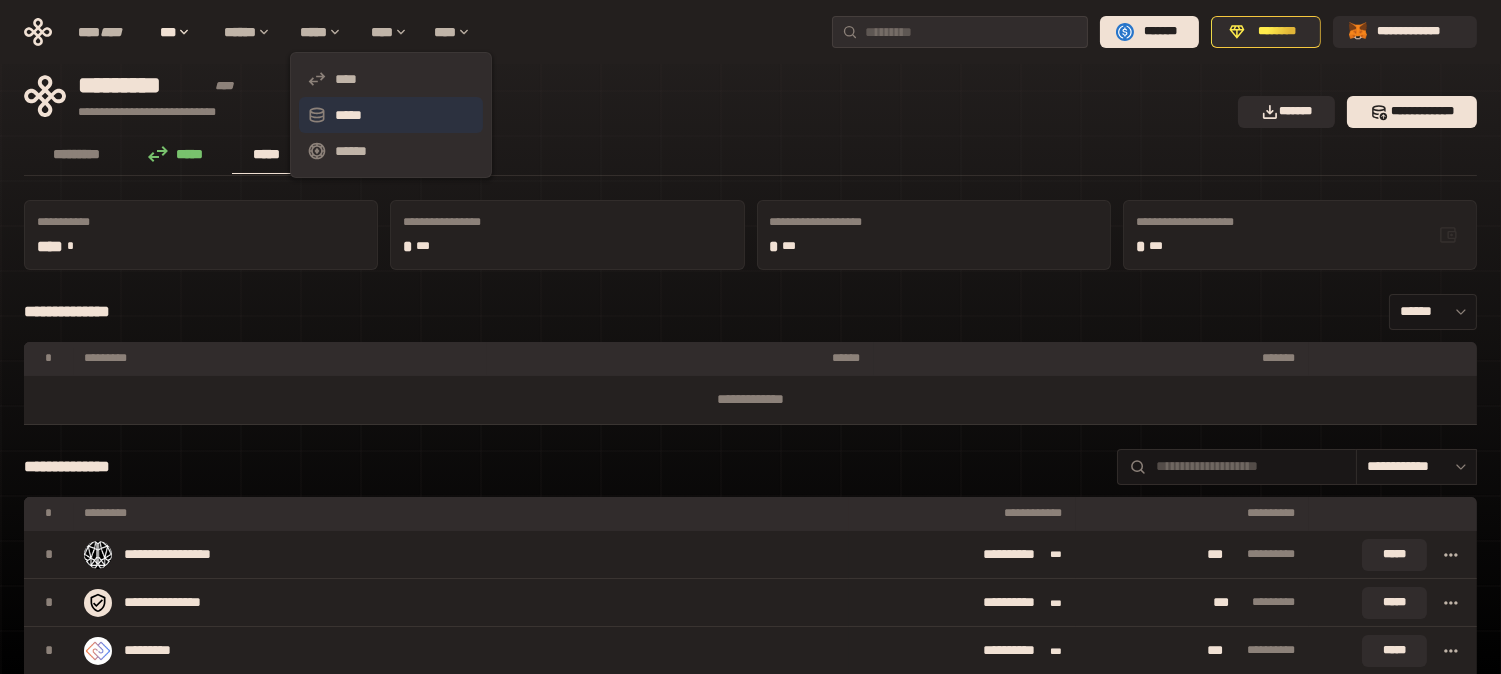 click on "*****" at bounding box center [391, 115] 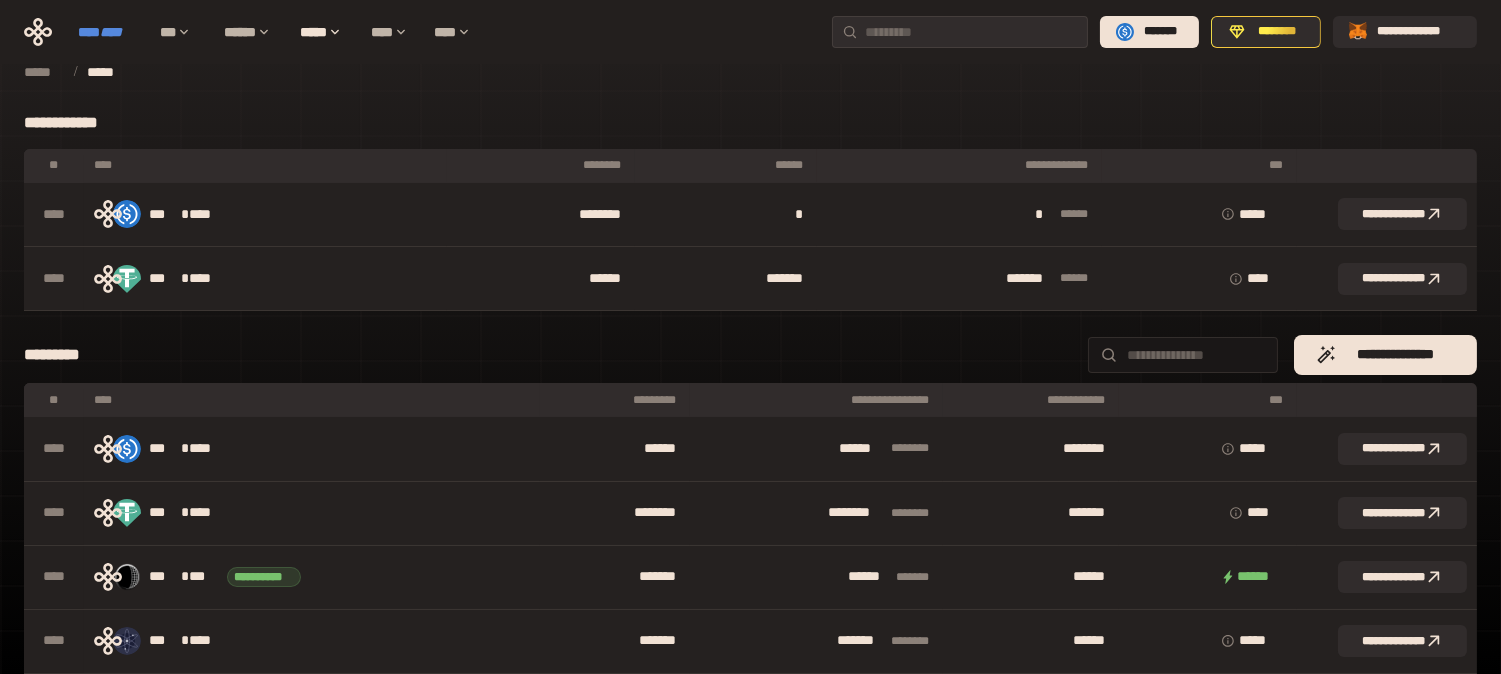 click on "****" at bounding box center [111, 32] 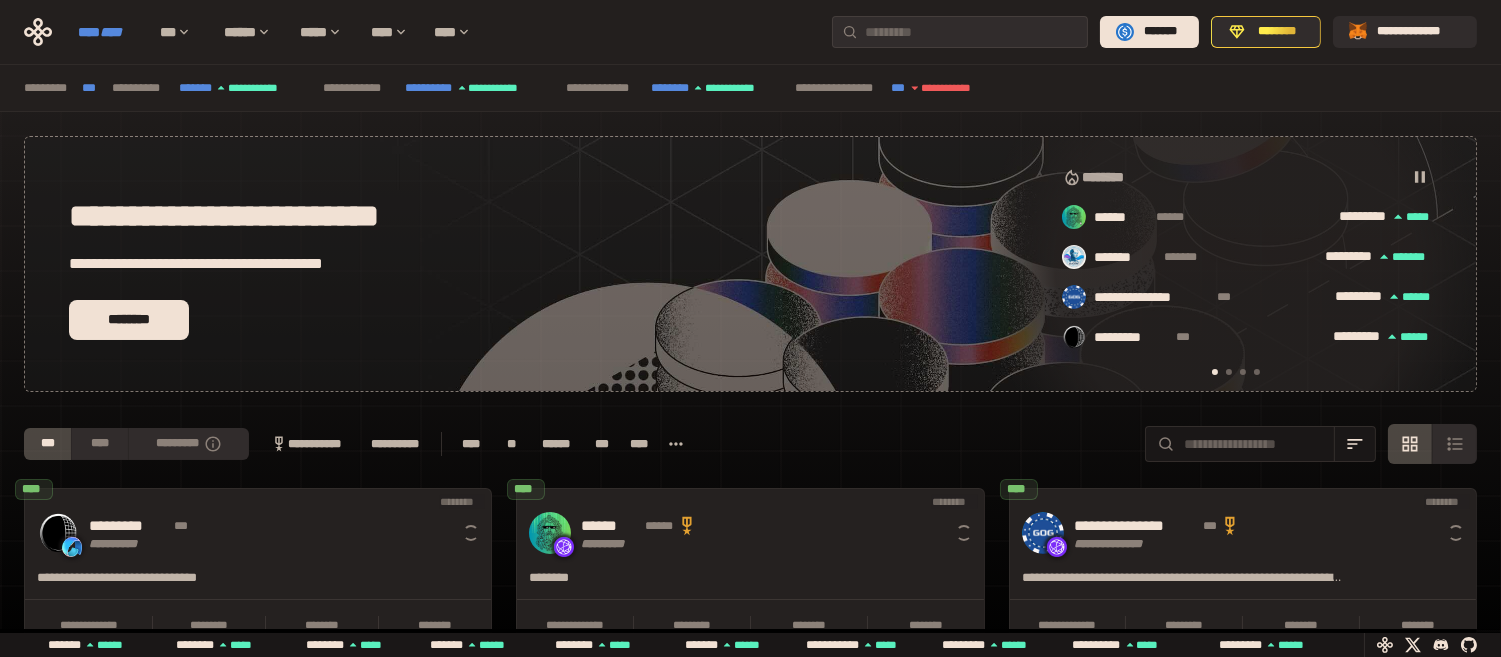 scroll, scrollTop: 0, scrollLeft: 15, axis: horizontal 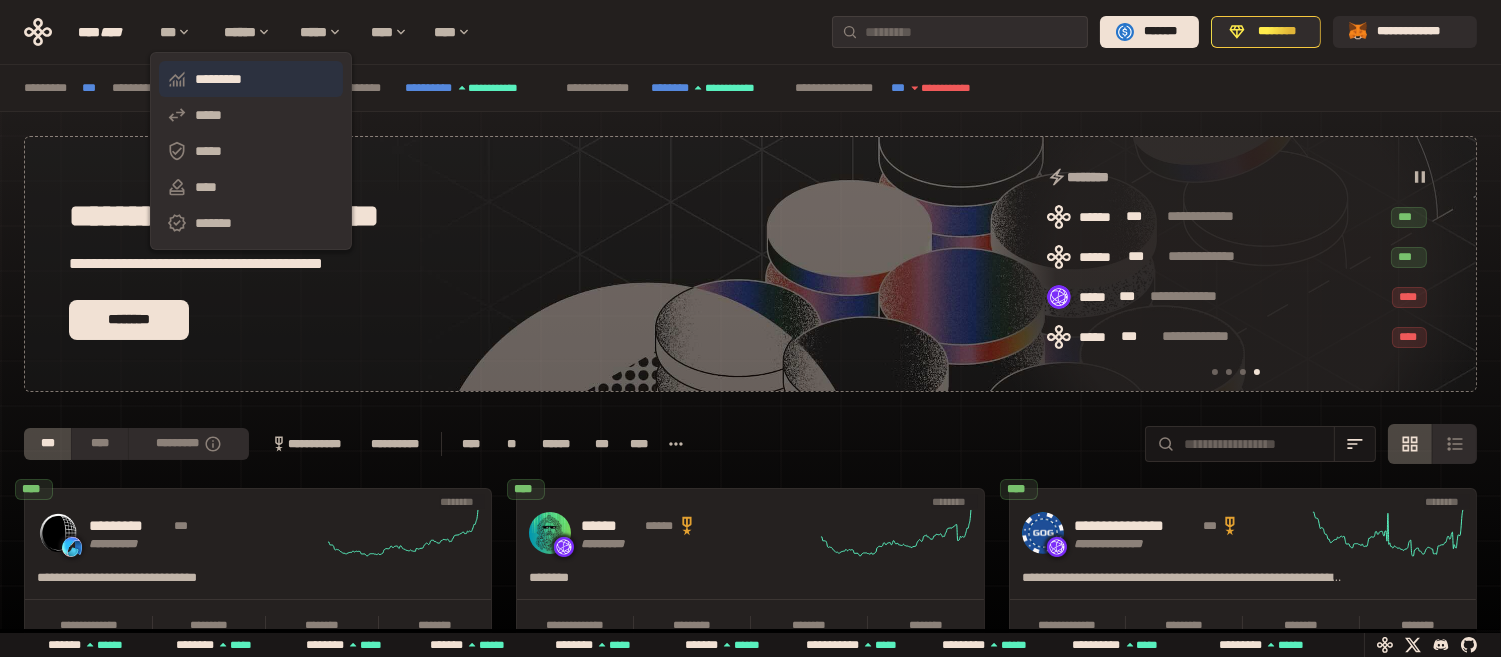 click on "*********" at bounding box center (251, 79) 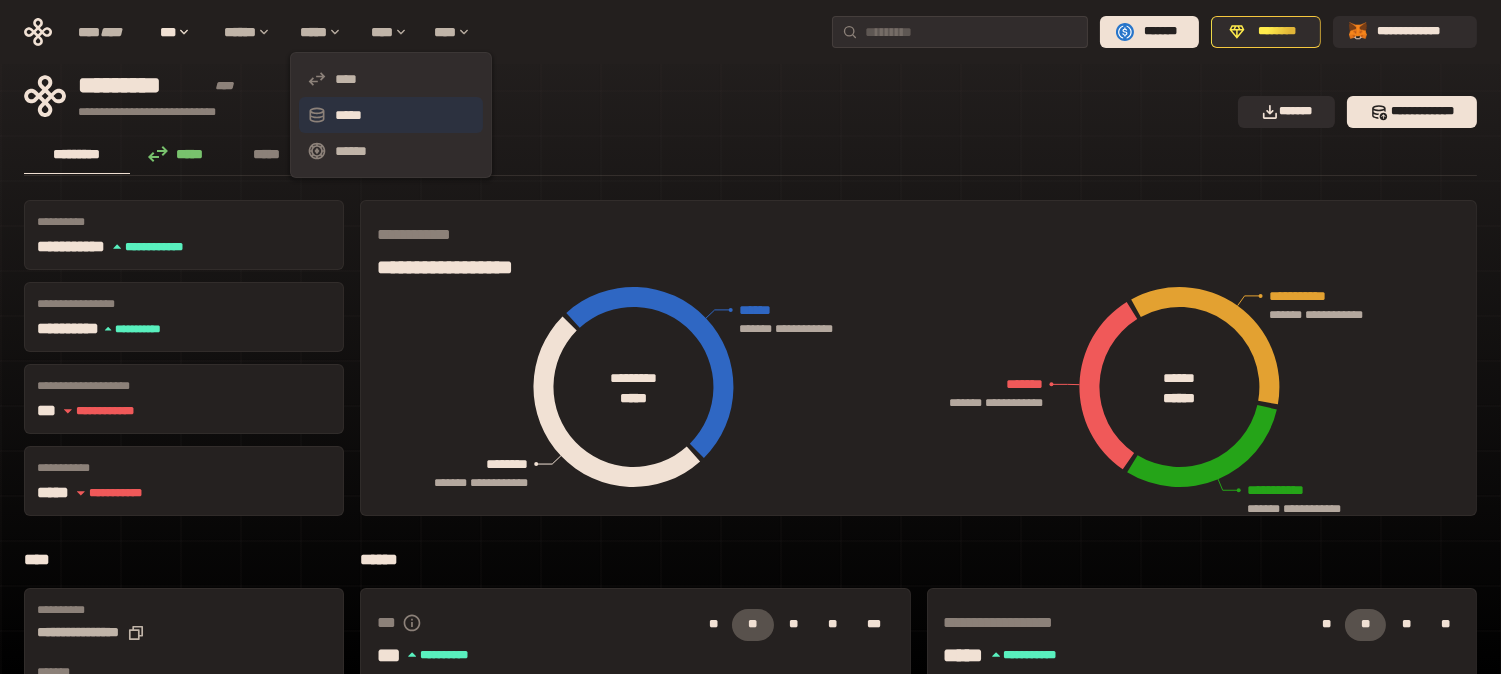 click on "*****" at bounding box center (391, 115) 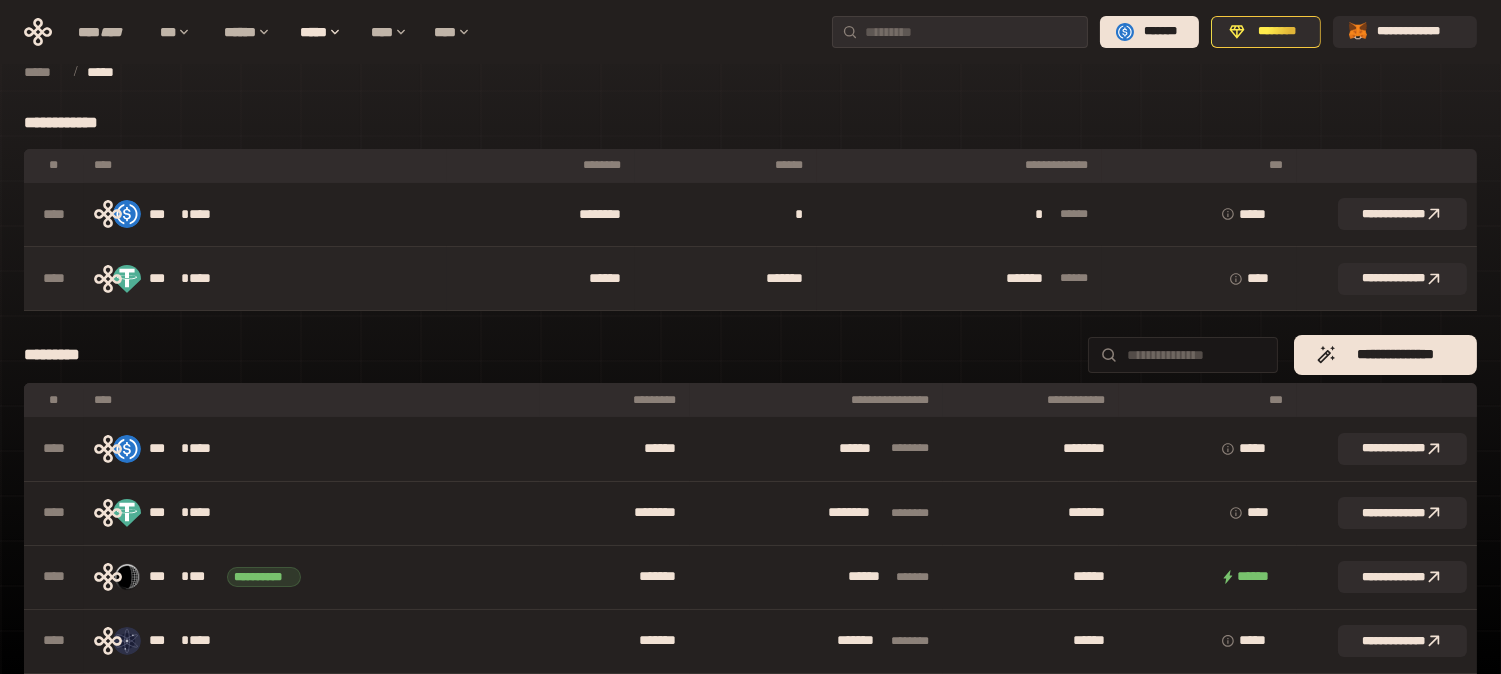 click on "*** * ****" at bounding box center [265, 279] 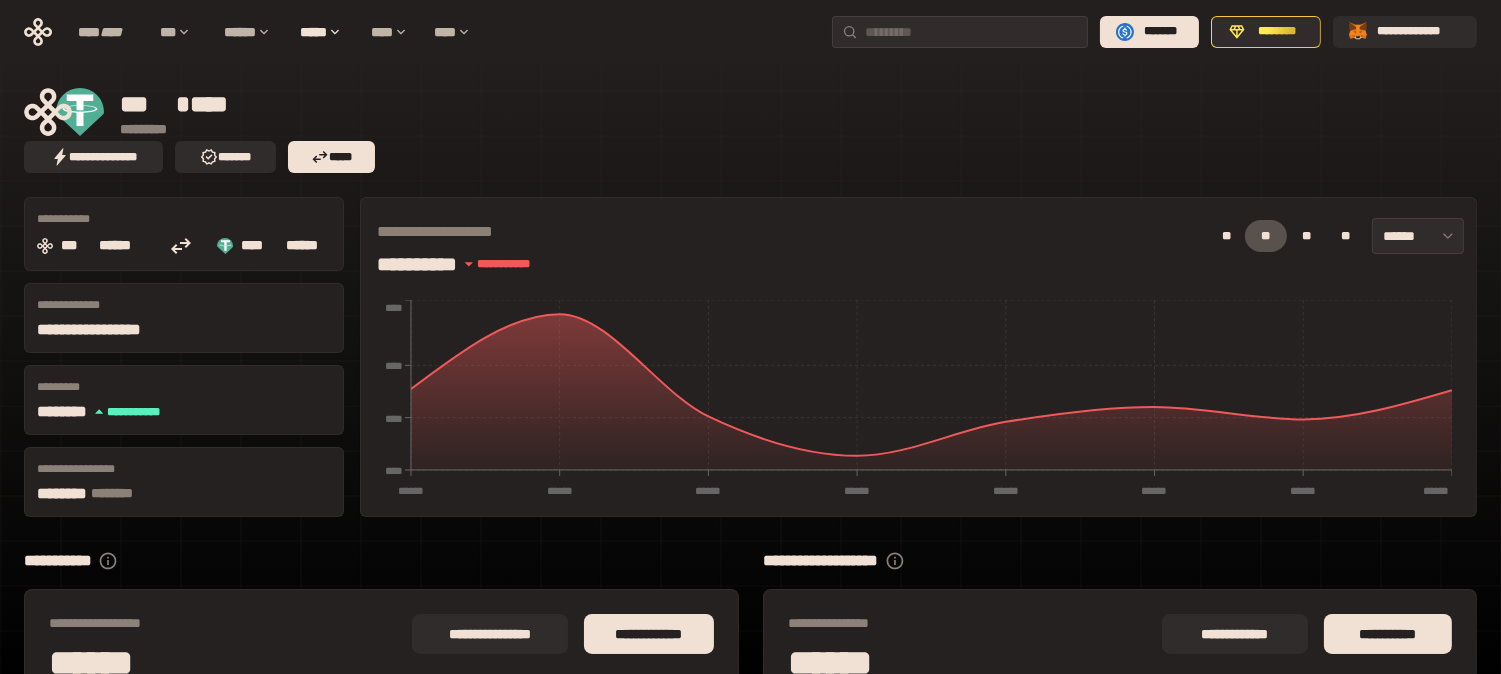 scroll, scrollTop: 0, scrollLeft: 0, axis: both 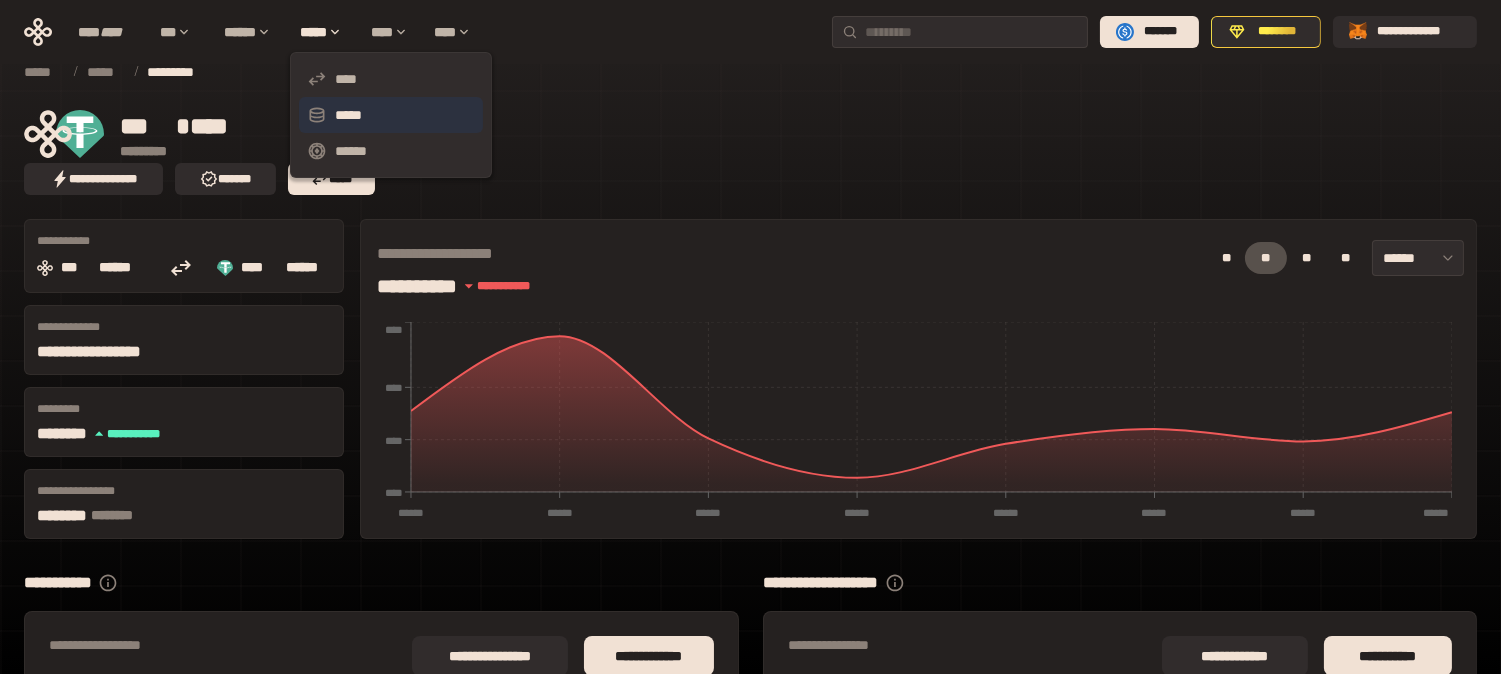 click on "*****" at bounding box center (391, 115) 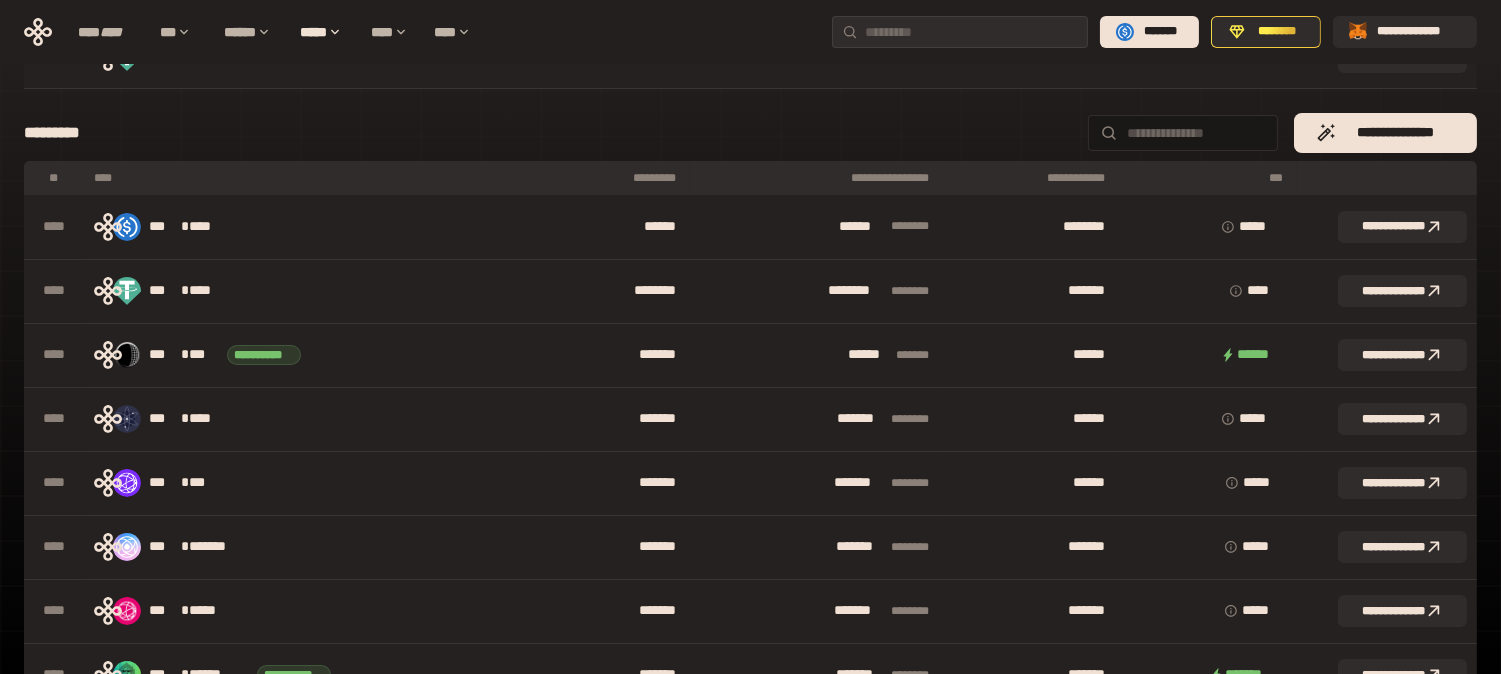 scroll, scrollTop: 0, scrollLeft: 0, axis: both 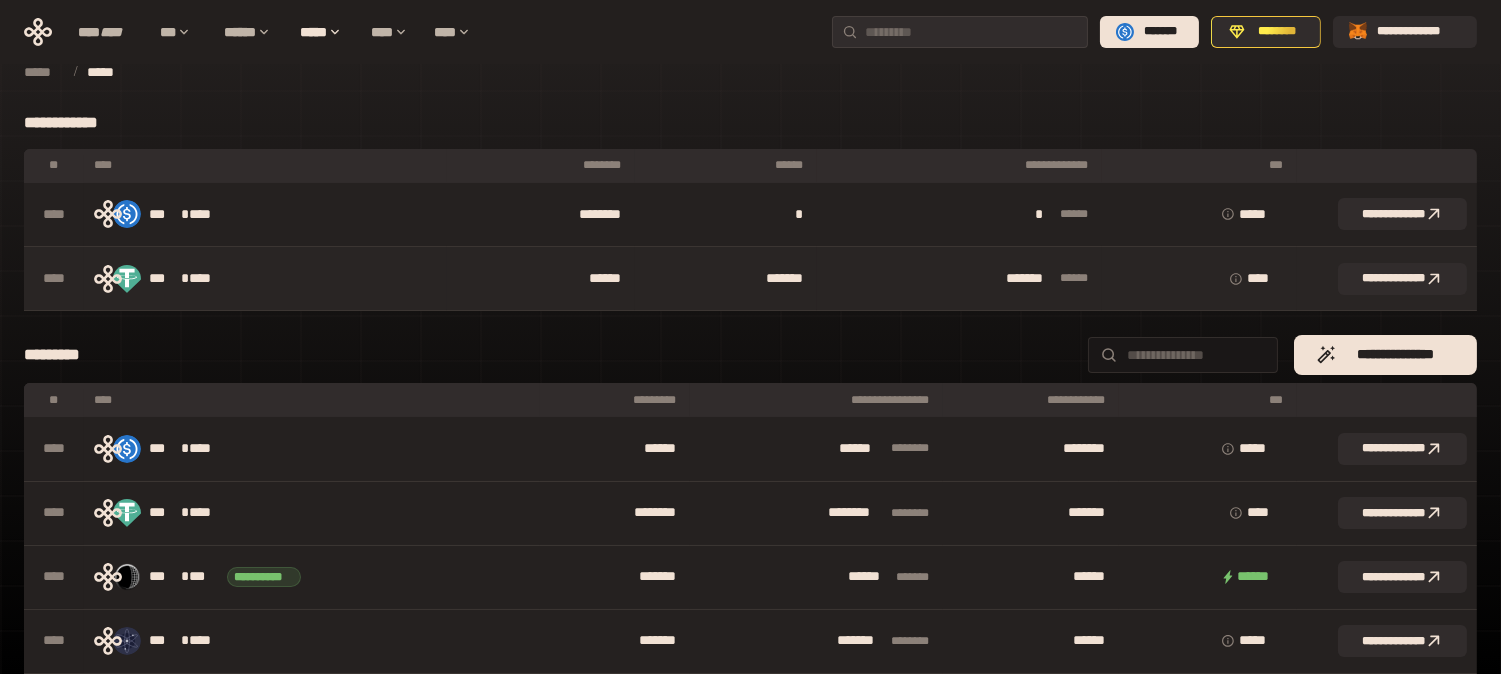 click on "*** * ****" at bounding box center (265, 279) 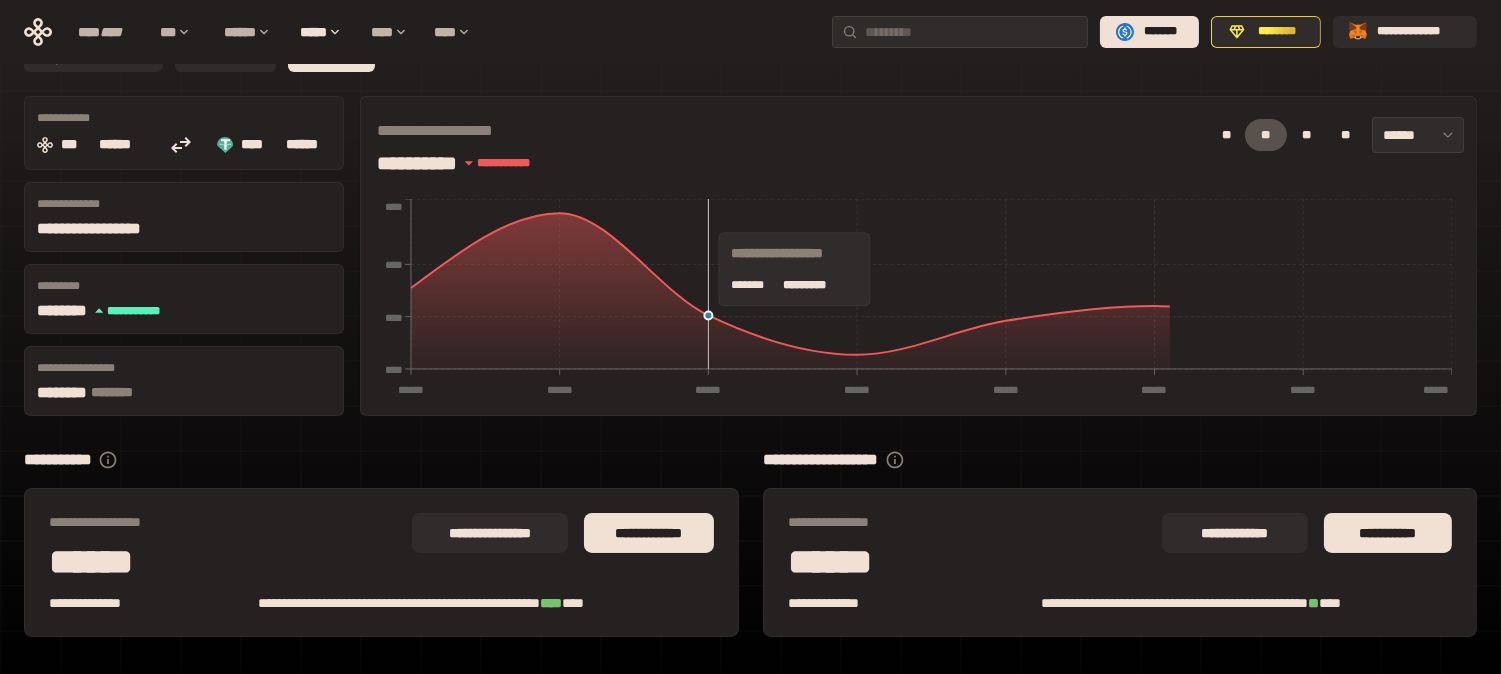 scroll, scrollTop: 146, scrollLeft: 0, axis: vertical 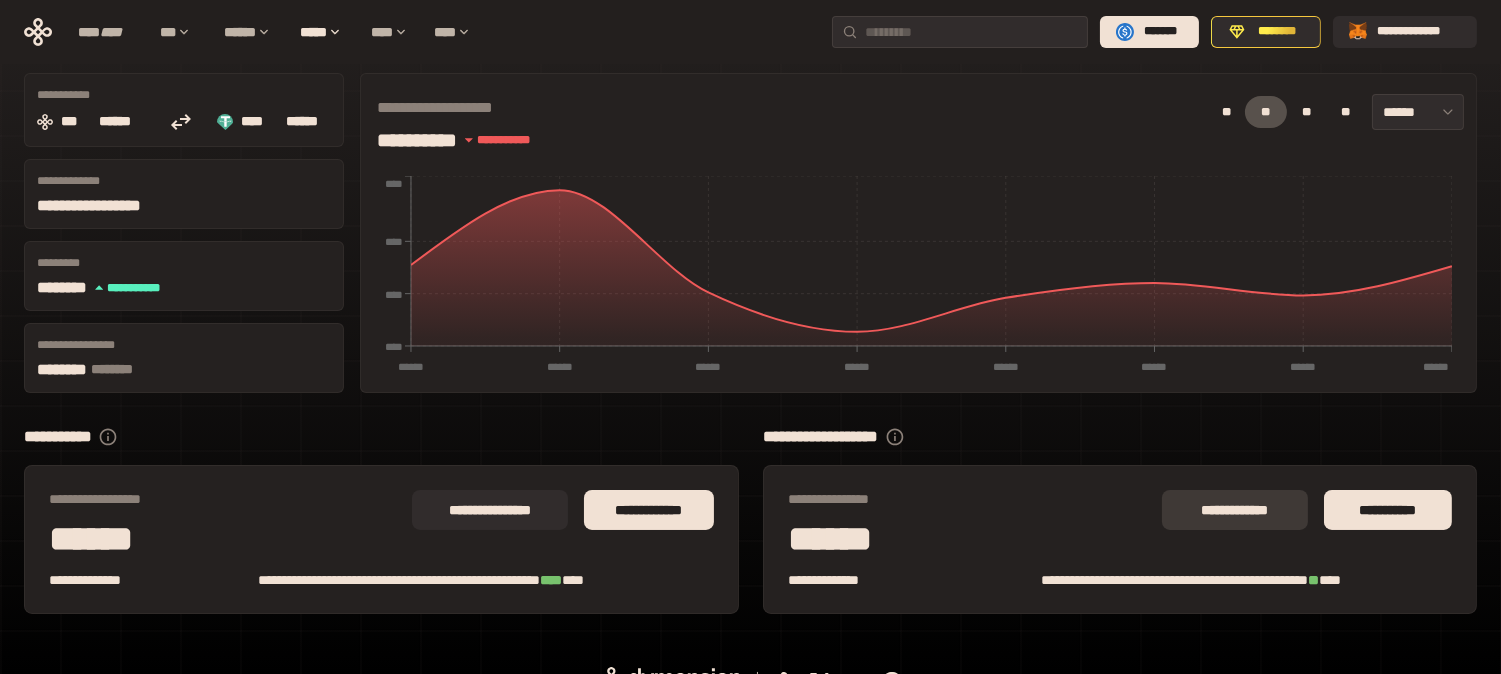 click on "**********" at bounding box center [1235, 510] 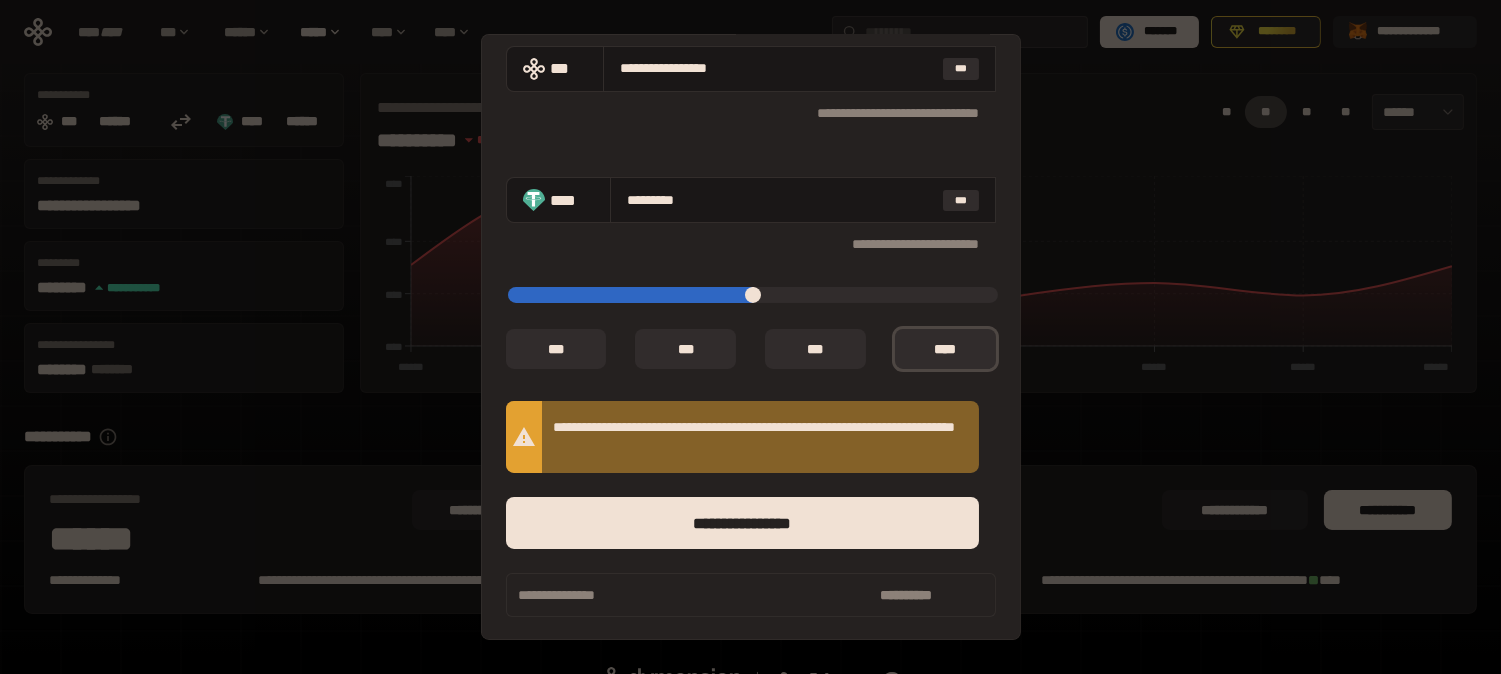 scroll, scrollTop: 202, scrollLeft: 0, axis: vertical 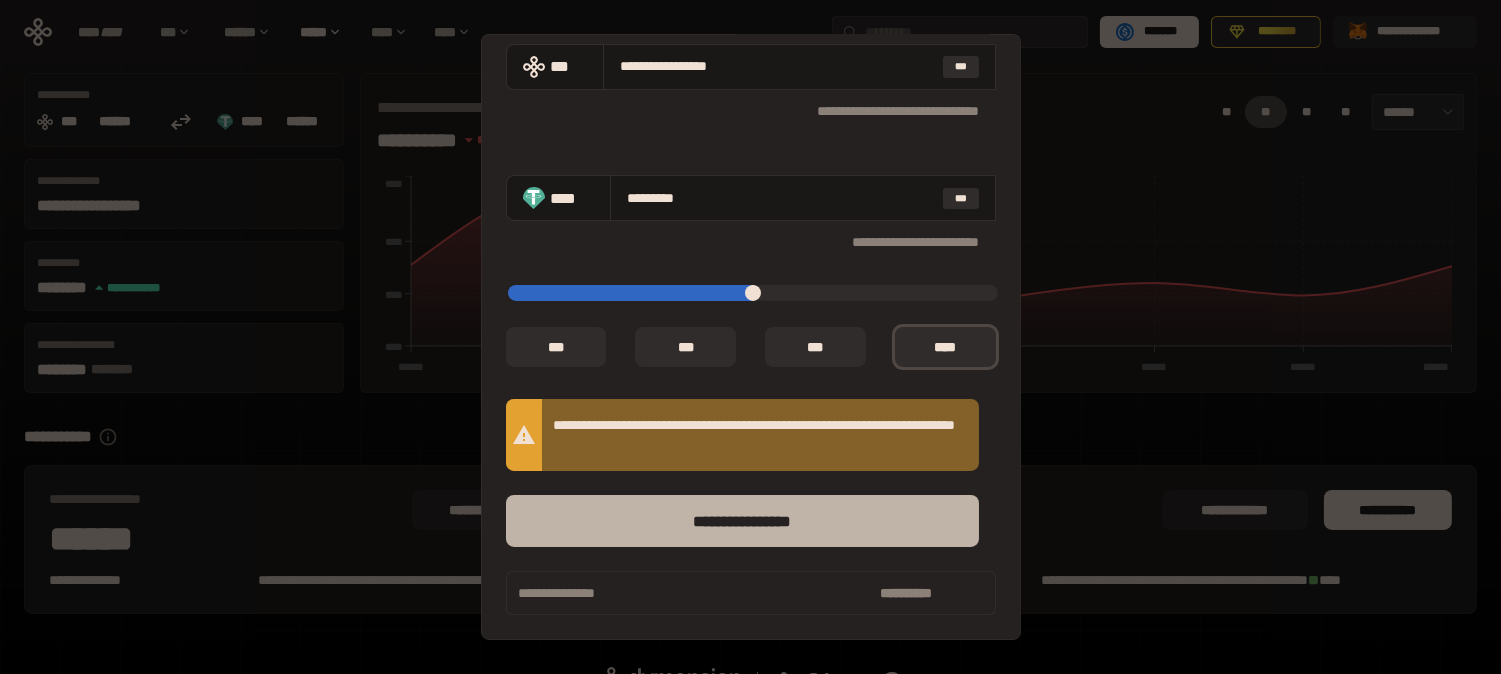 click on "****** *********" at bounding box center (742, 521) 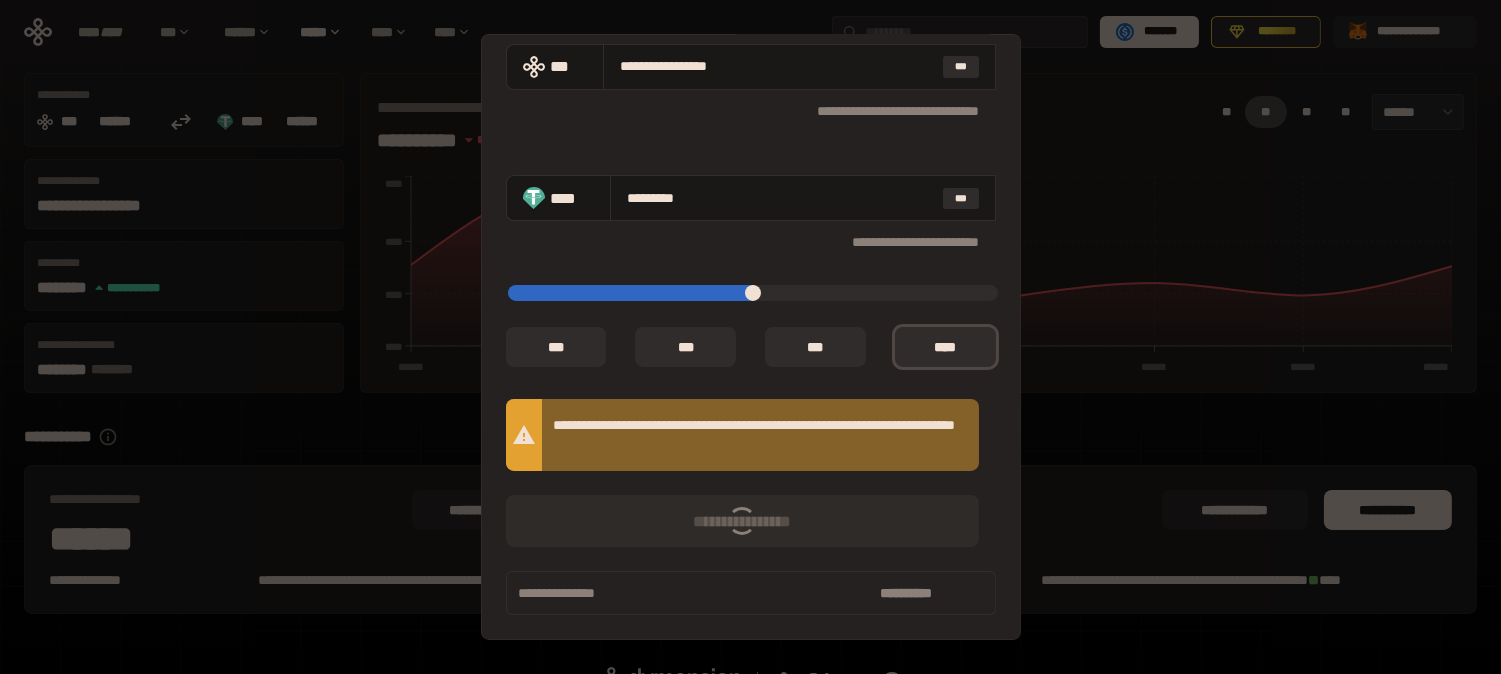 type on "*" 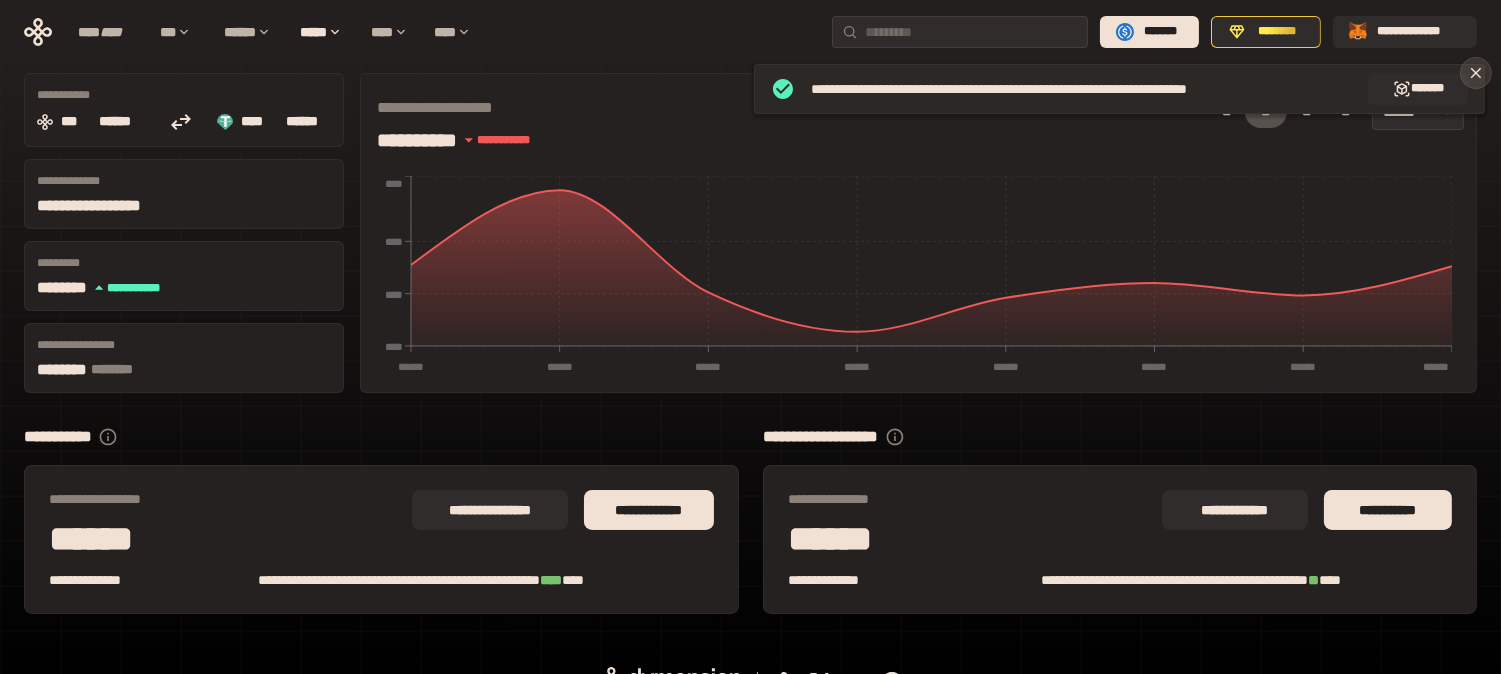 click 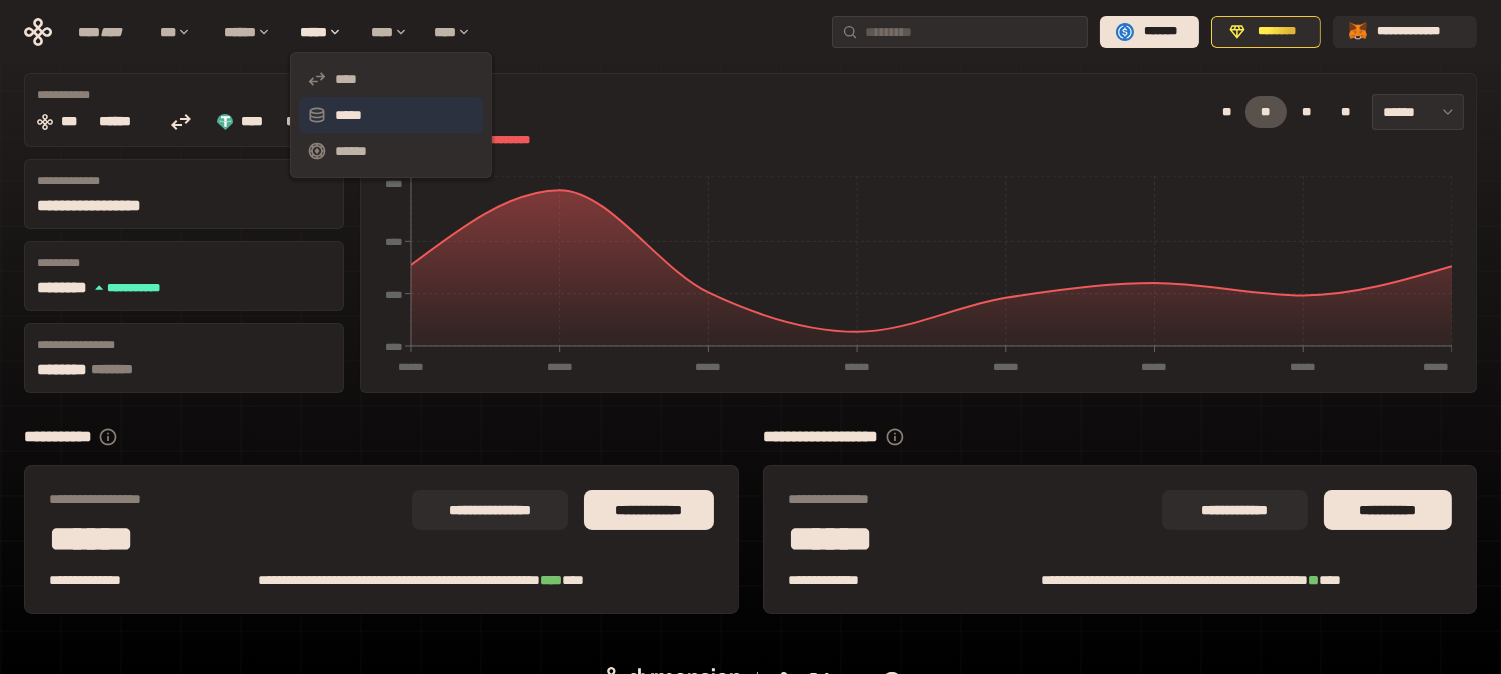 click 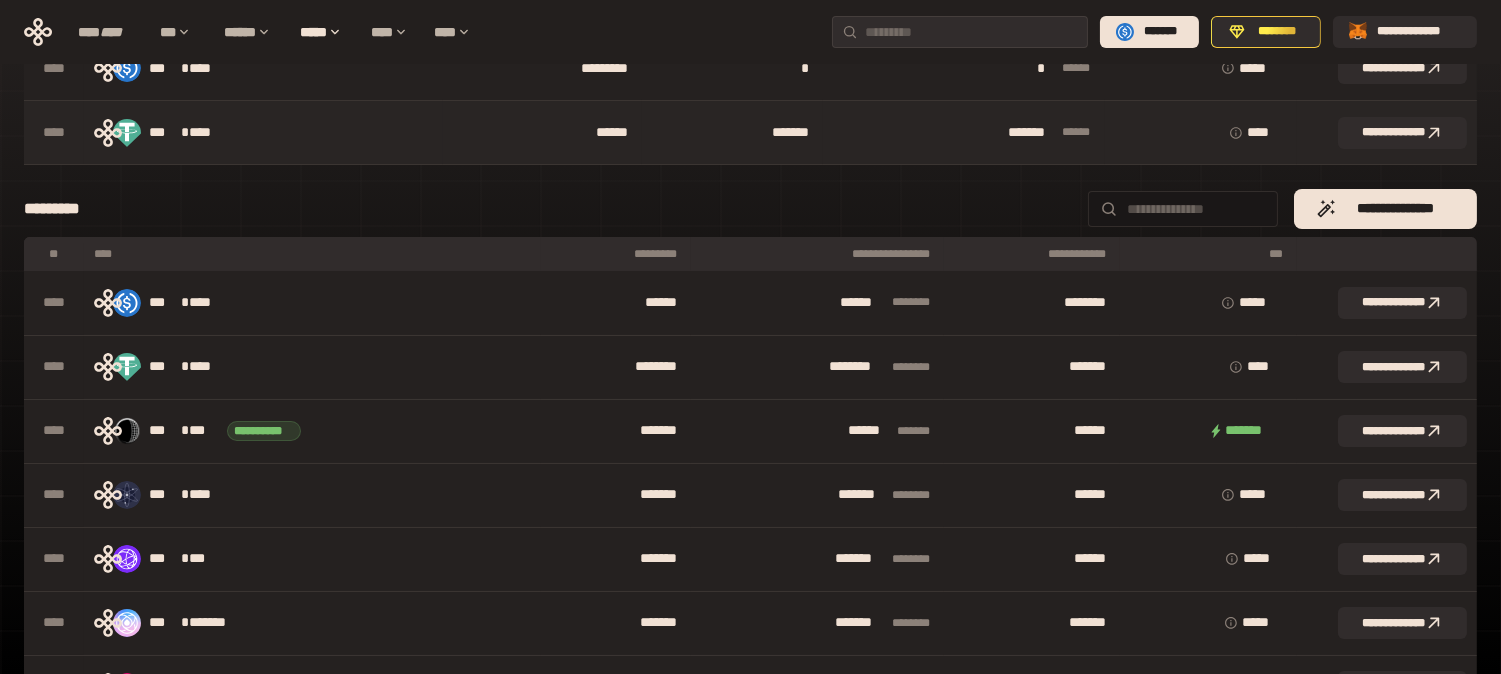 click on "*** * ****" at bounding box center (263, 133) 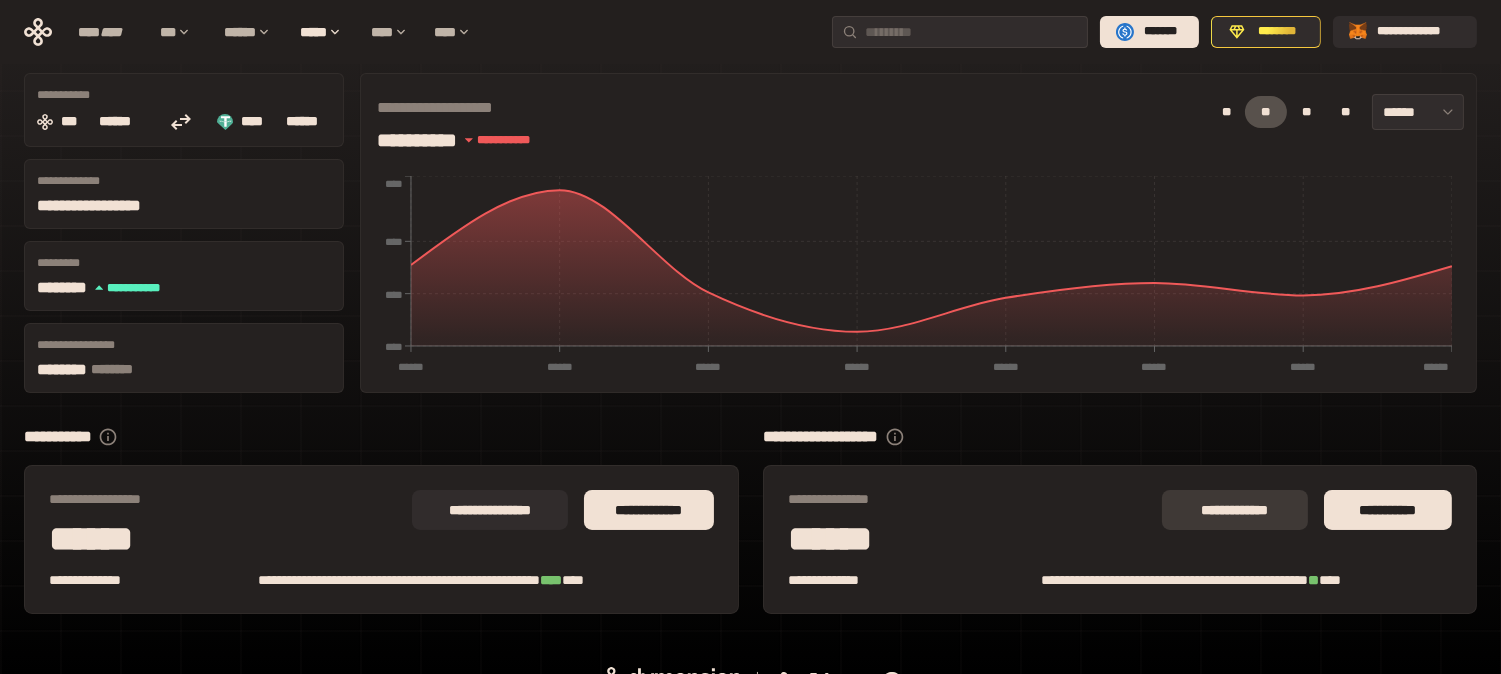 click on "**********" at bounding box center (1235, 510) 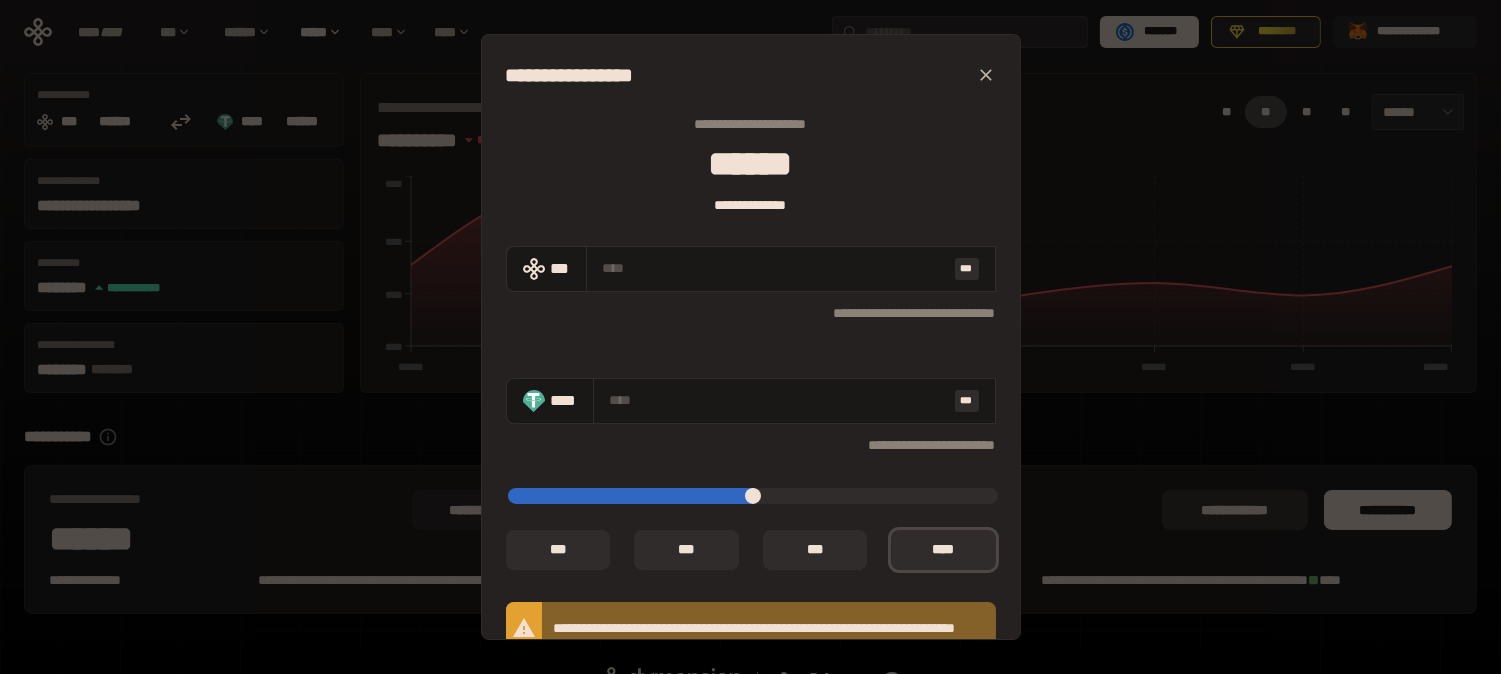 type on "**********" 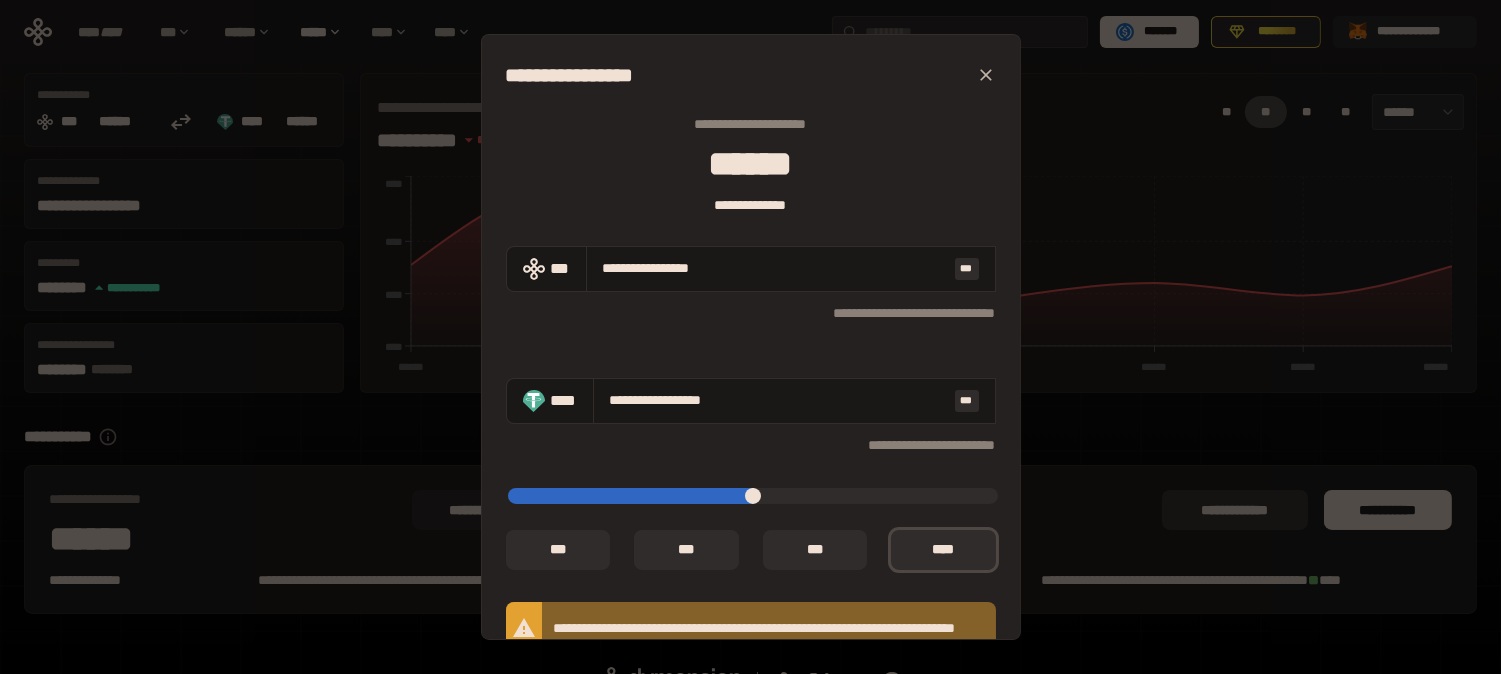 type on "**********" 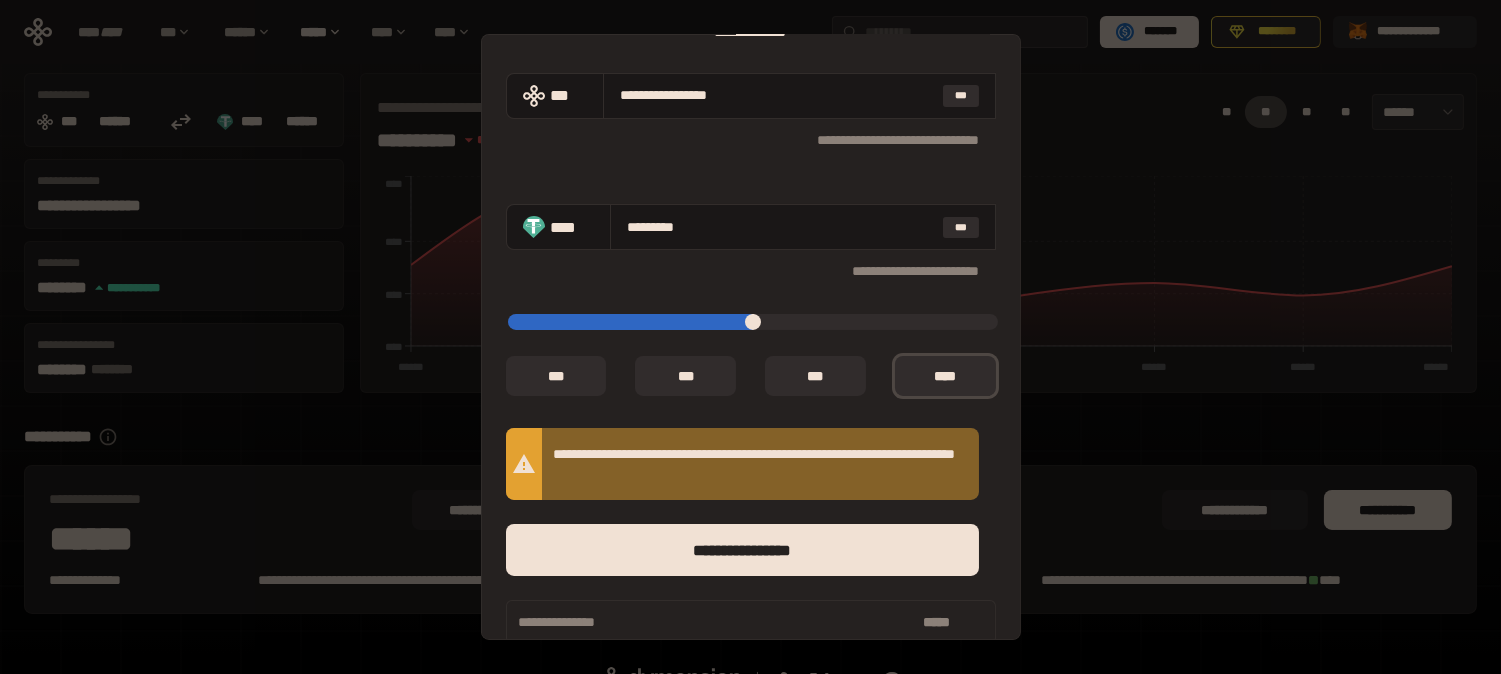 scroll, scrollTop: 202, scrollLeft: 0, axis: vertical 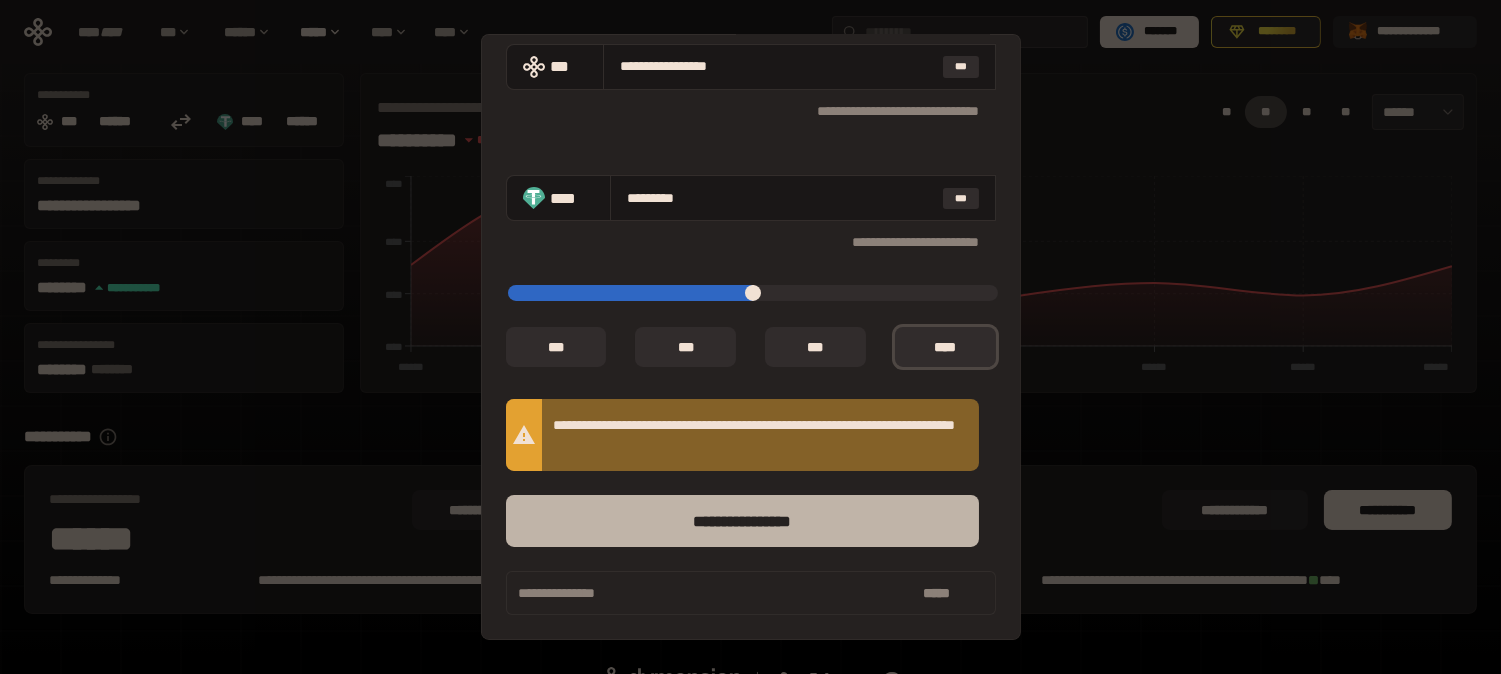 click on "****** *********" at bounding box center [742, 521] 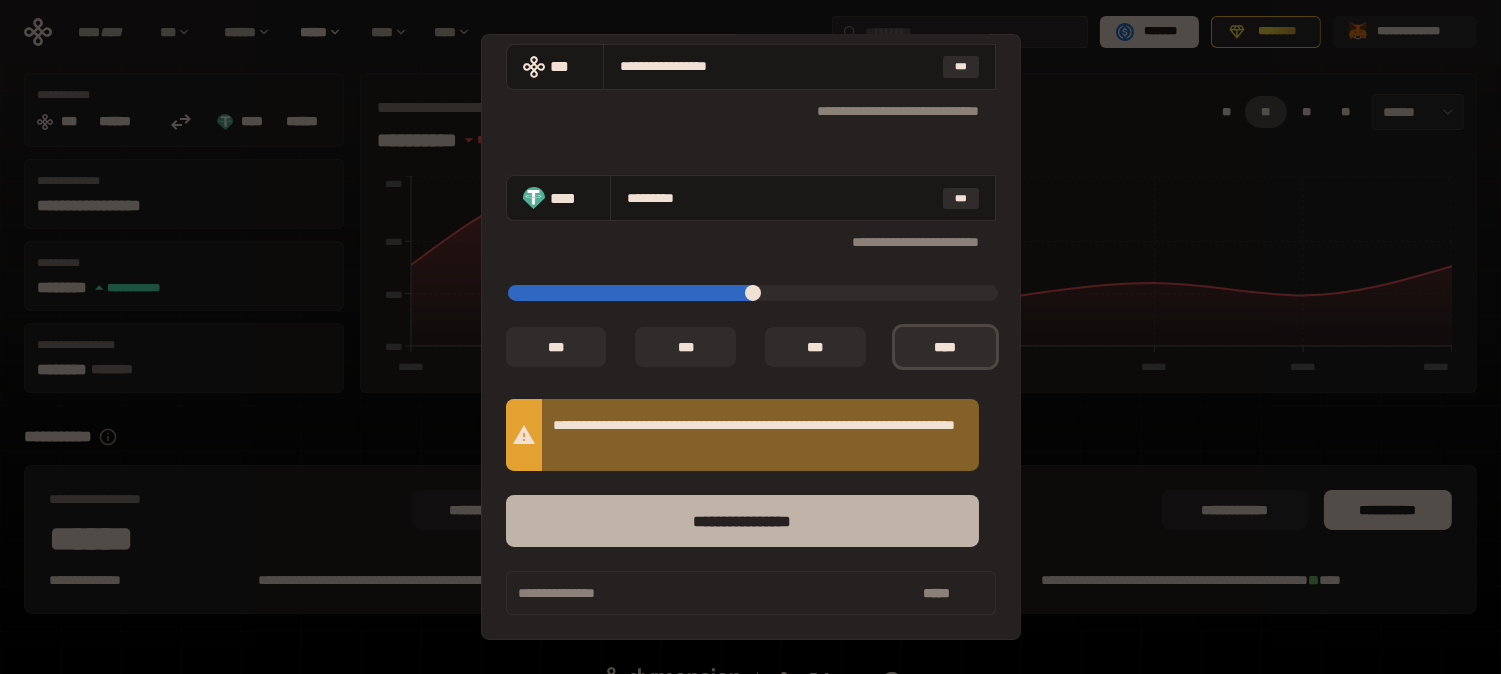type on "*" 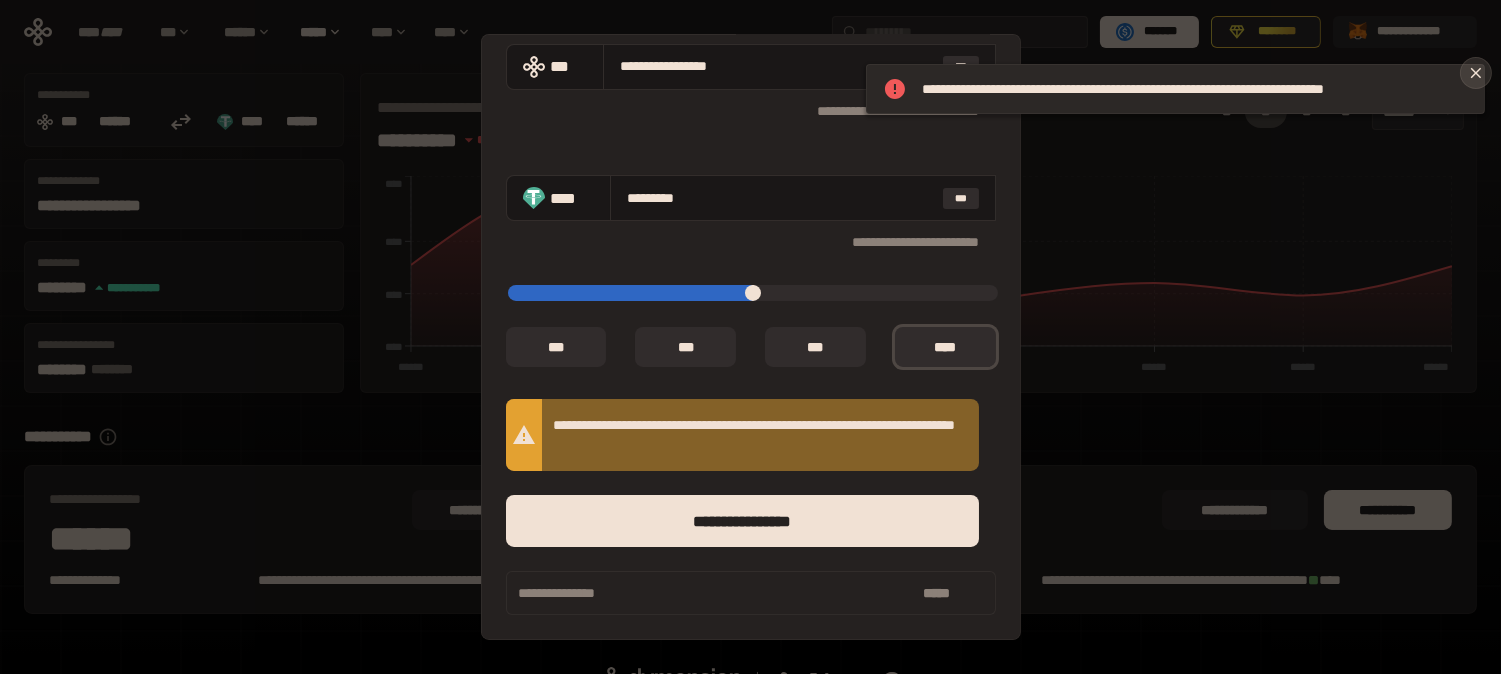 click 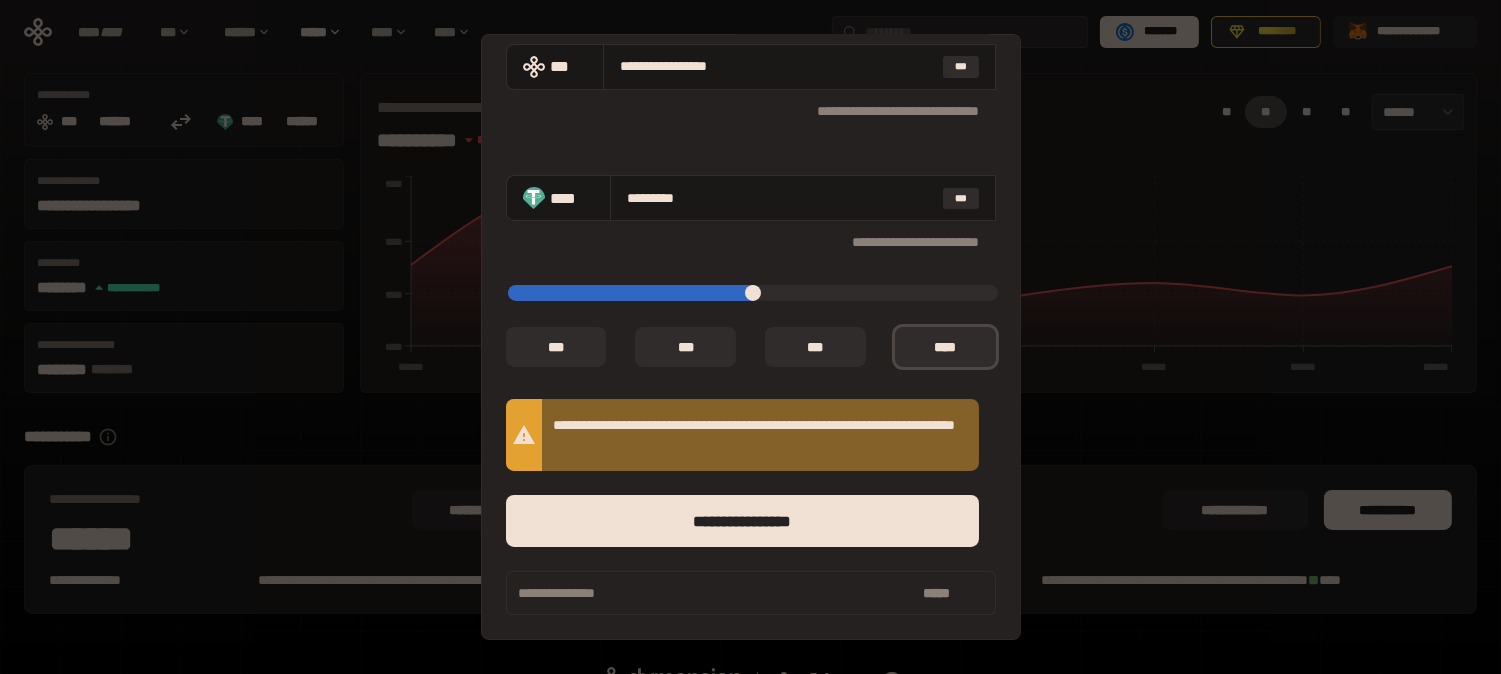 scroll, scrollTop: 0, scrollLeft: 0, axis: both 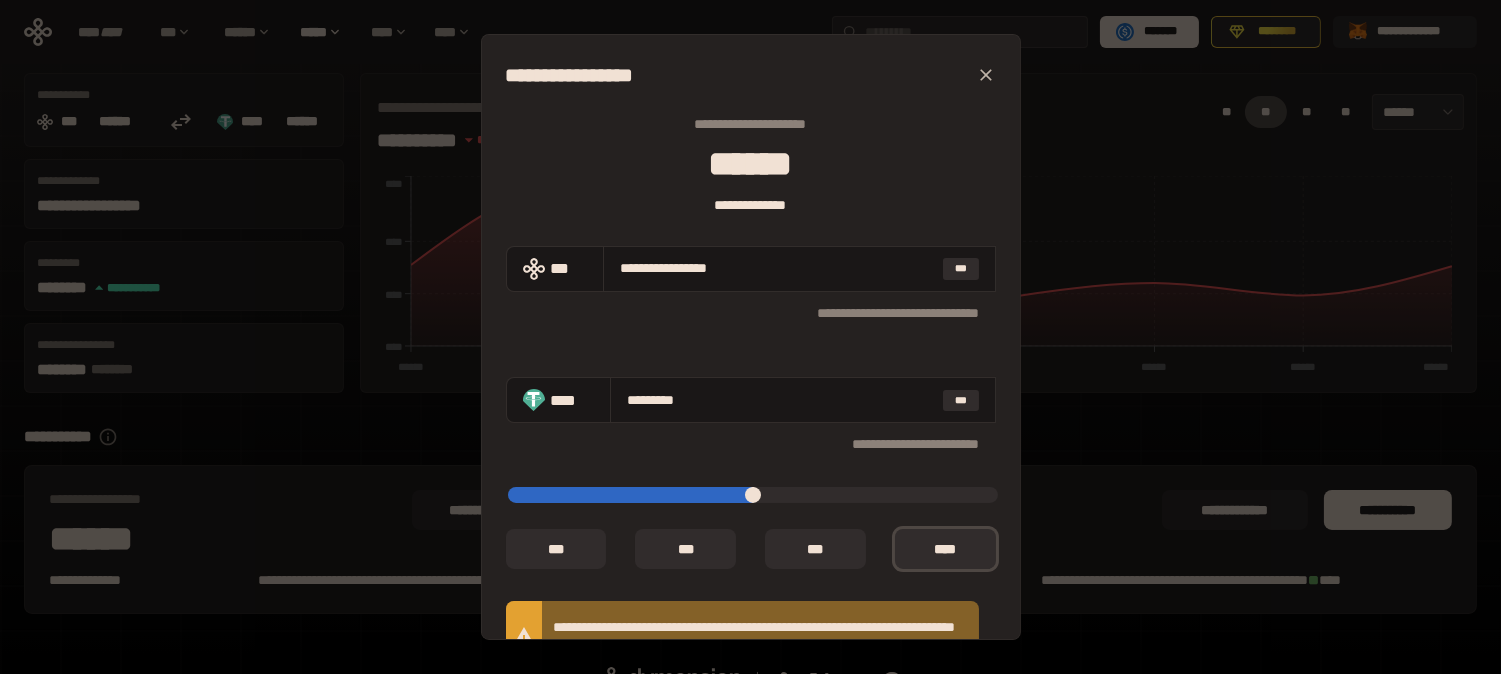 click 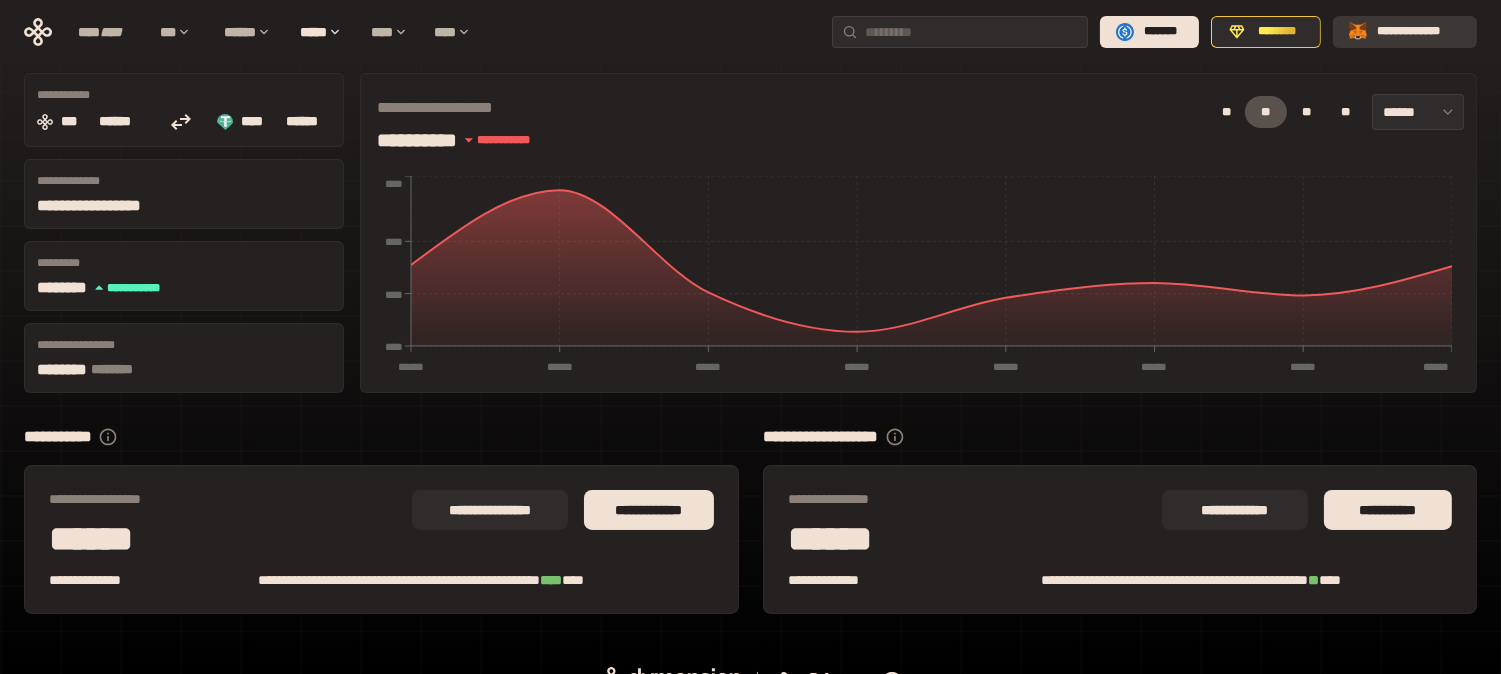 click on "**********" at bounding box center (1405, 32) 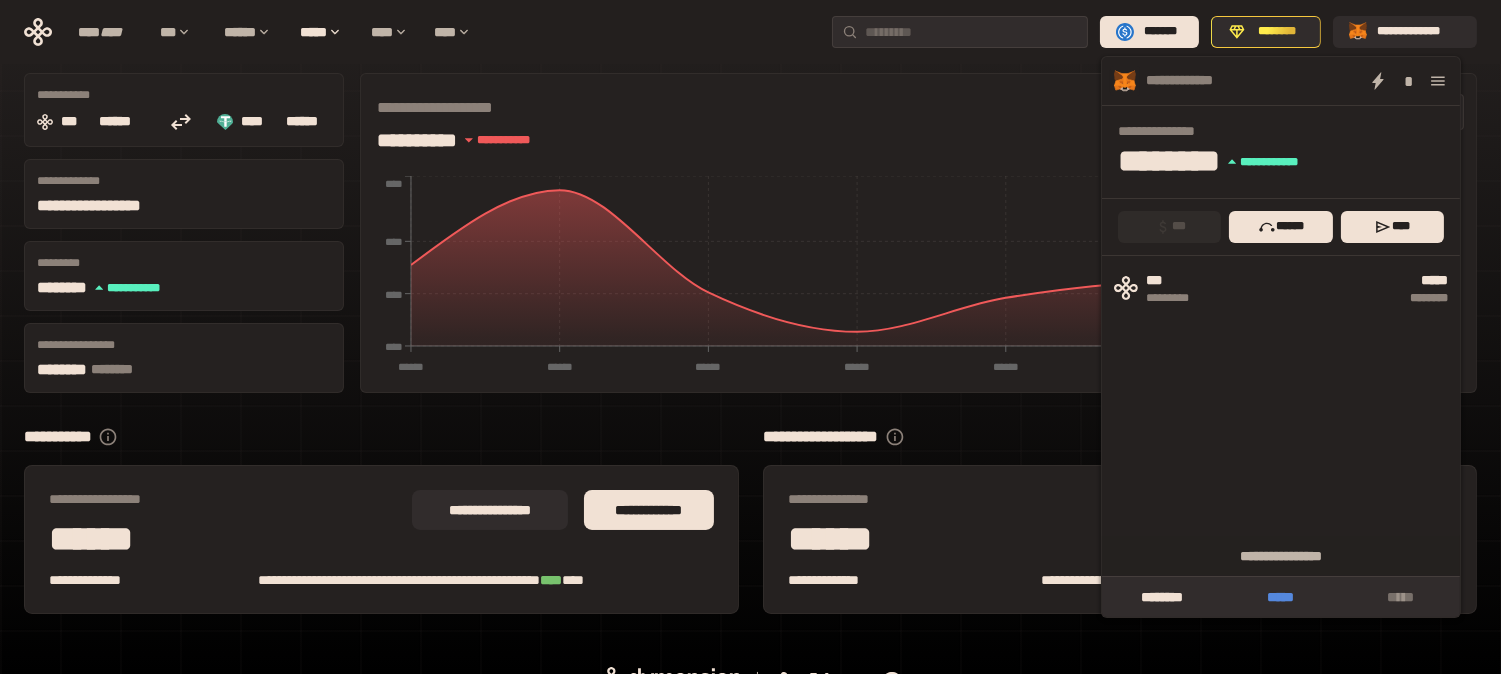 click on "*****" at bounding box center [1280, 597] 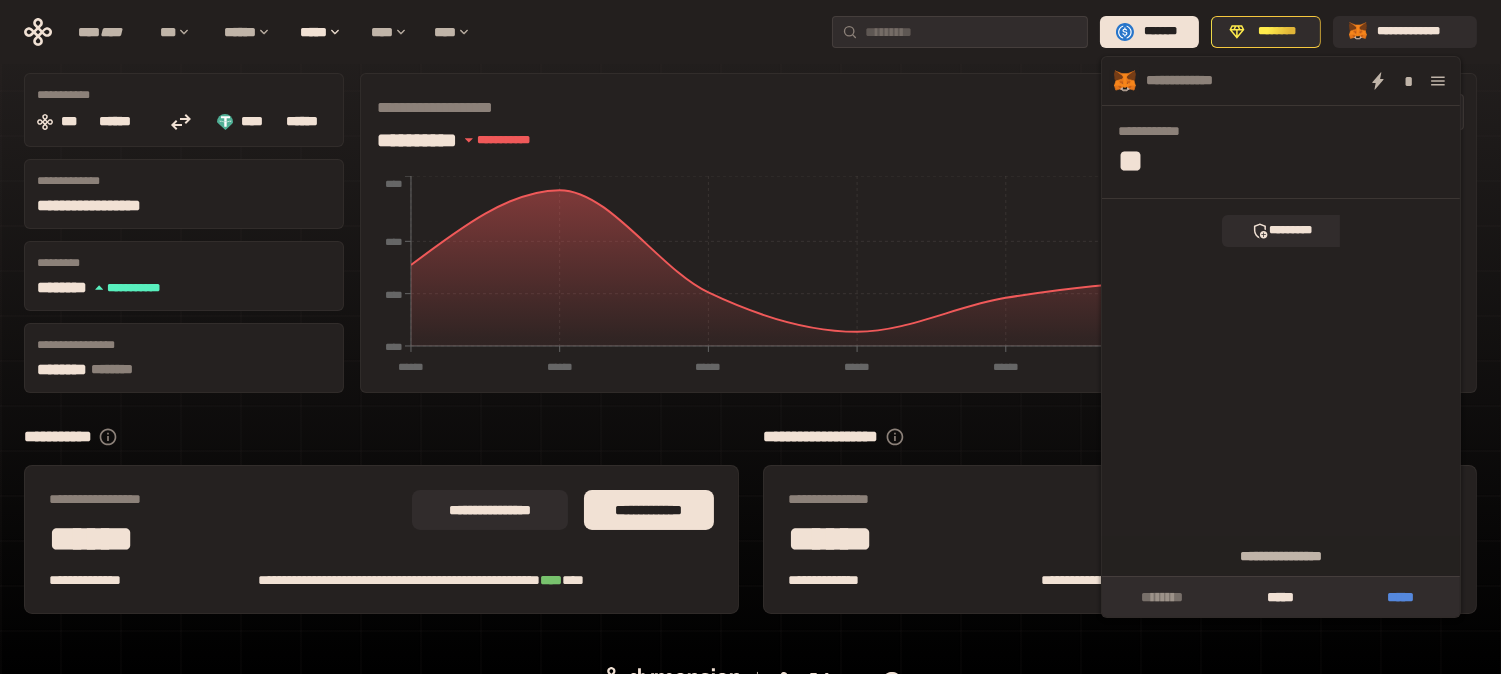 click on "*****" at bounding box center (1400, 597) 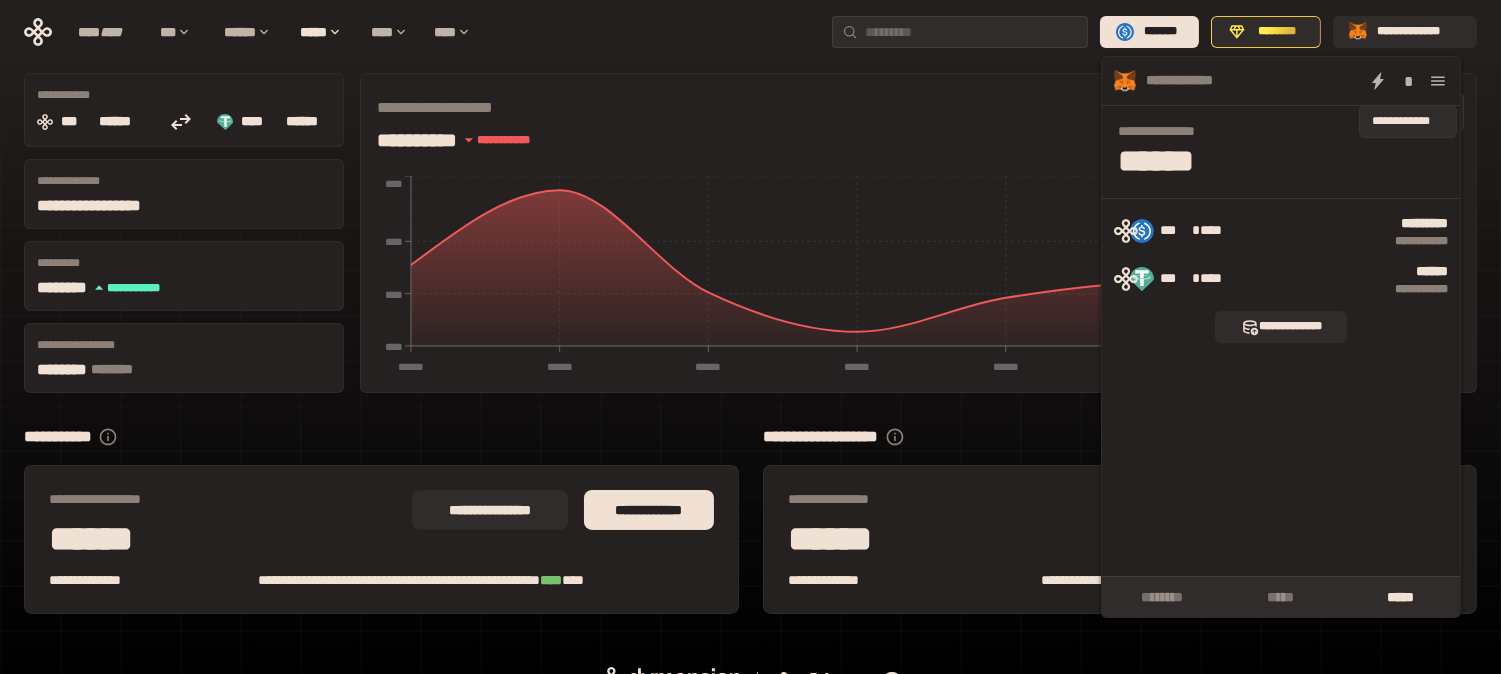 click on "*" at bounding box center [1408, 81] 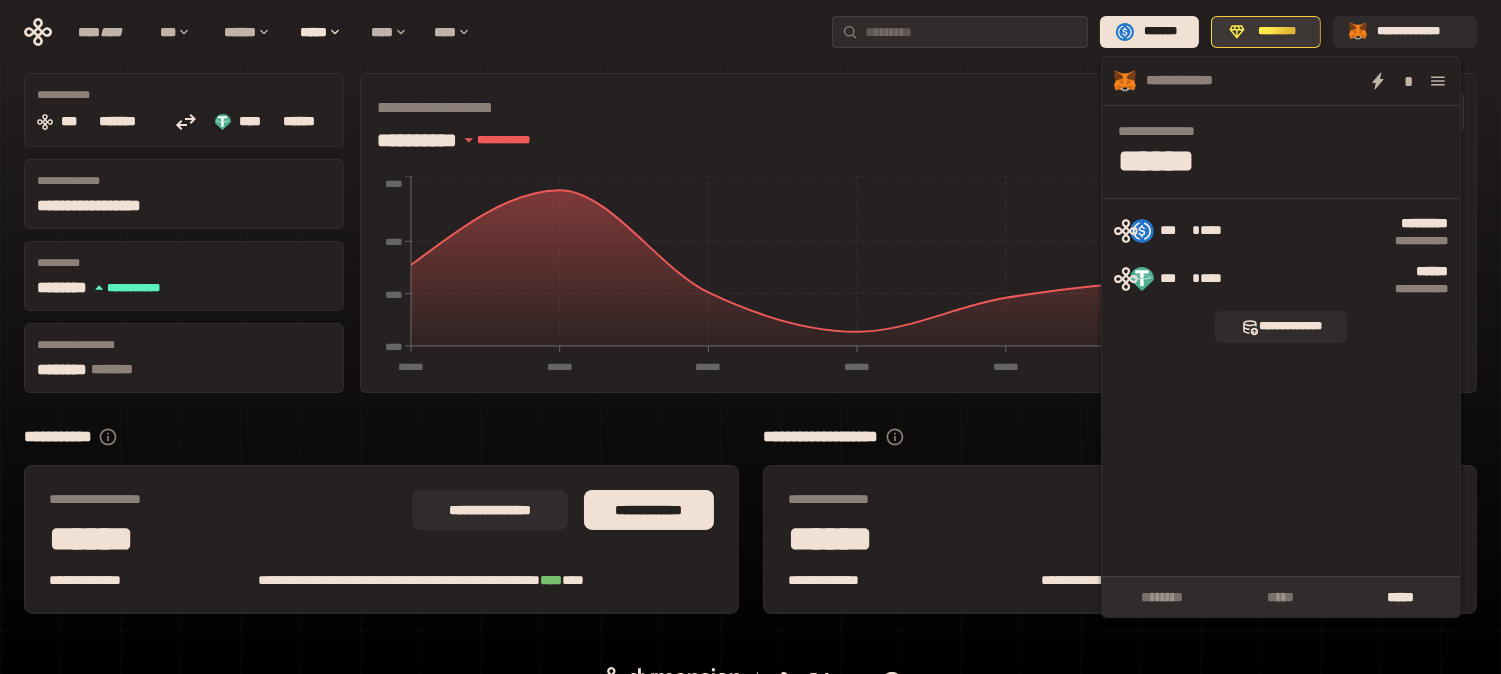click on "********" at bounding box center [1277, 32] 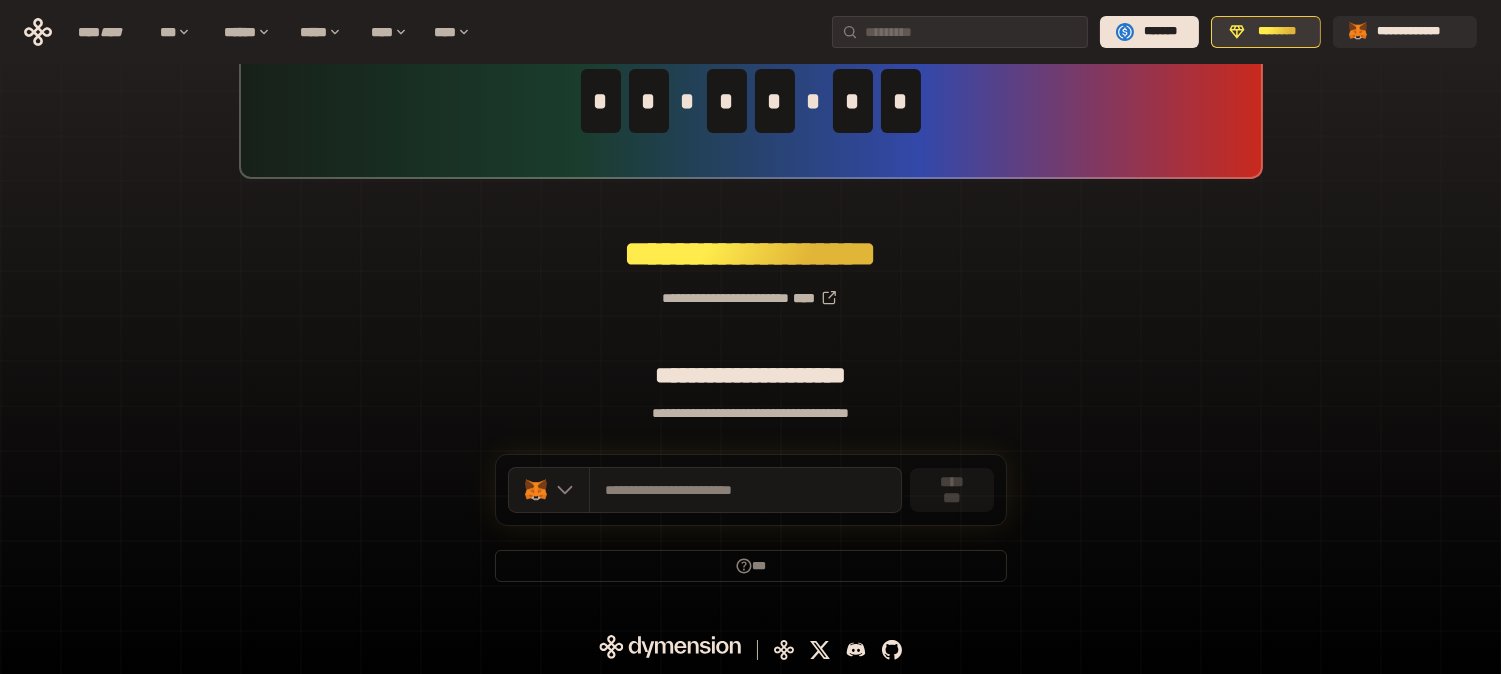 scroll, scrollTop: 108, scrollLeft: 0, axis: vertical 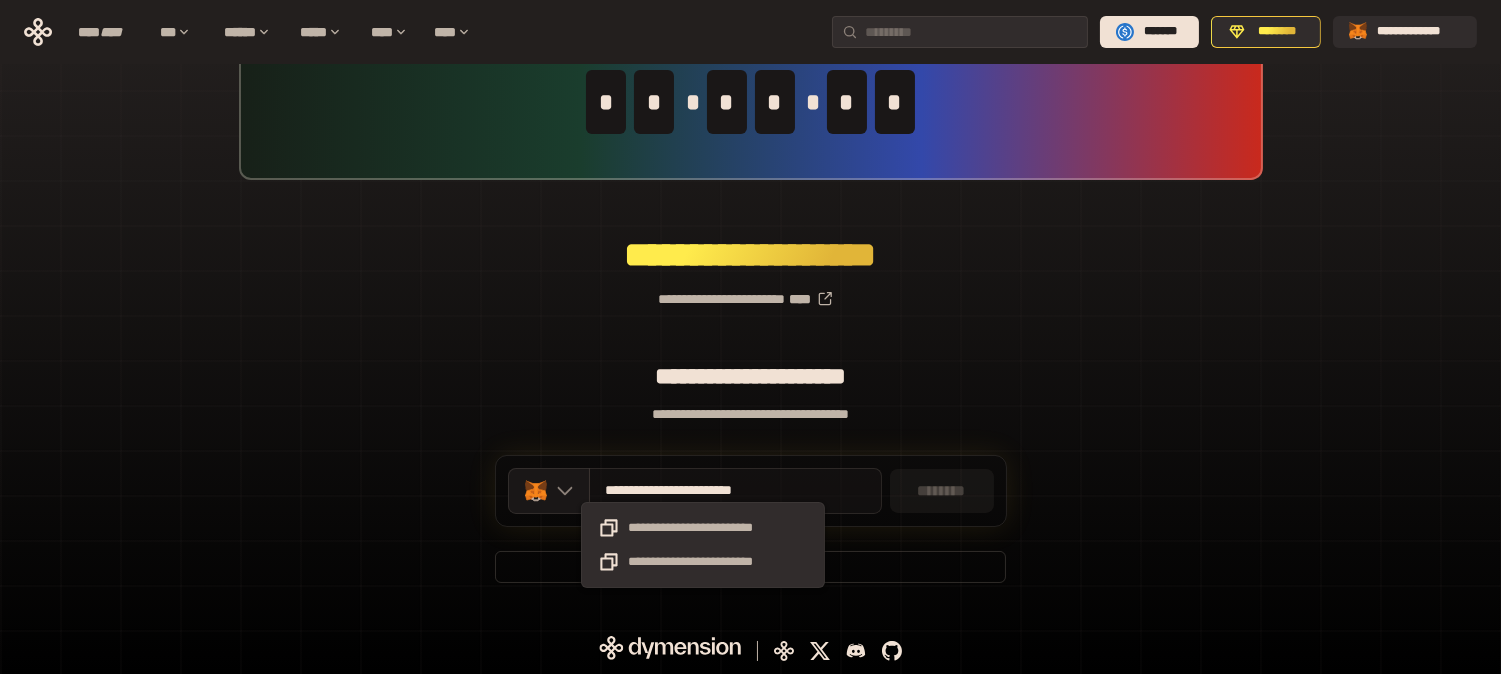click on "**********" at bounding box center [703, 491] 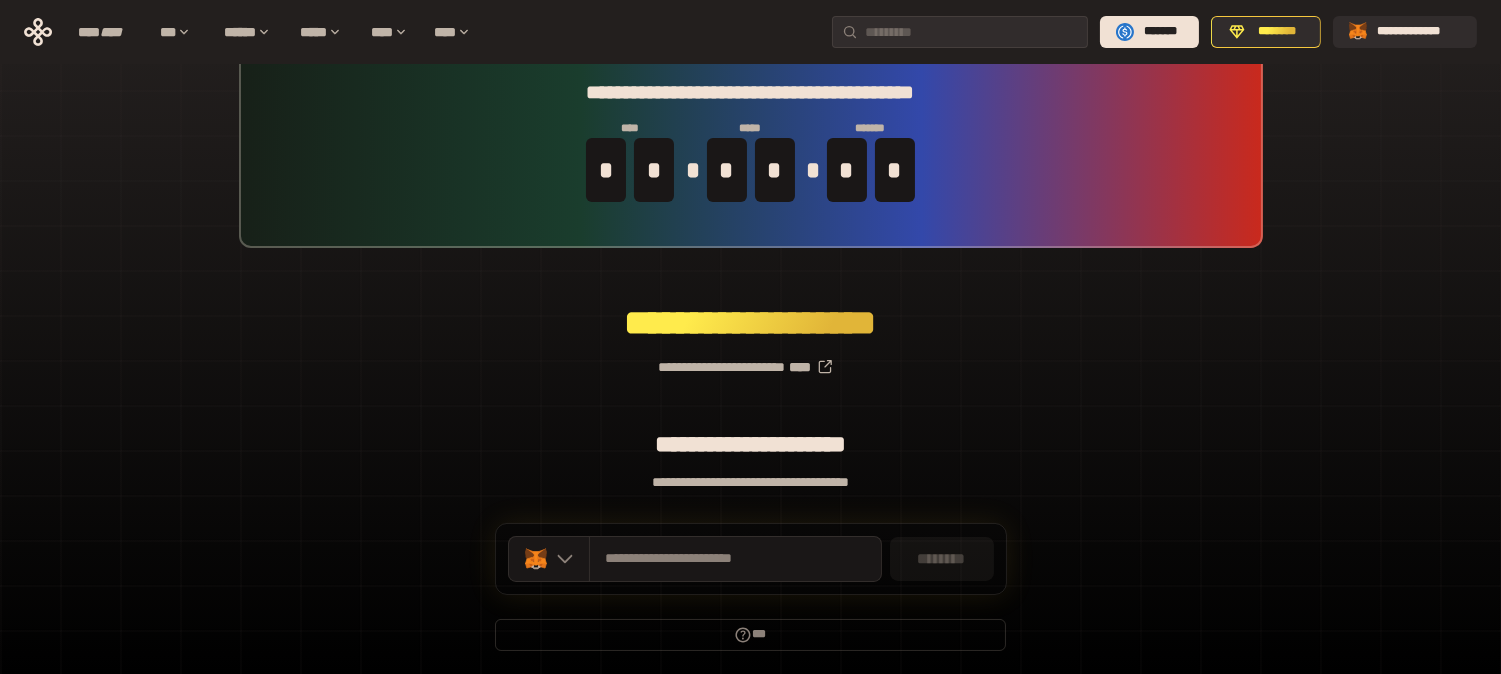 scroll, scrollTop: 0, scrollLeft: 0, axis: both 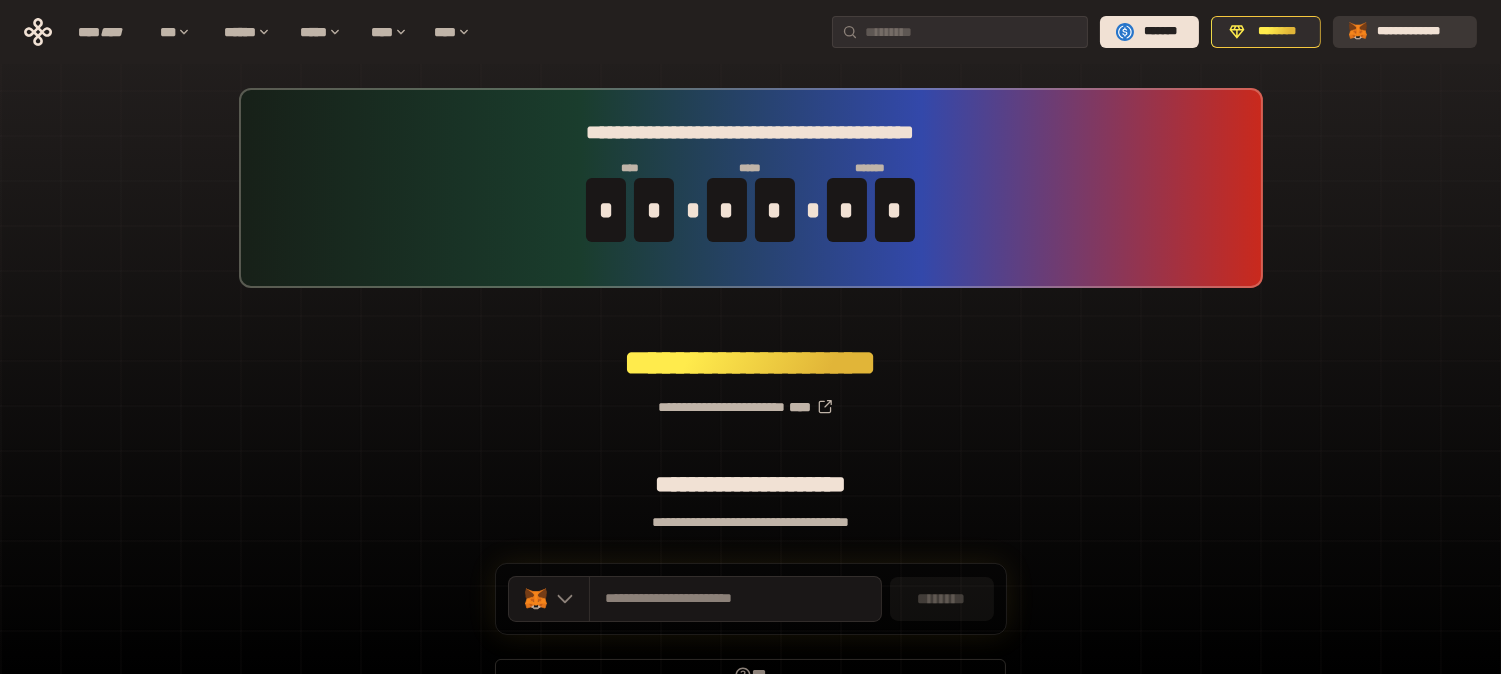 click on "**********" at bounding box center [1419, 32] 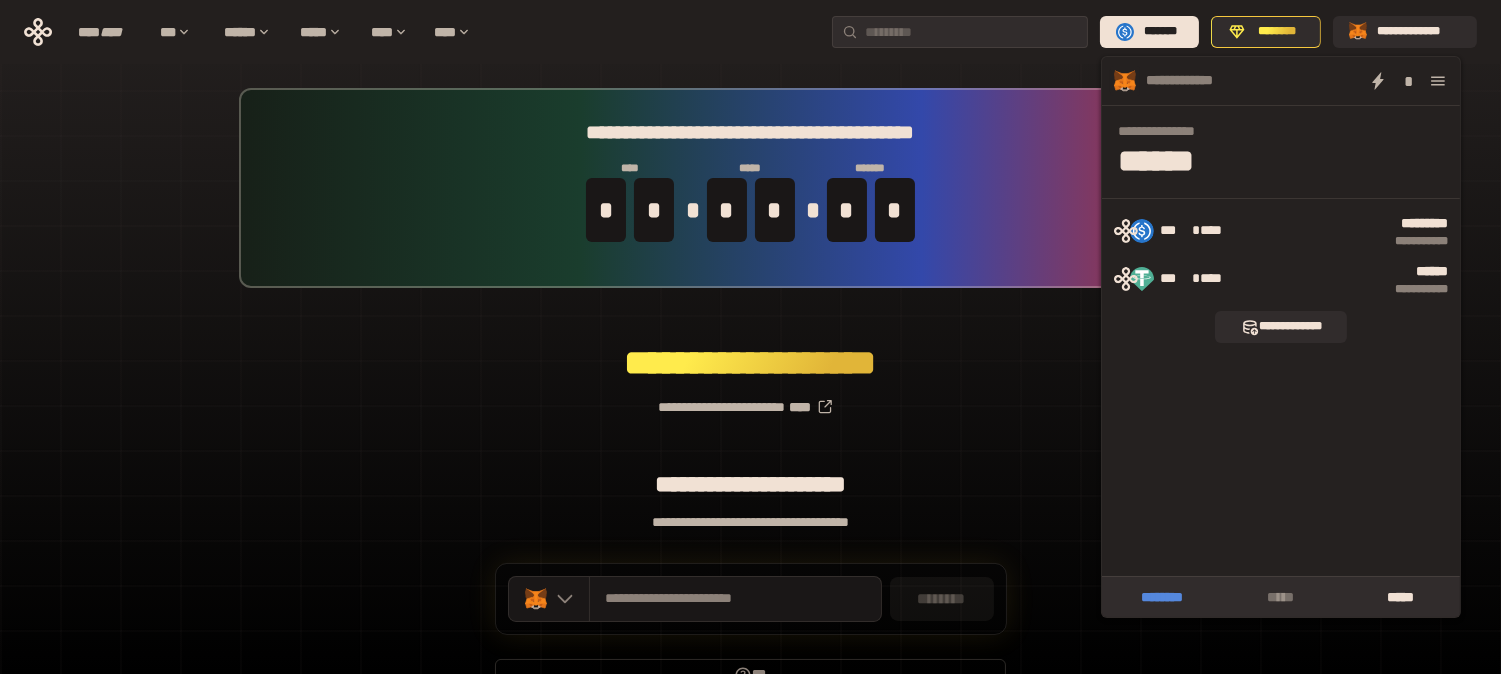 click on "********" at bounding box center [1161, 597] 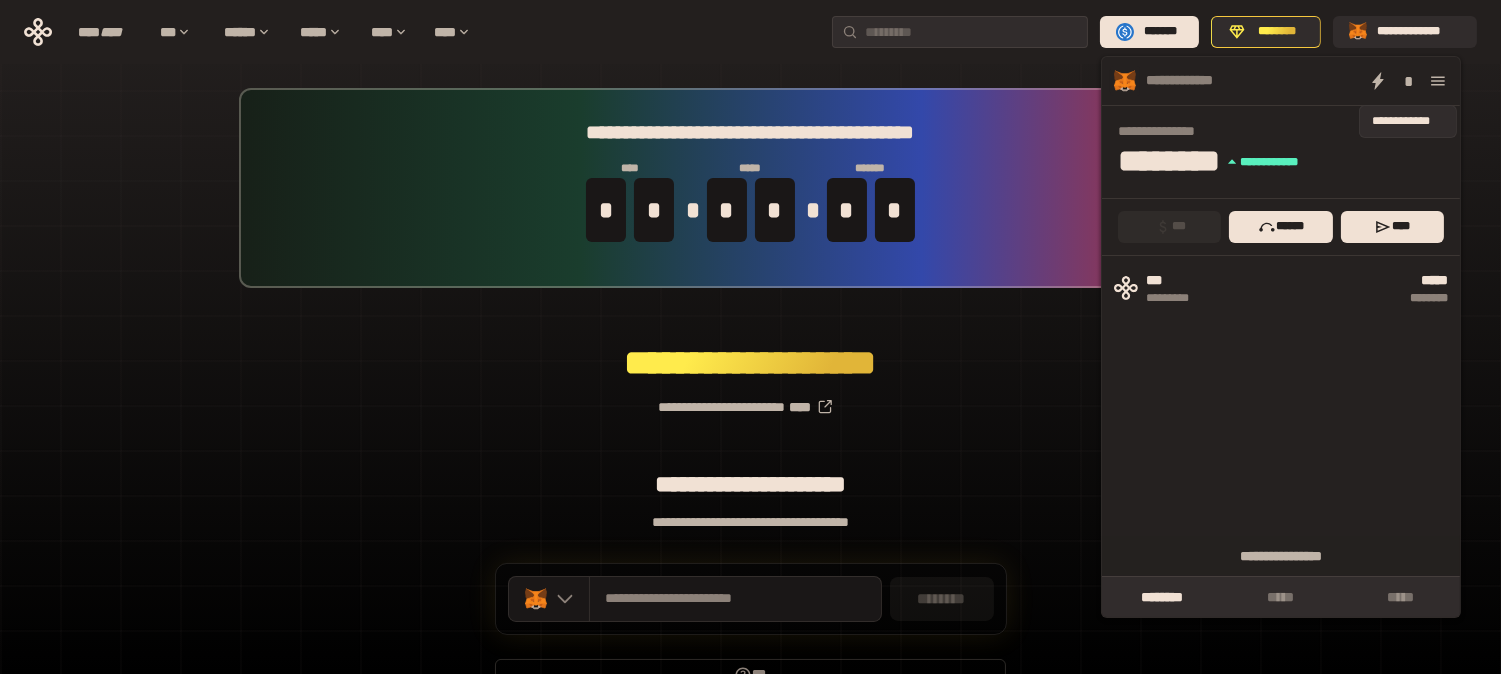 click on "*" at bounding box center [1408, 81] 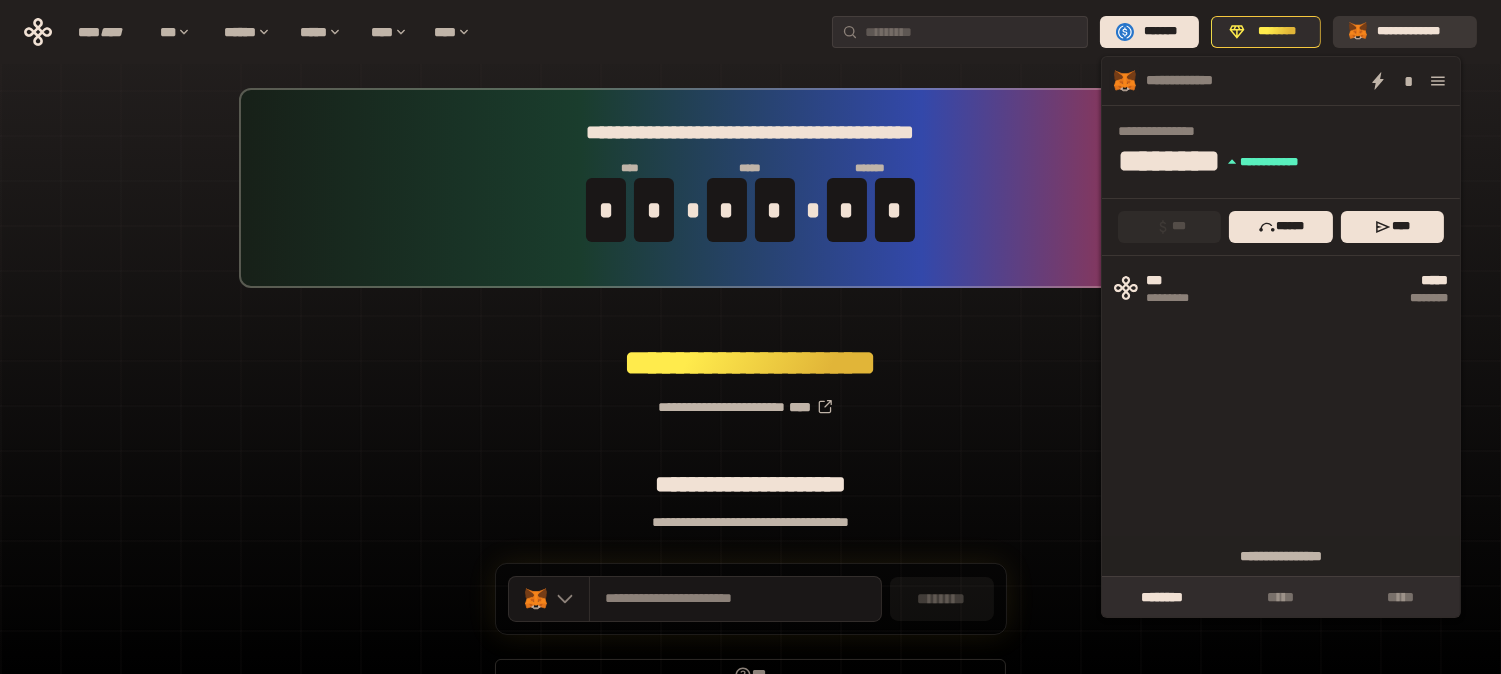 click on "**********" at bounding box center [1419, 32] 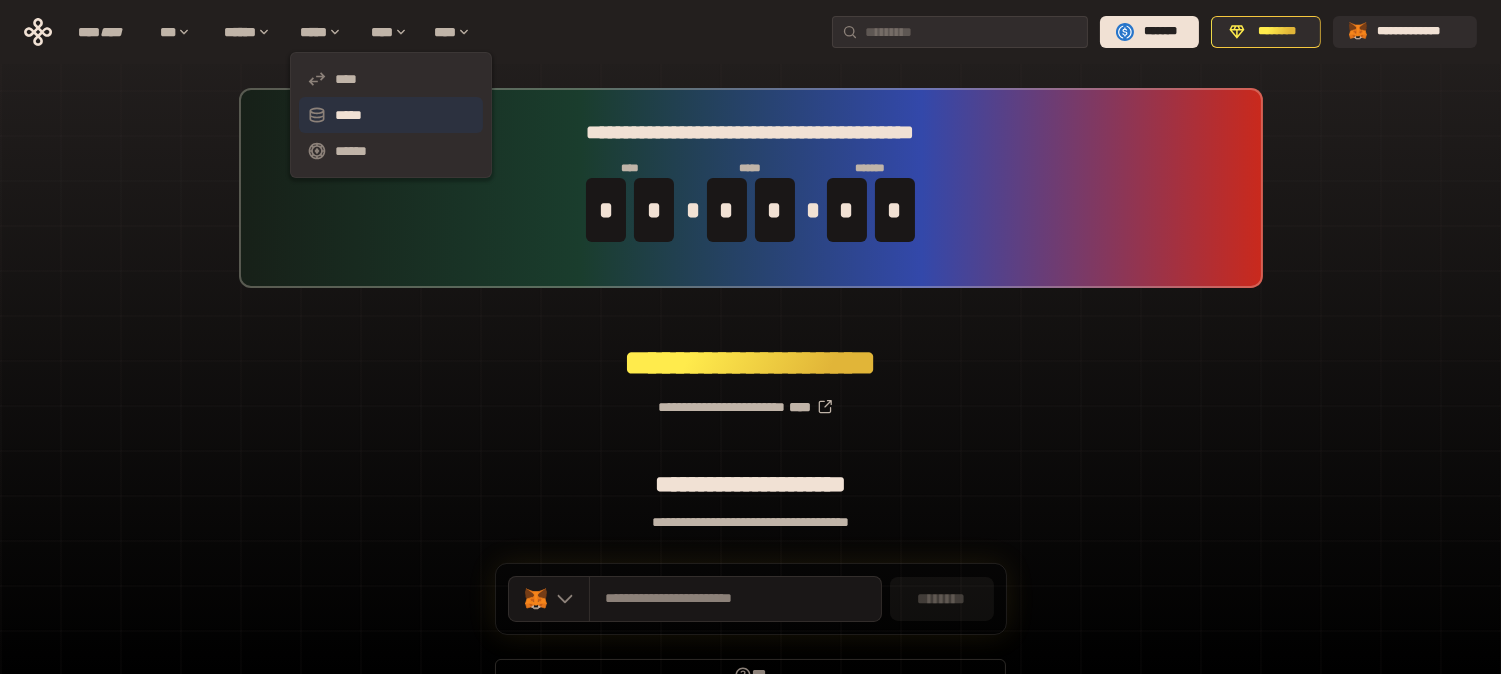 click on "*****" at bounding box center (391, 115) 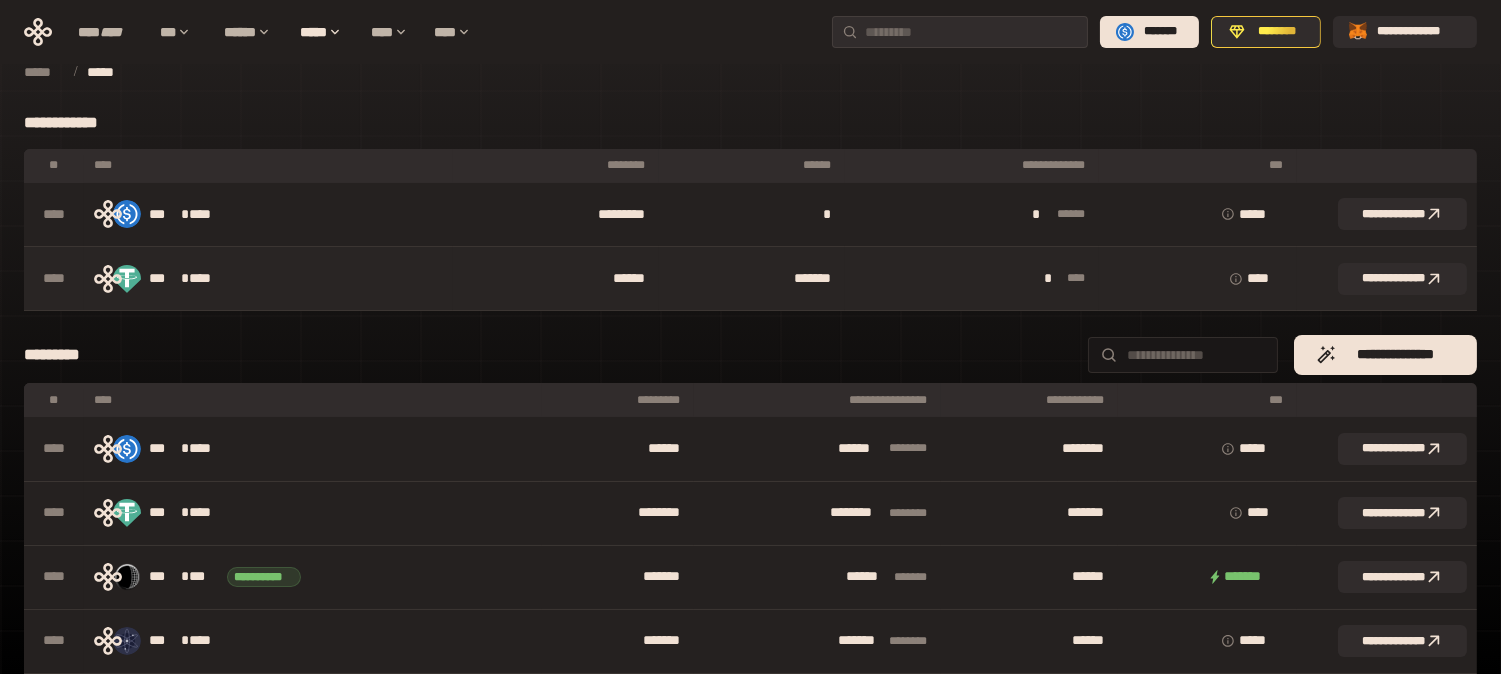 click on "*** * ****" at bounding box center [268, 279] 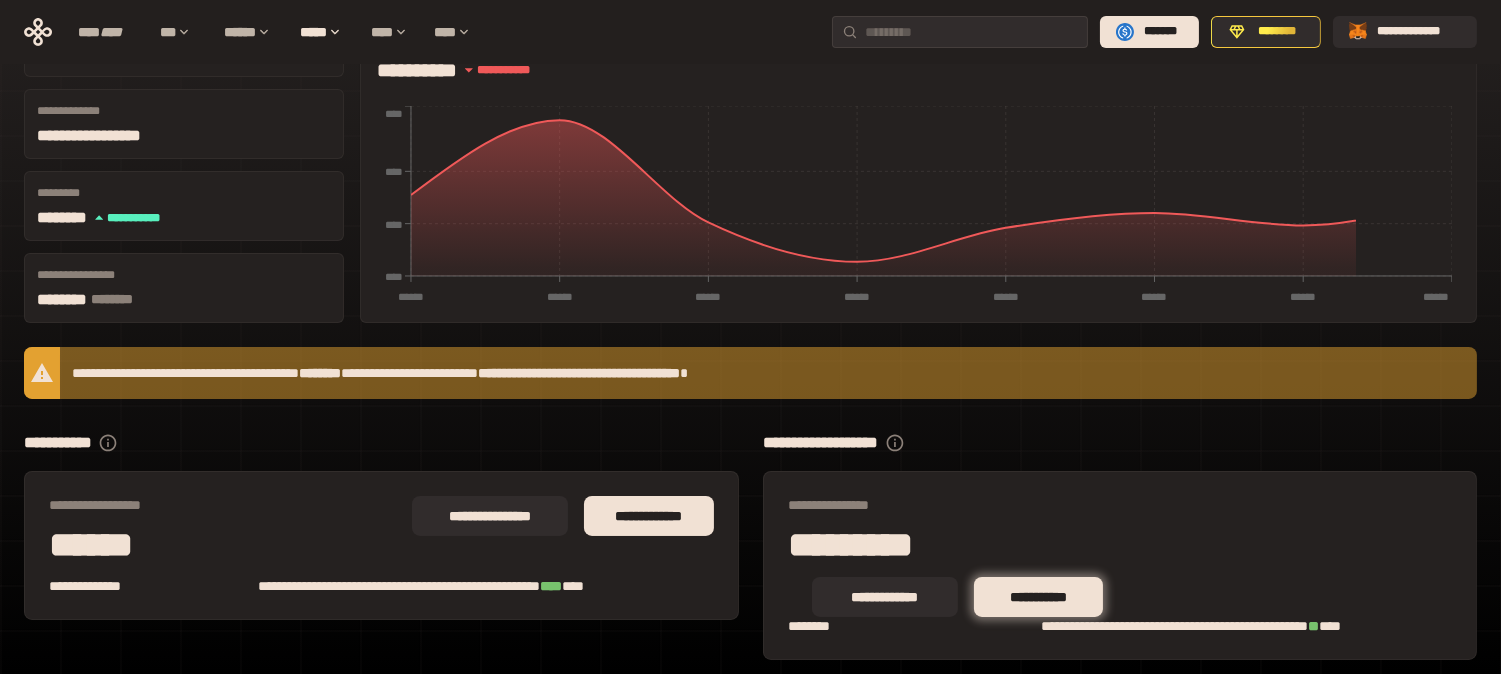scroll, scrollTop: 222, scrollLeft: 0, axis: vertical 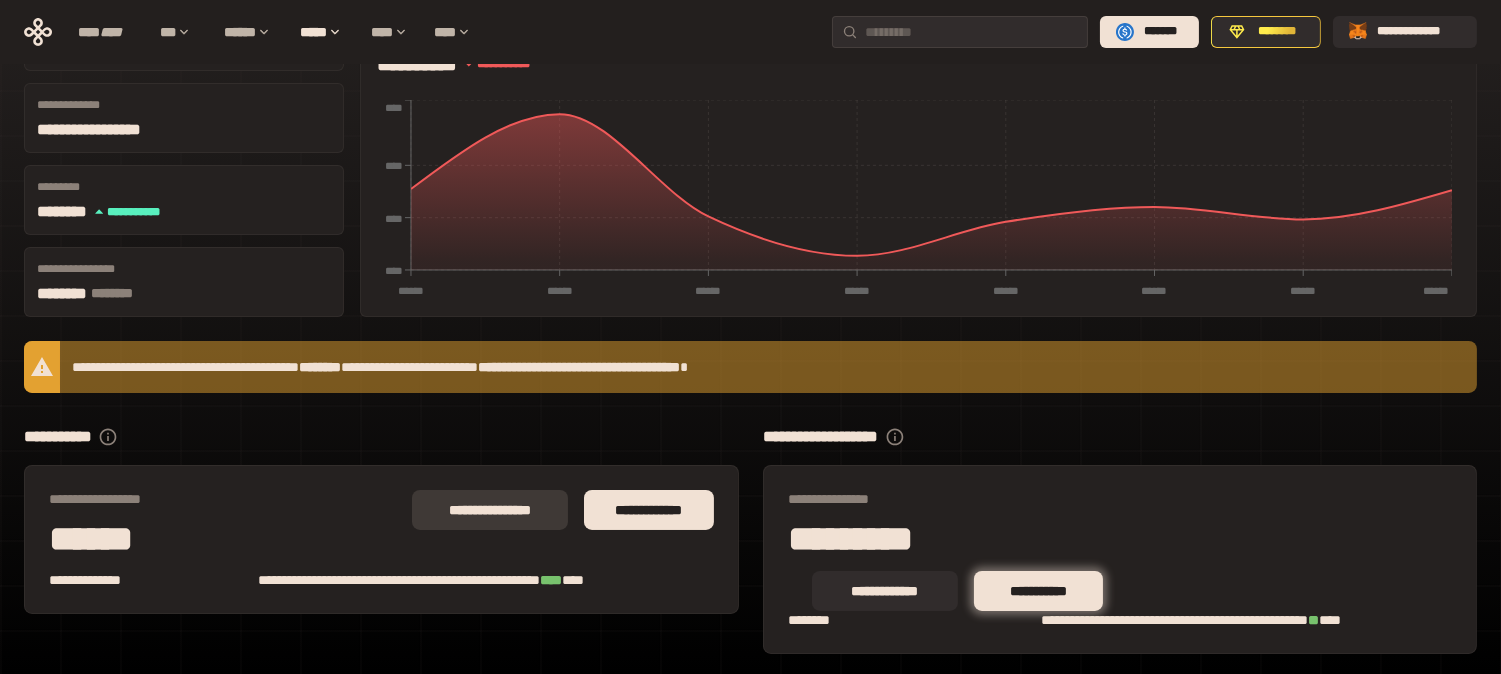 click on "**********" at bounding box center (490, 510) 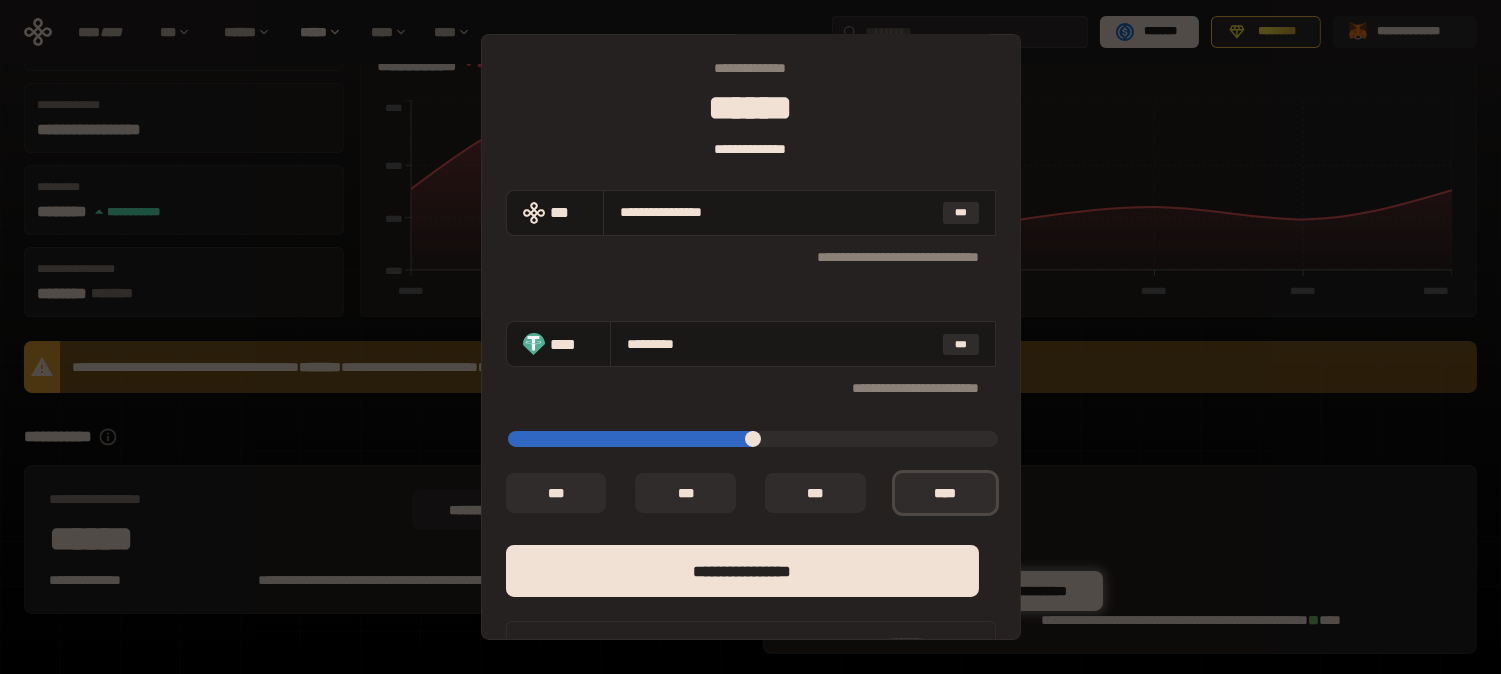 scroll, scrollTop: 105, scrollLeft: 0, axis: vertical 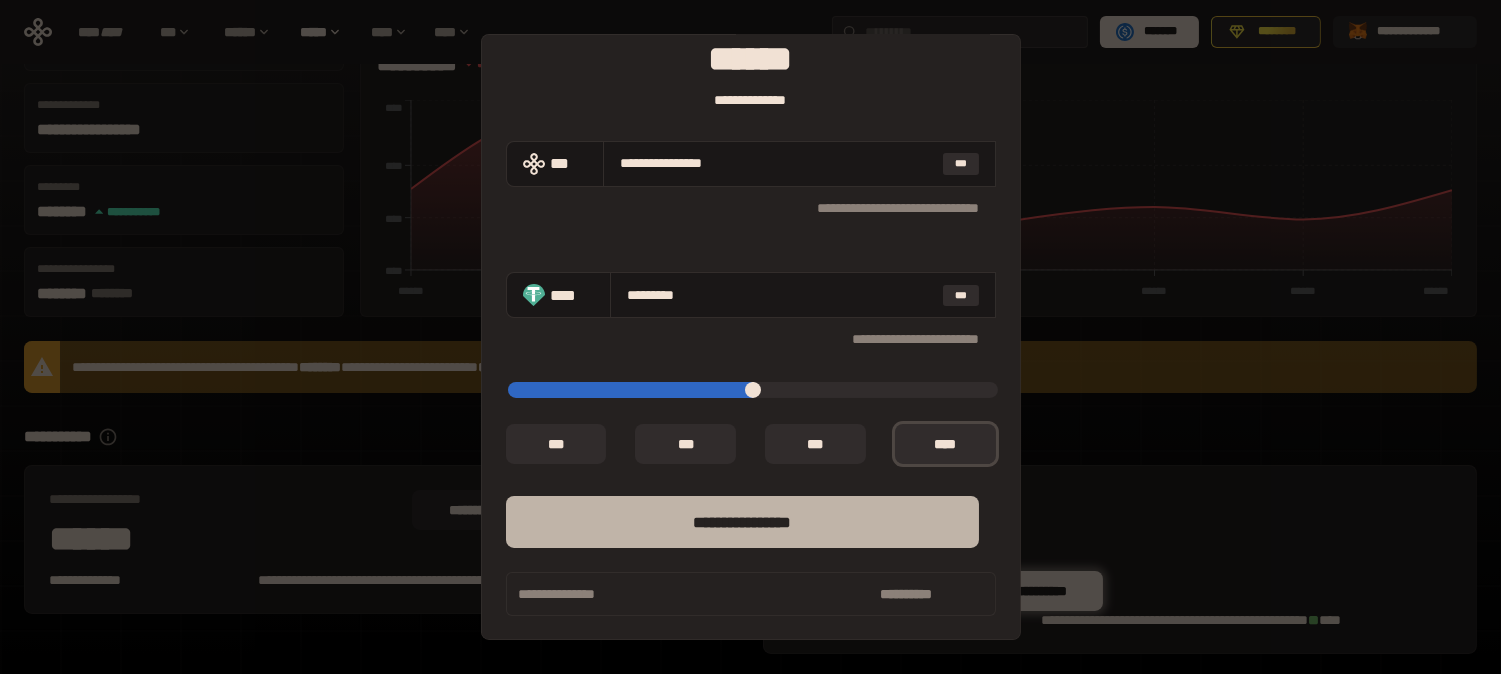 click on "****** *********" at bounding box center [742, 522] 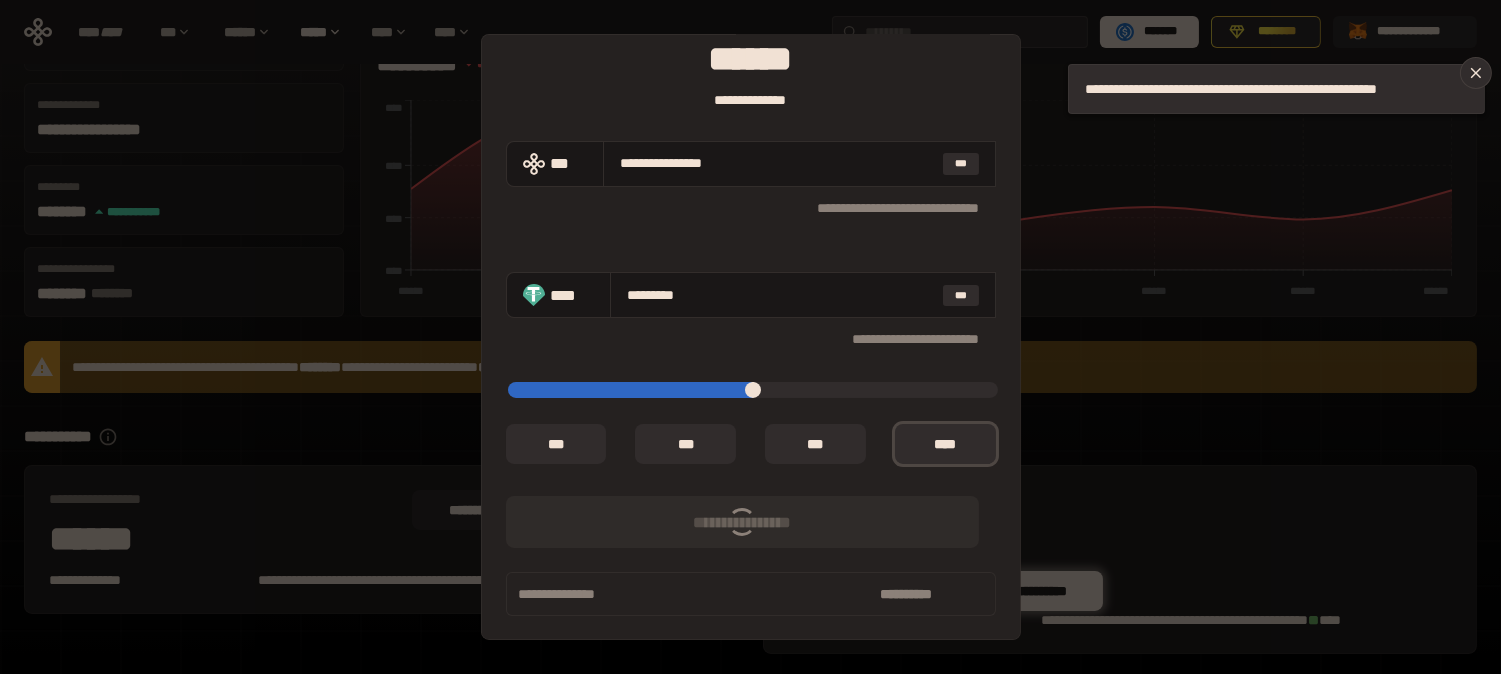 type on "*" 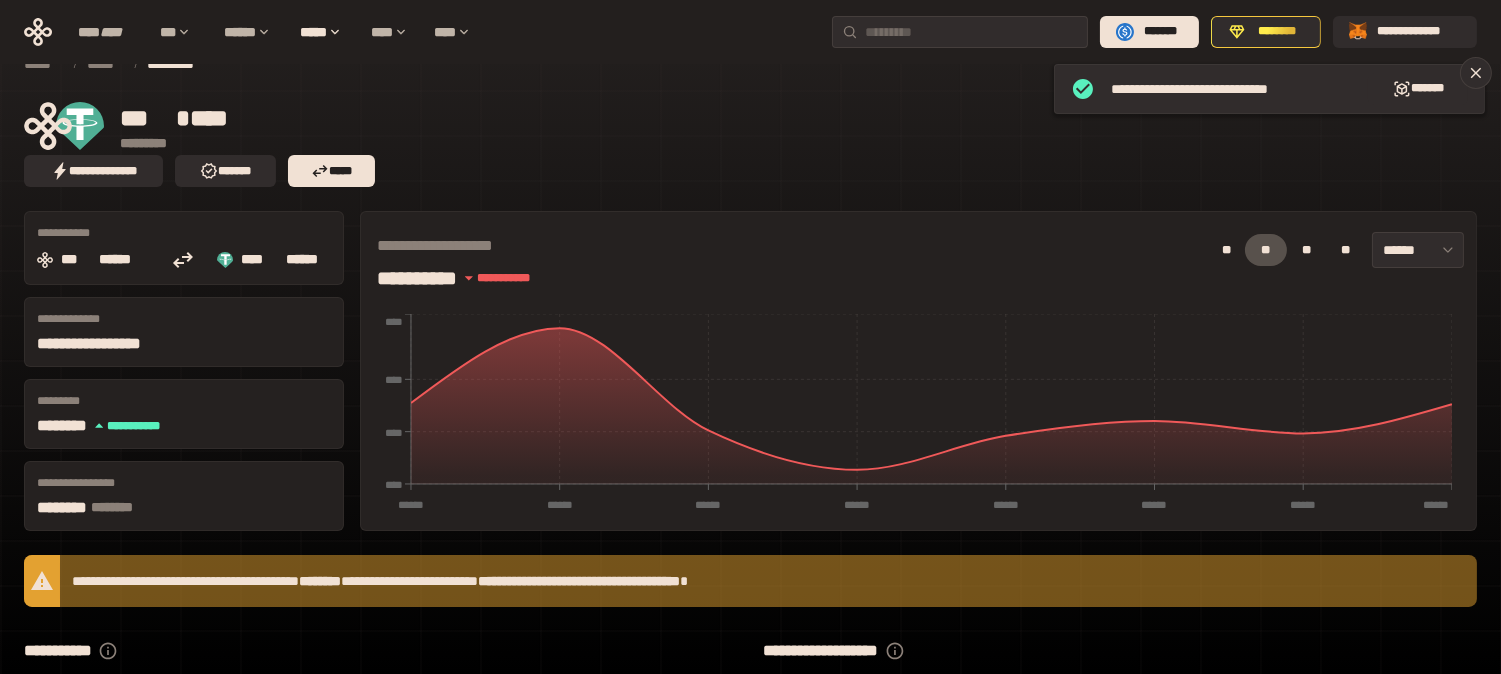 scroll, scrollTop: 0, scrollLeft: 0, axis: both 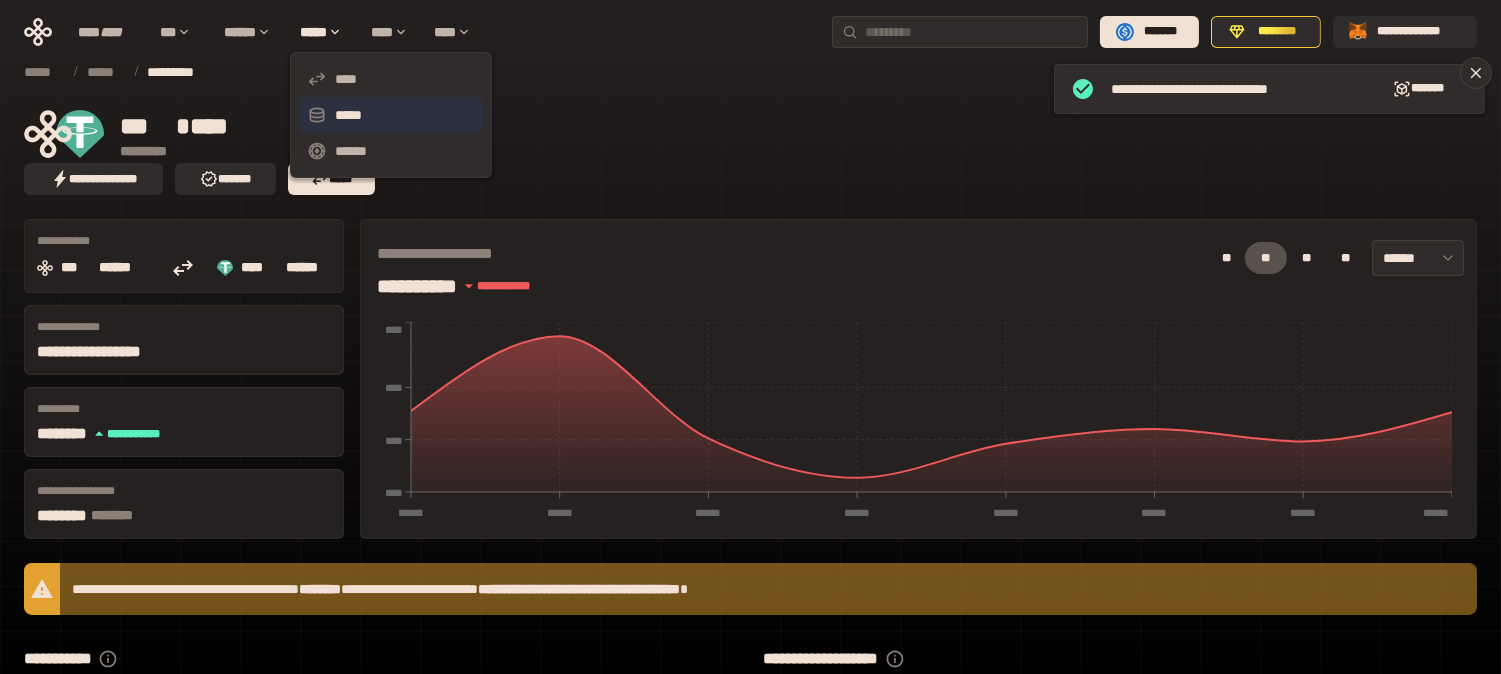 click on "*****" at bounding box center (391, 115) 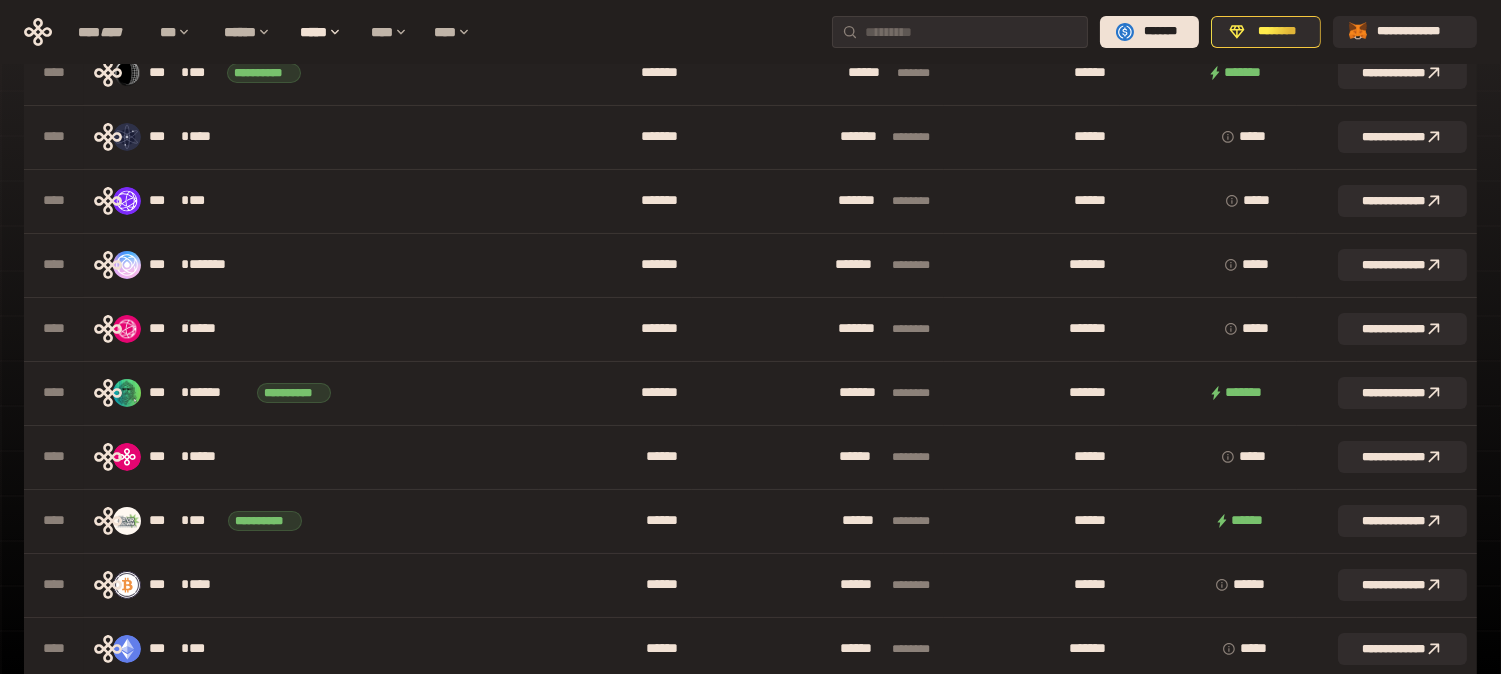 scroll, scrollTop: 666, scrollLeft: 0, axis: vertical 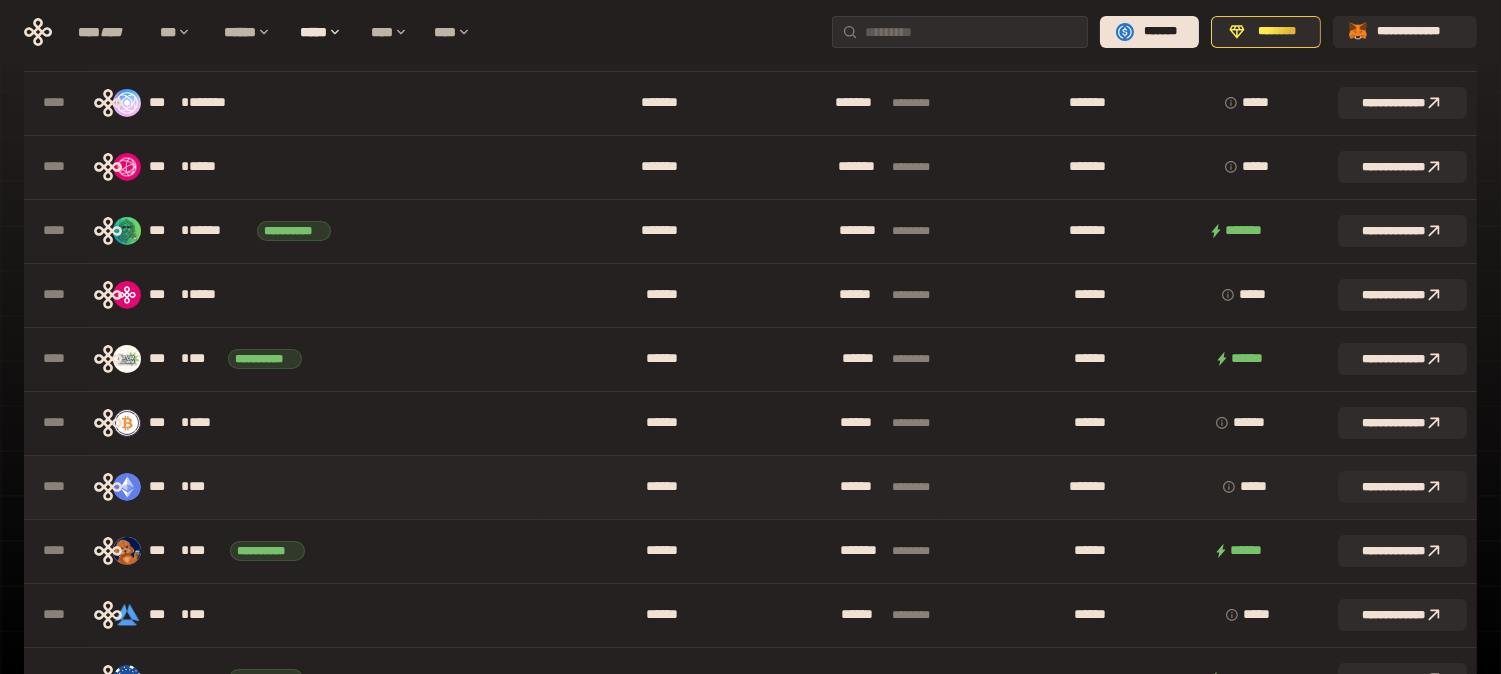 click on "***" at bounding box center [203, 486] 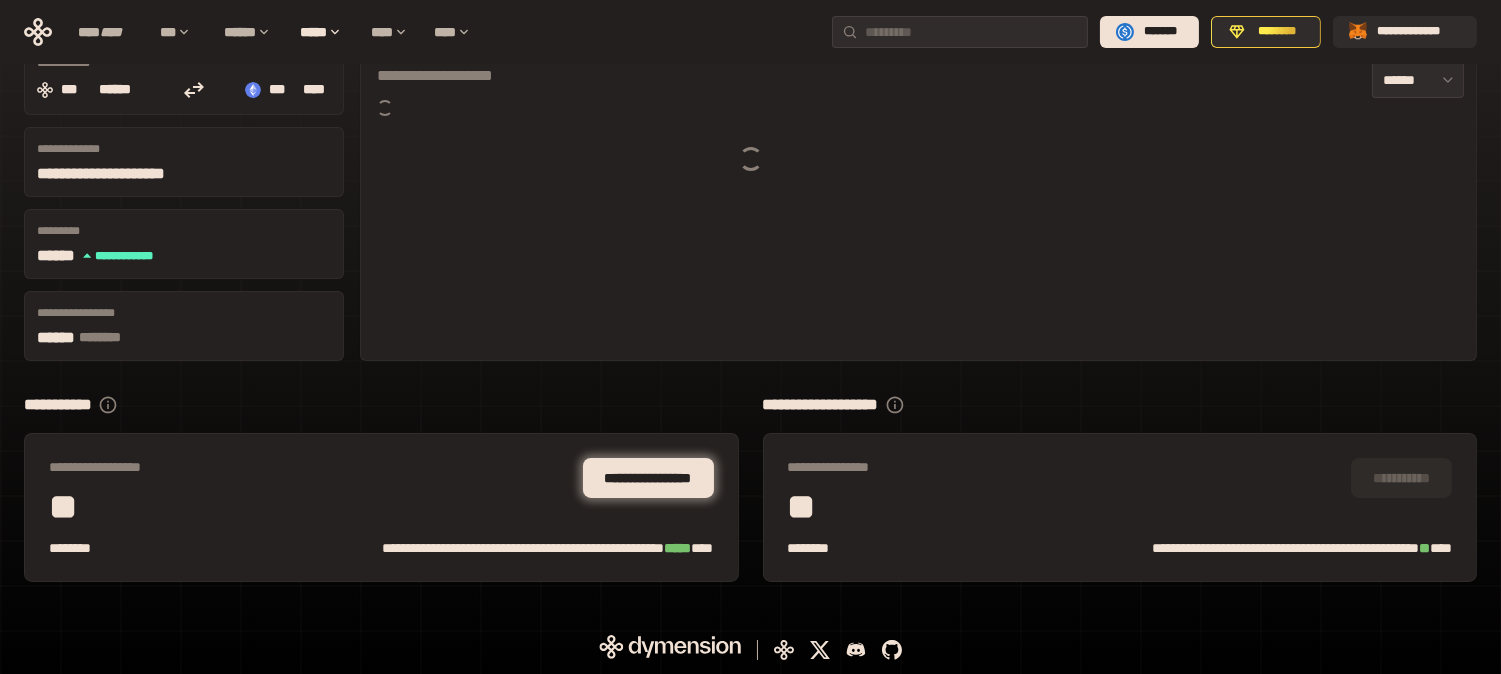 scroll, scrollTop: 146, scrollLeft: 0, axis: vertical 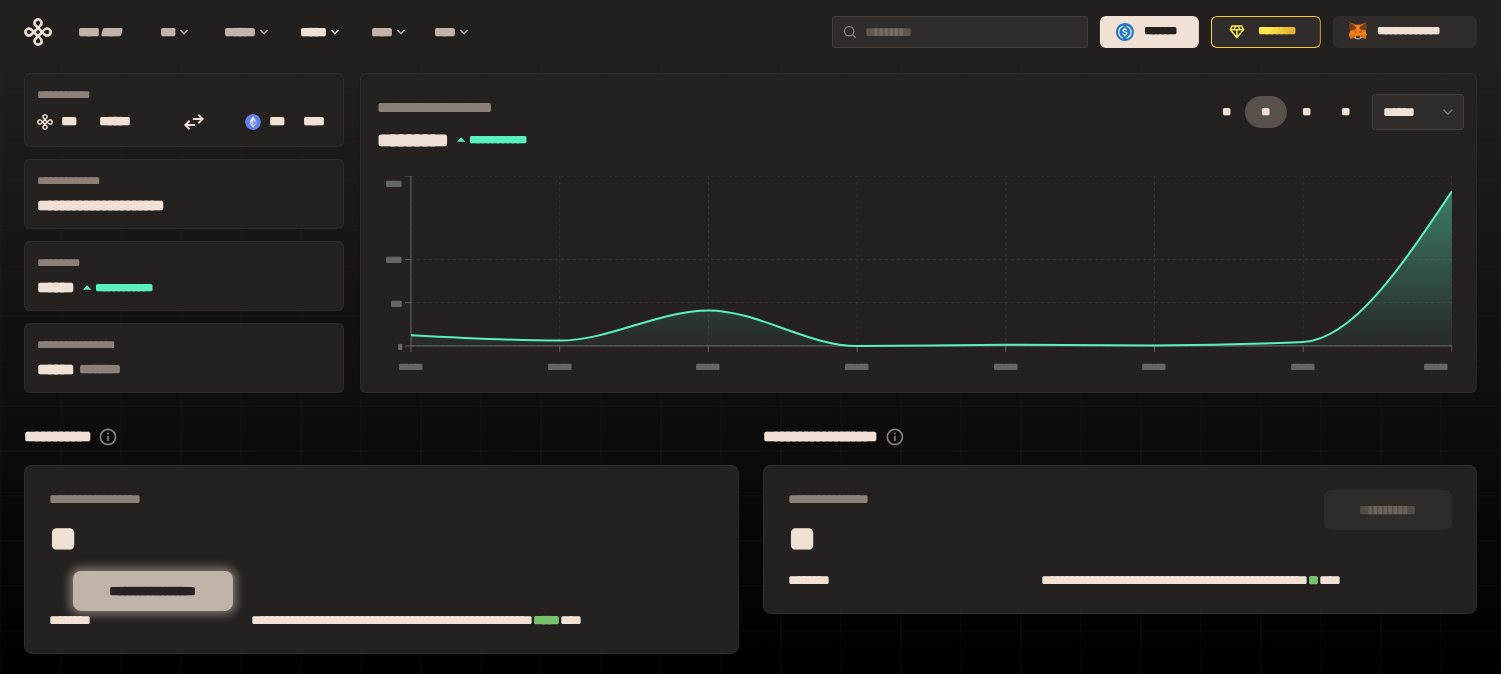 click on "**********" at bounding box center [153, 591] 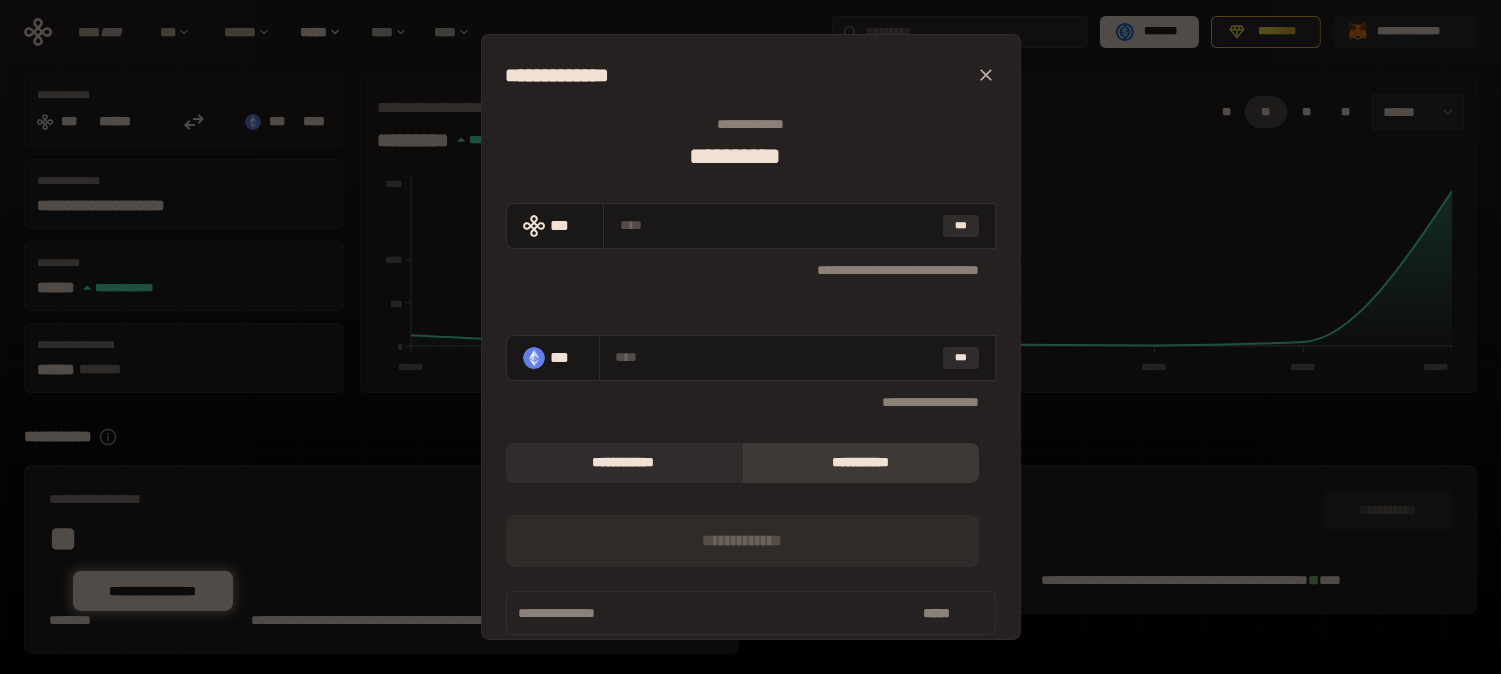 click 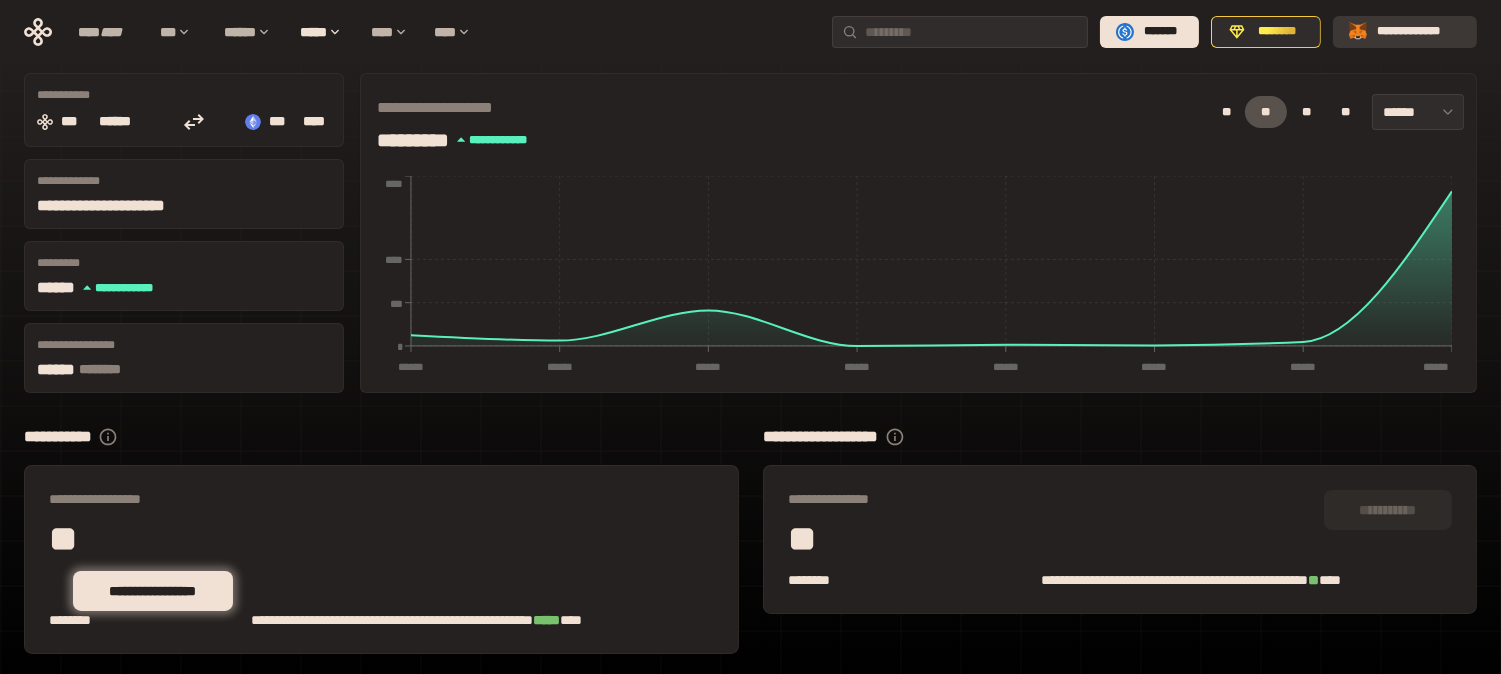 click on "**********" at bounding box center [1419, 32] 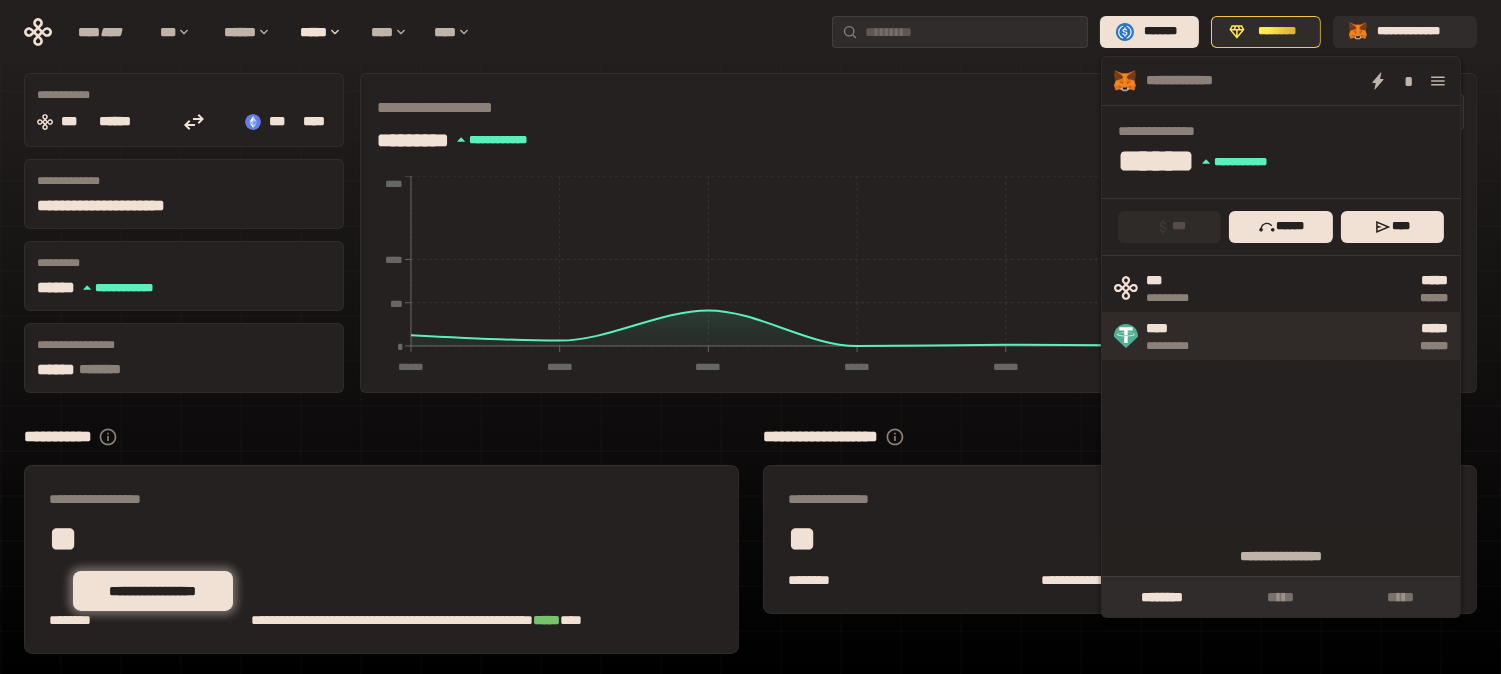 click on "*********" at bounding box center [1177, 346] 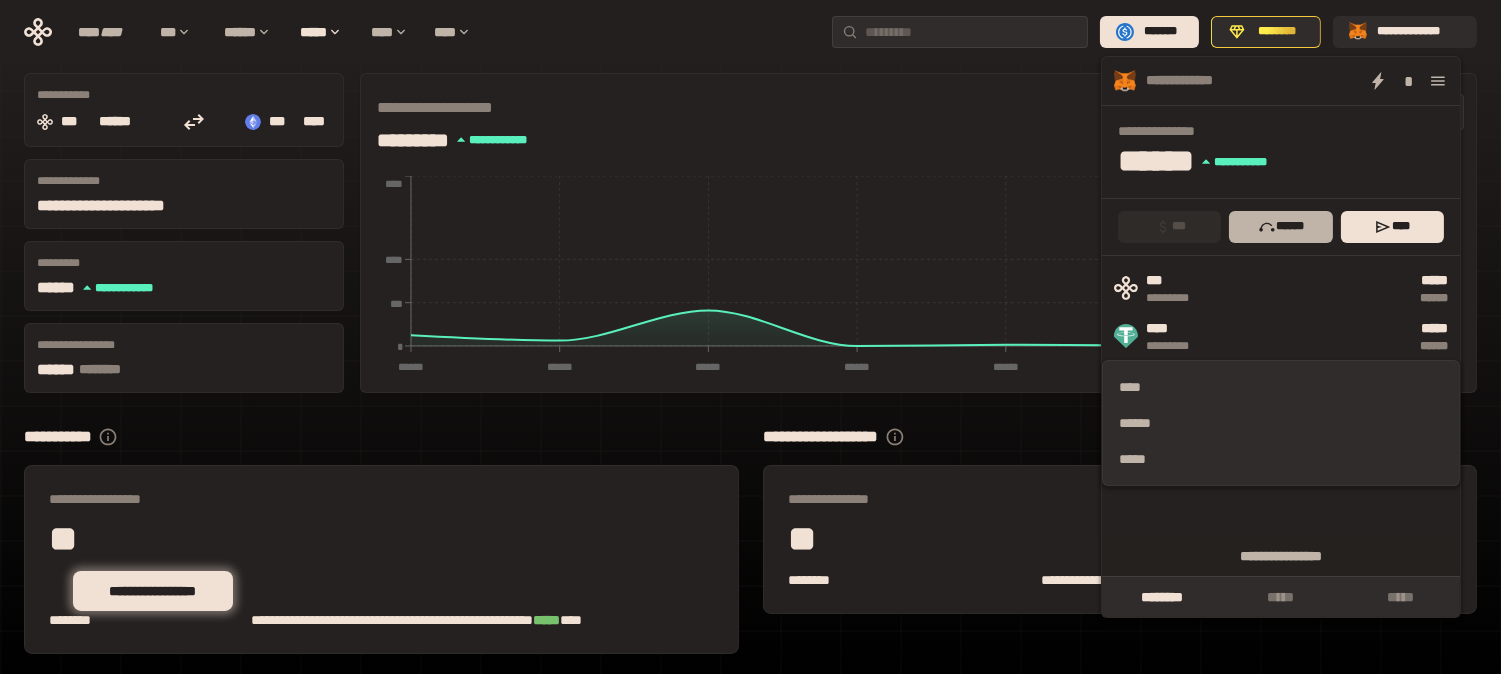 click on "******" at bounding box center [1280, 227] 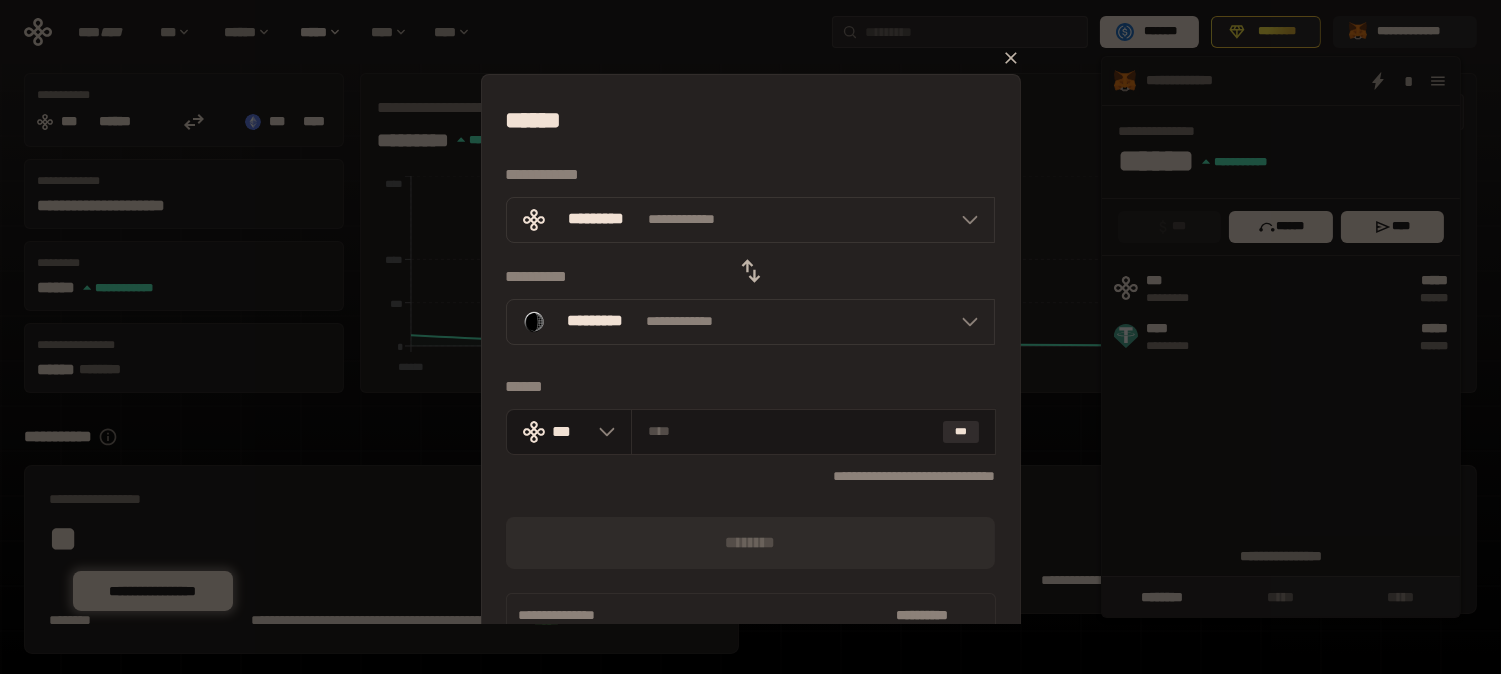 click on "**********" at bounding box center [750, 337] 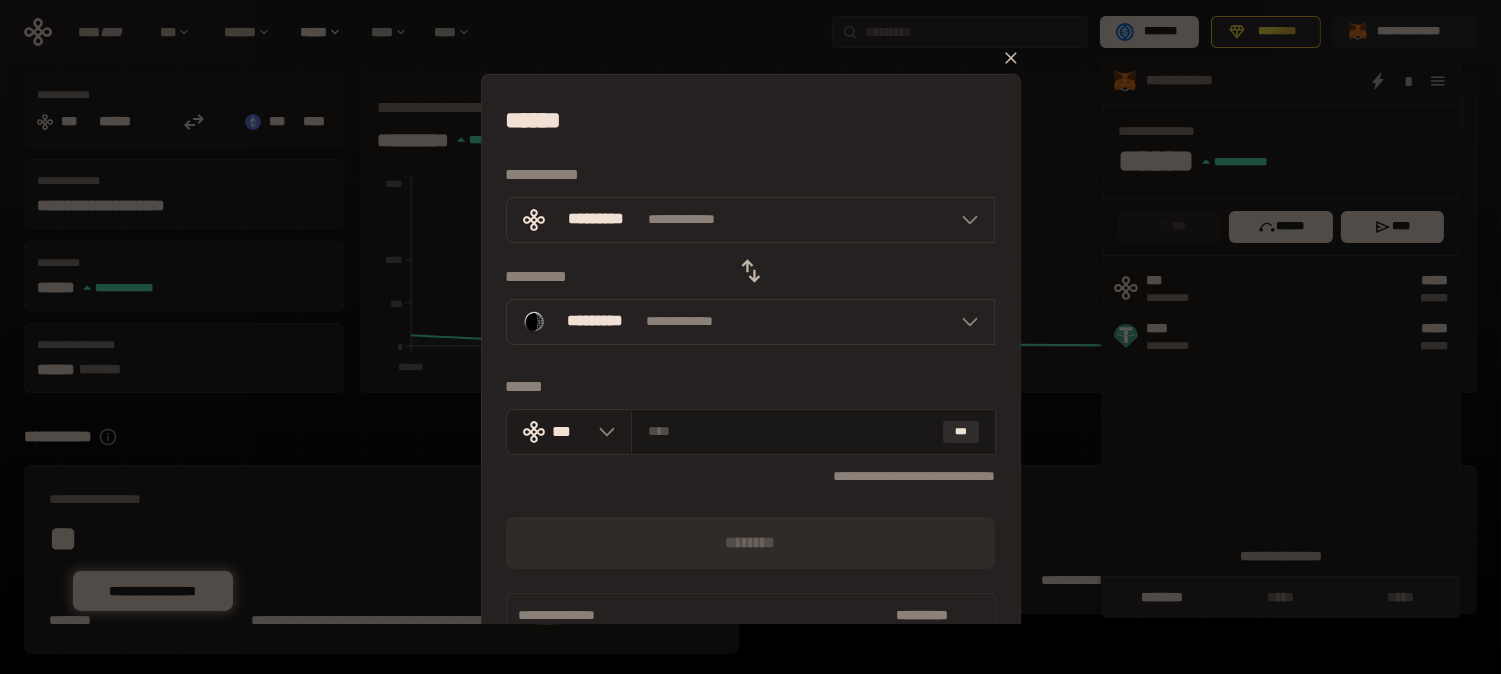 click at bounding box center (602, 432) 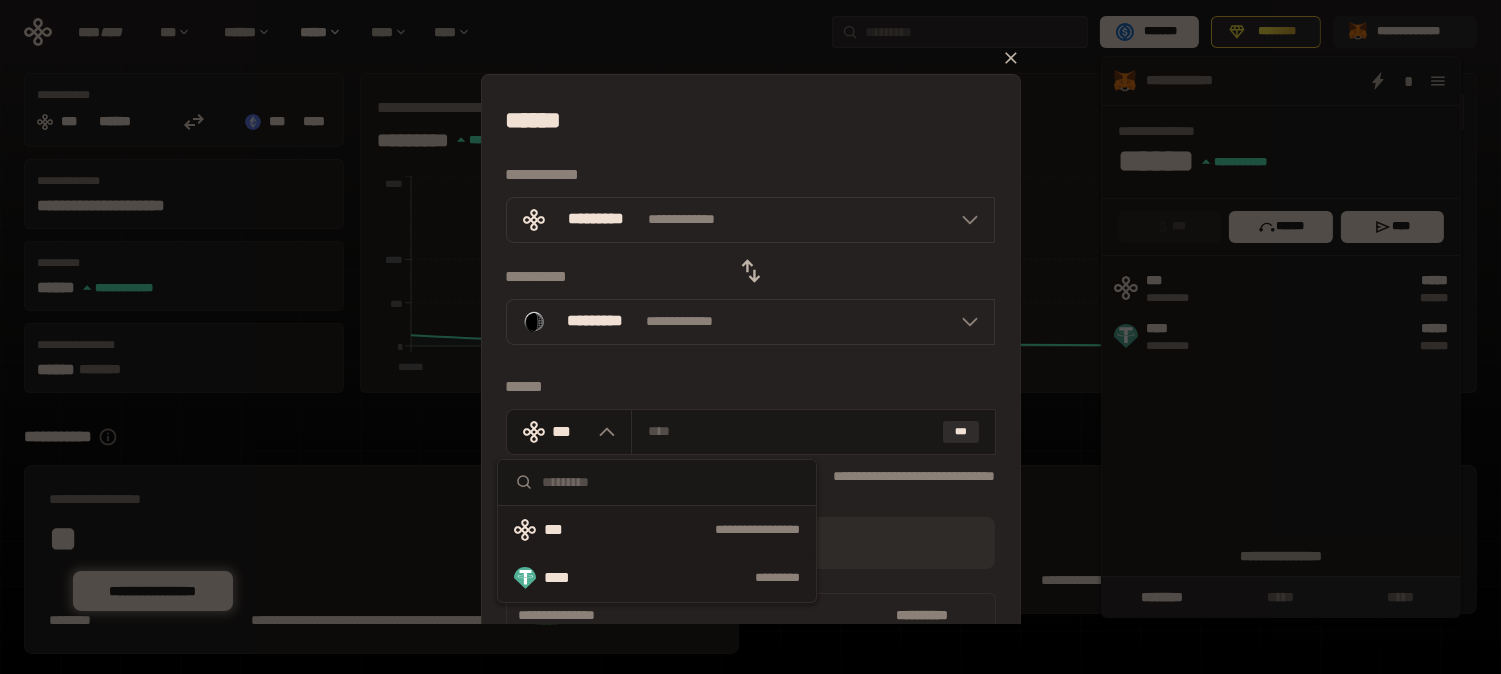 click on "****" at bounding box center (566, 578) 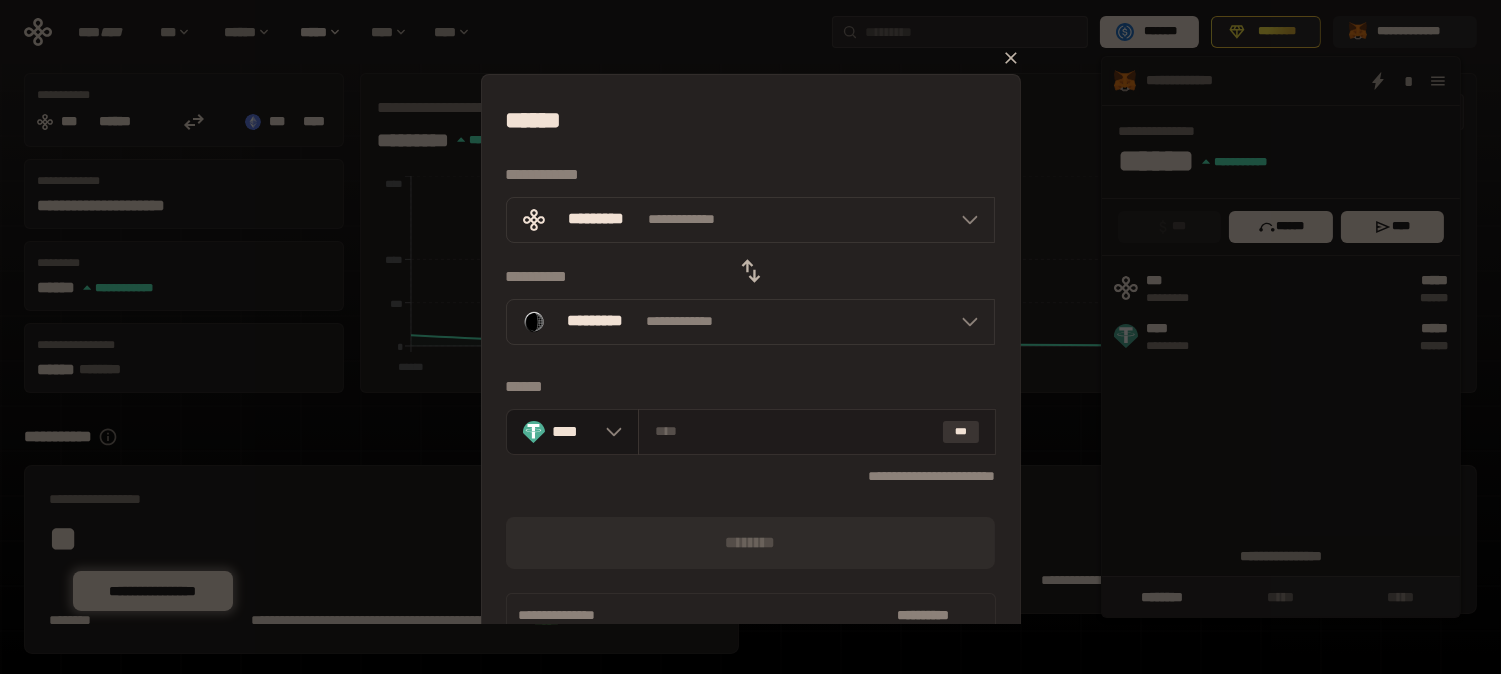 click on "***" at bounding box center [961, 432] 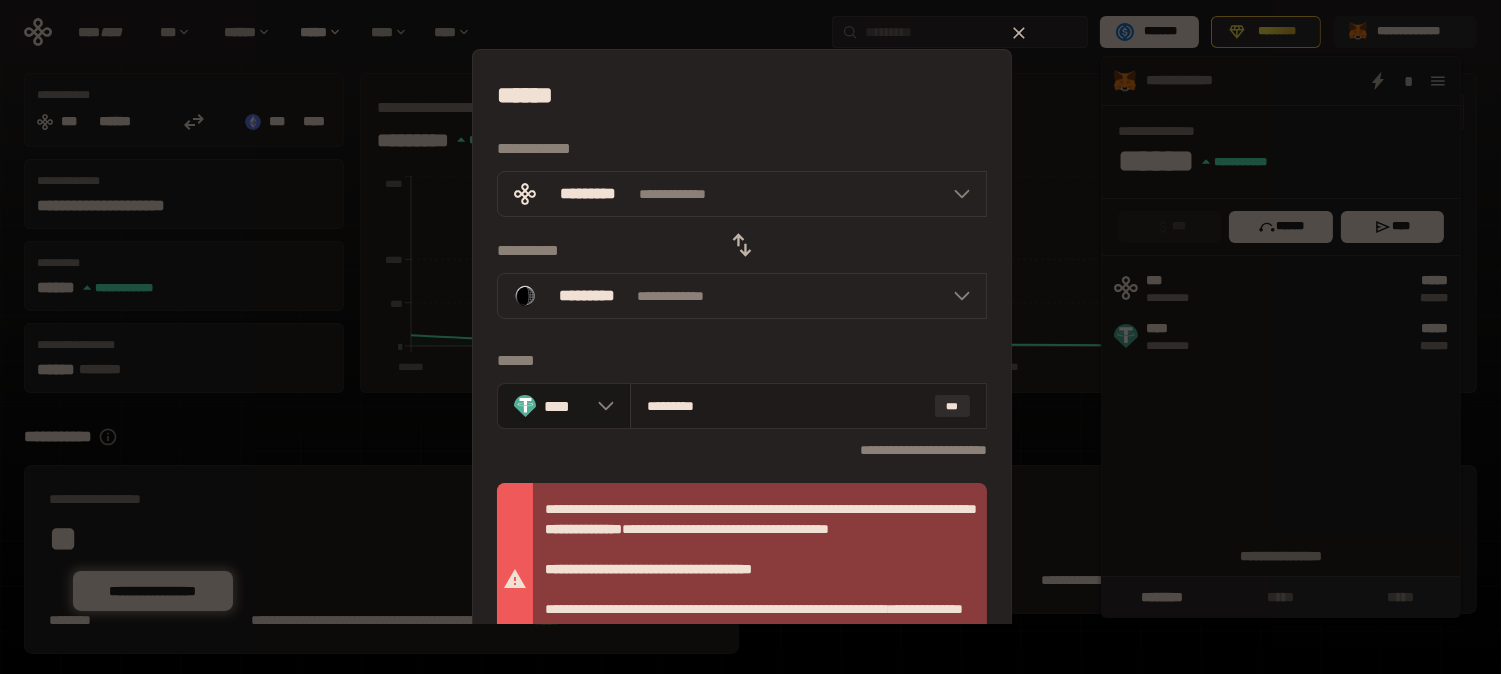 scroll, scrollTop: 0, scrollLeft: 0, axis: both 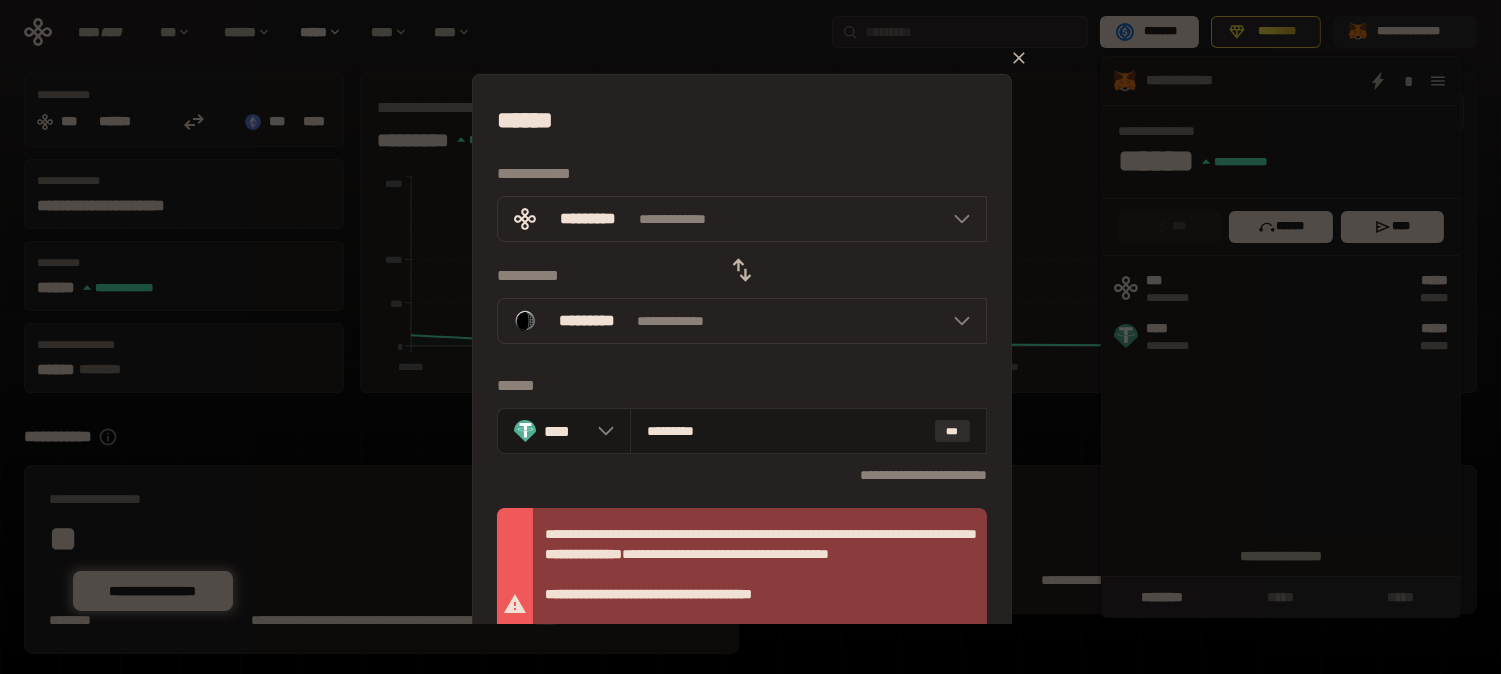 click 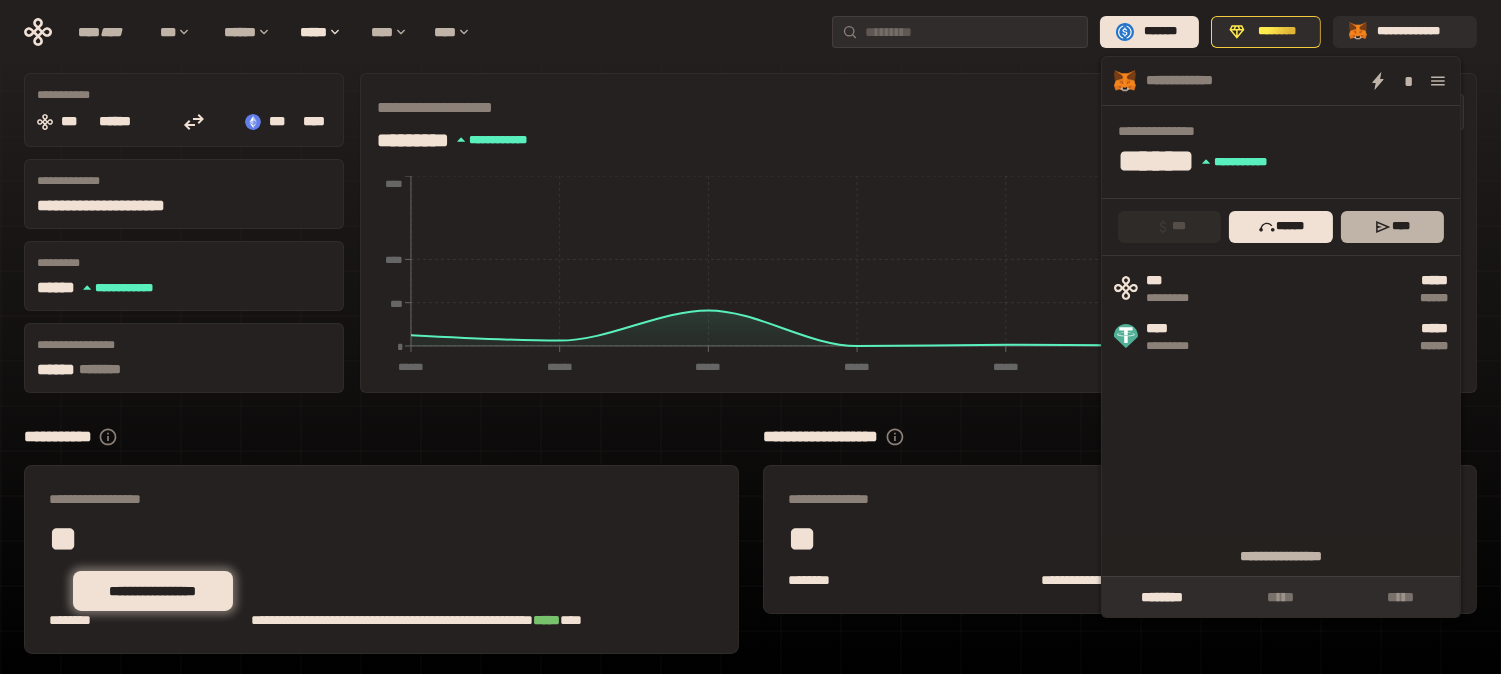 click on "****" at bounding box center [1392, 227] 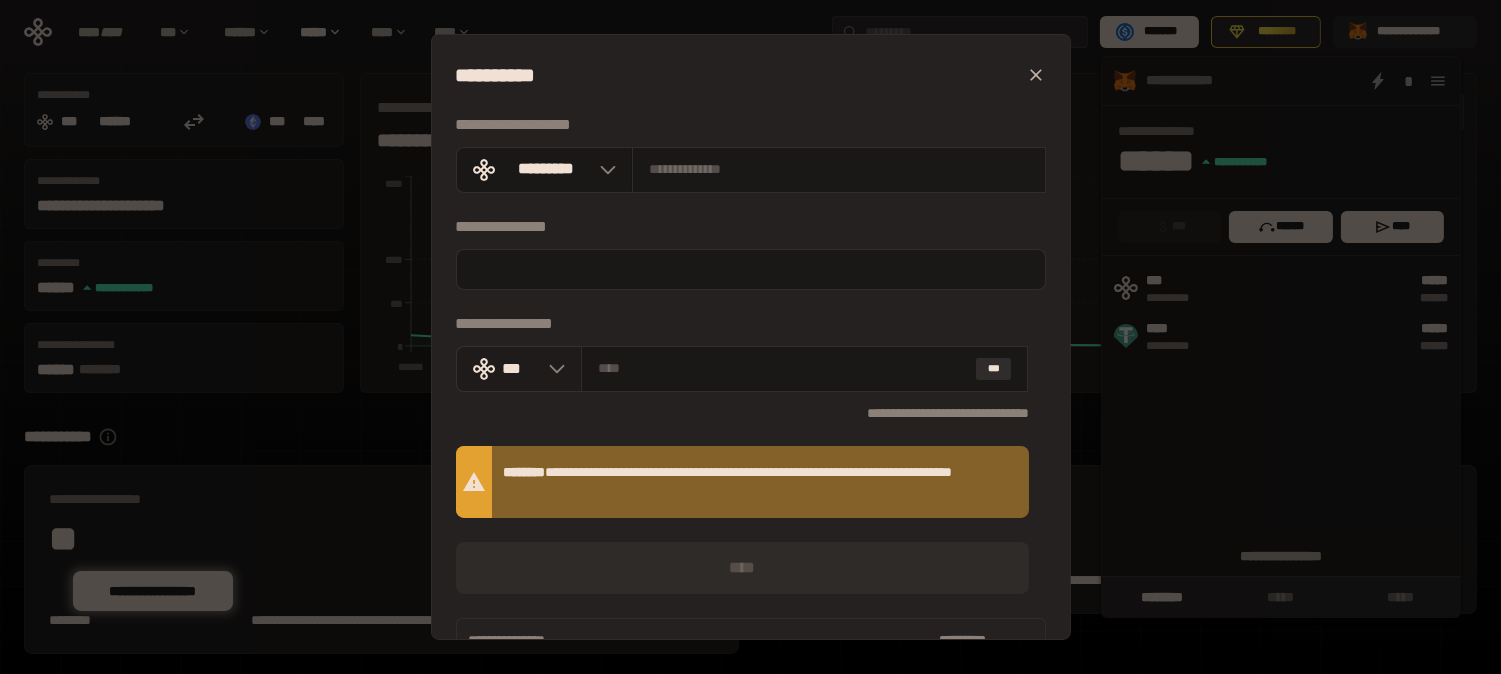 click 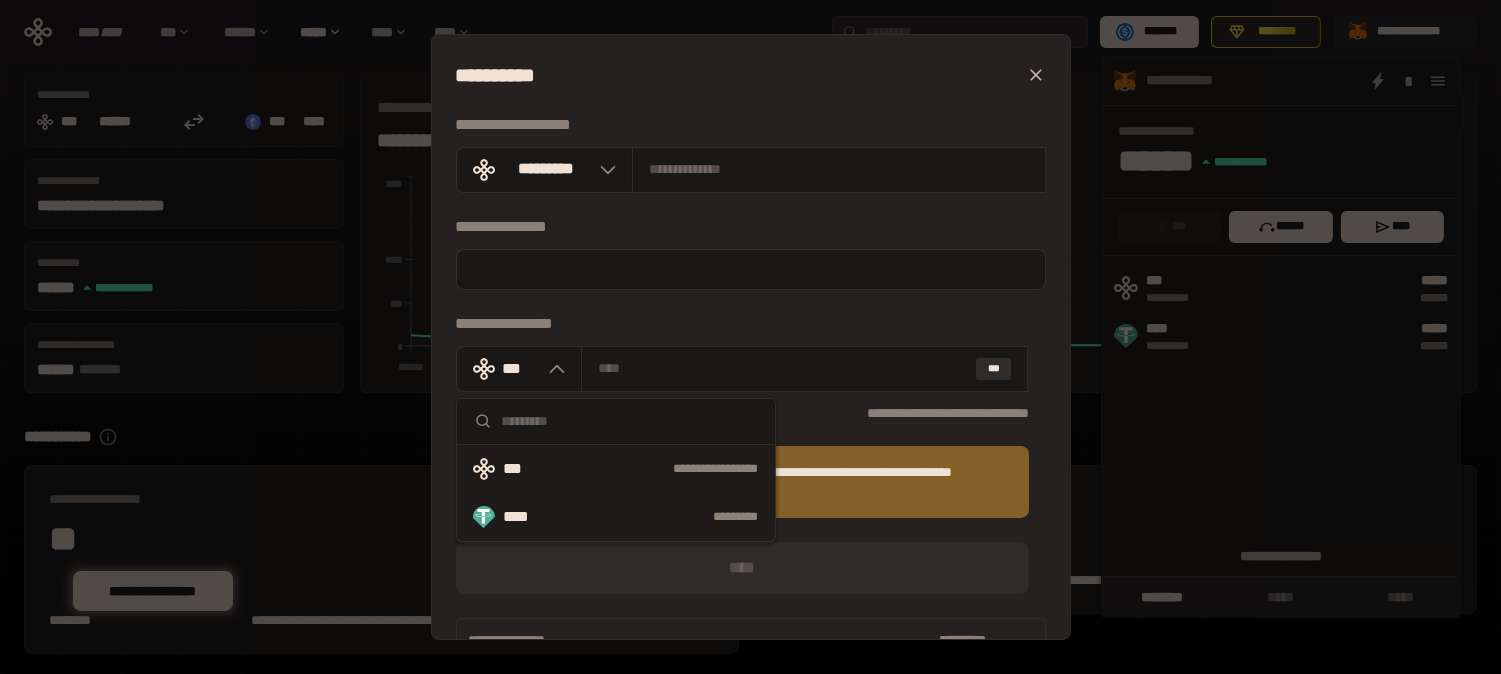 click on "**** *********" at bounding box center (616, 517) 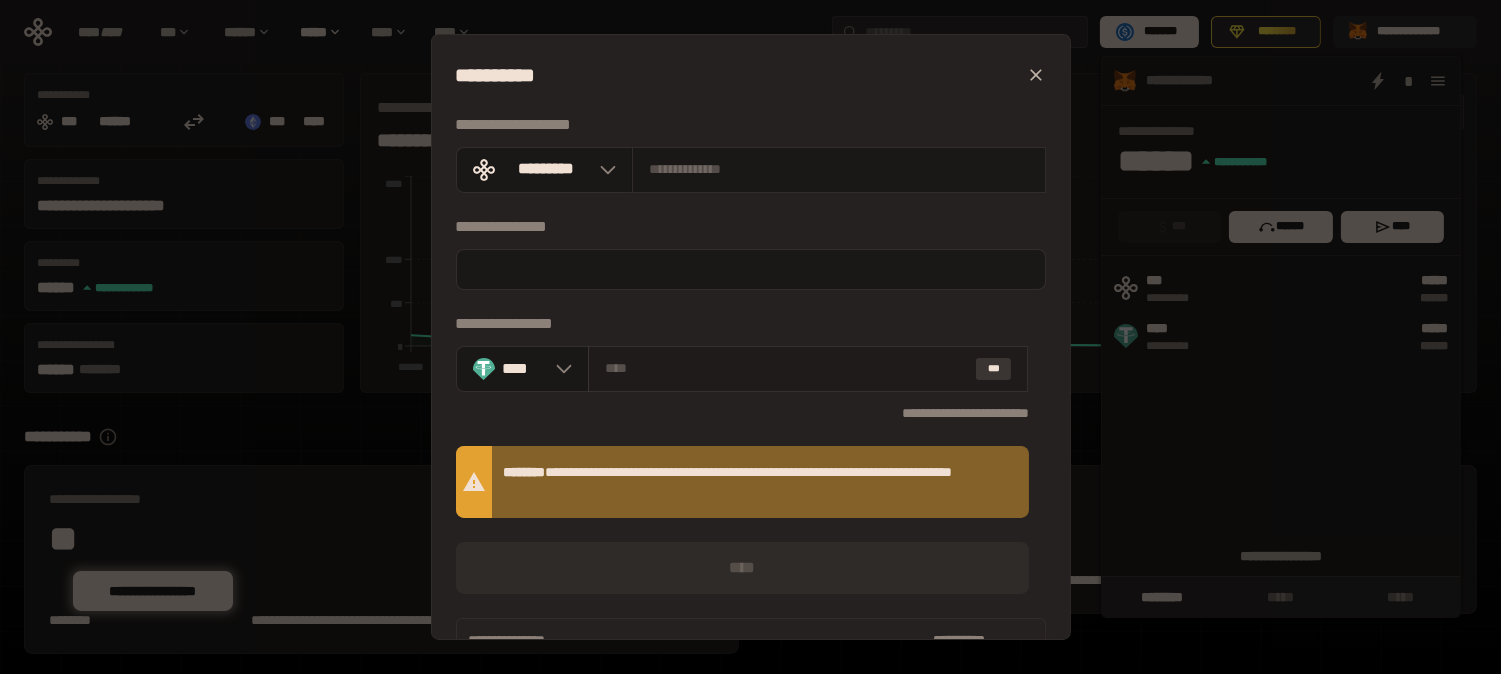click on "***" at bounding box center (994, 369) 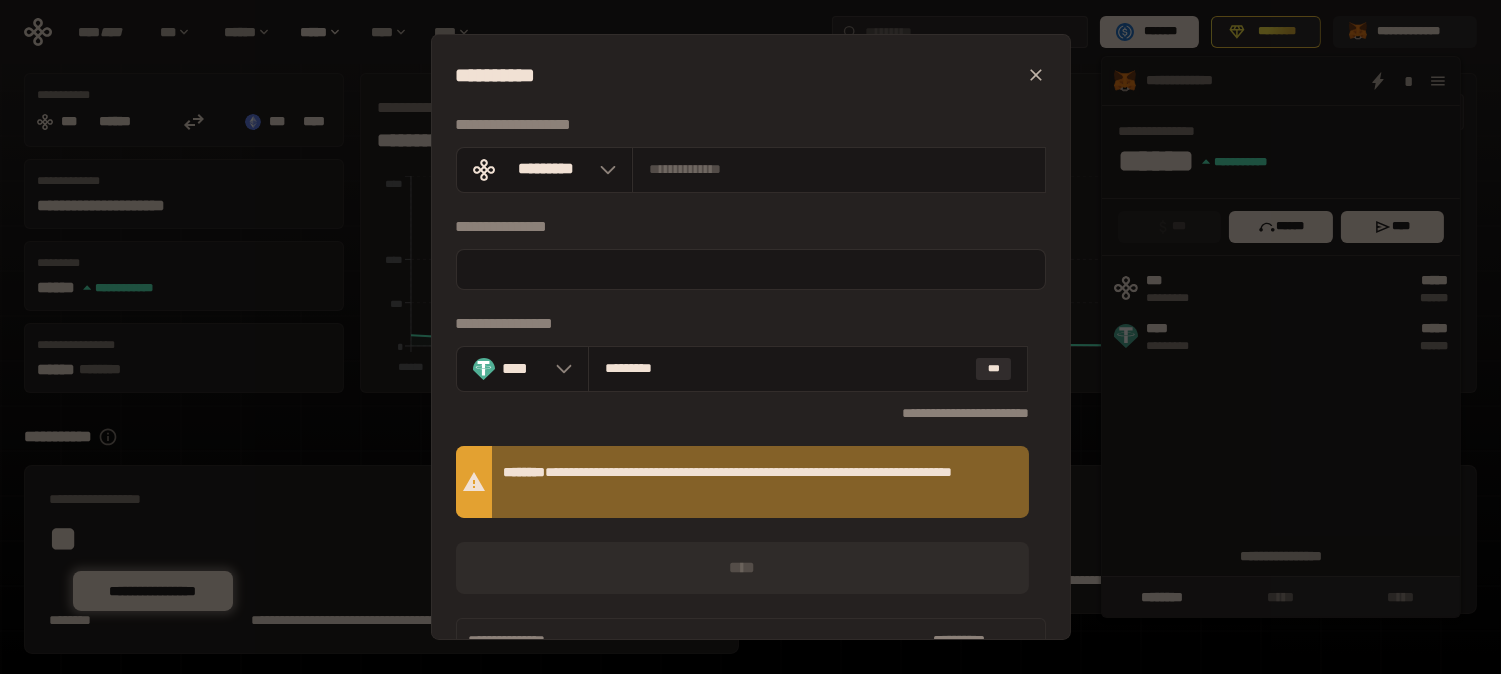 click 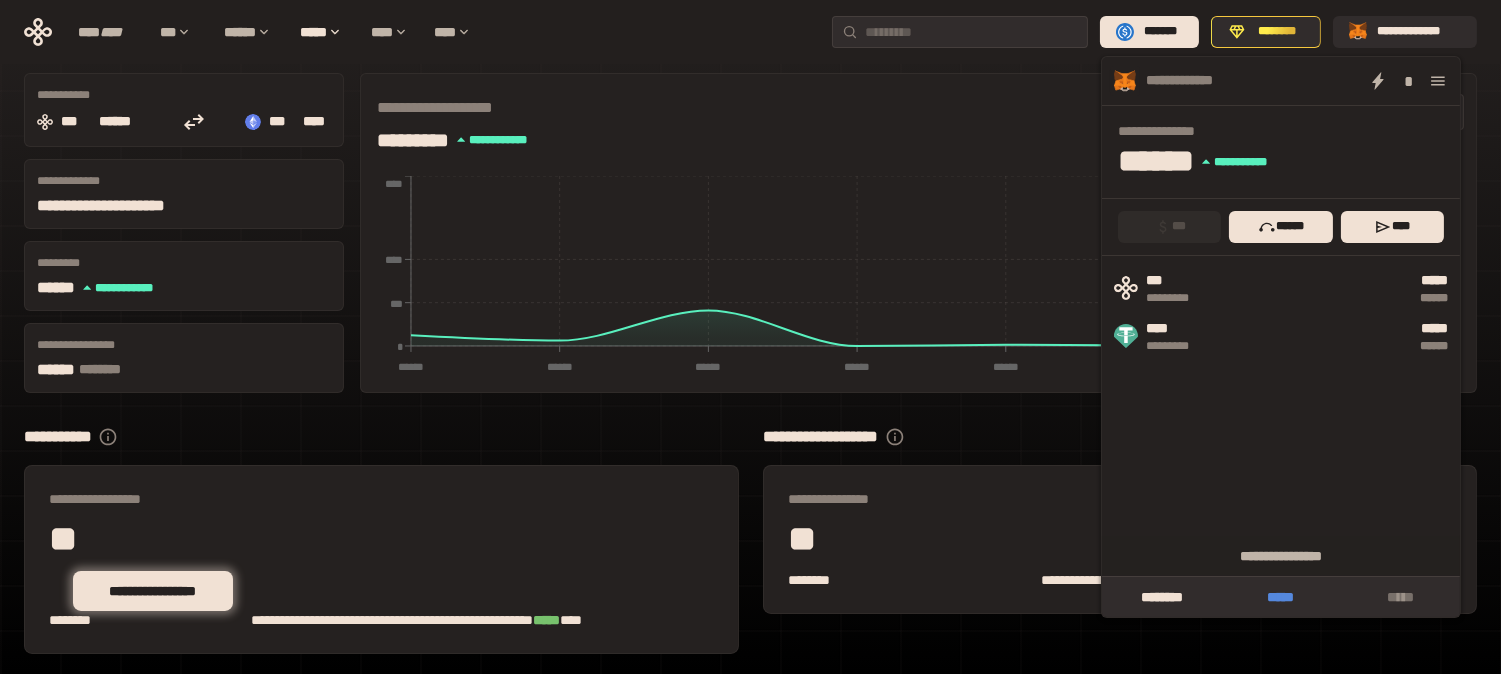 click on "*****" at bounding box center (1280, 597) 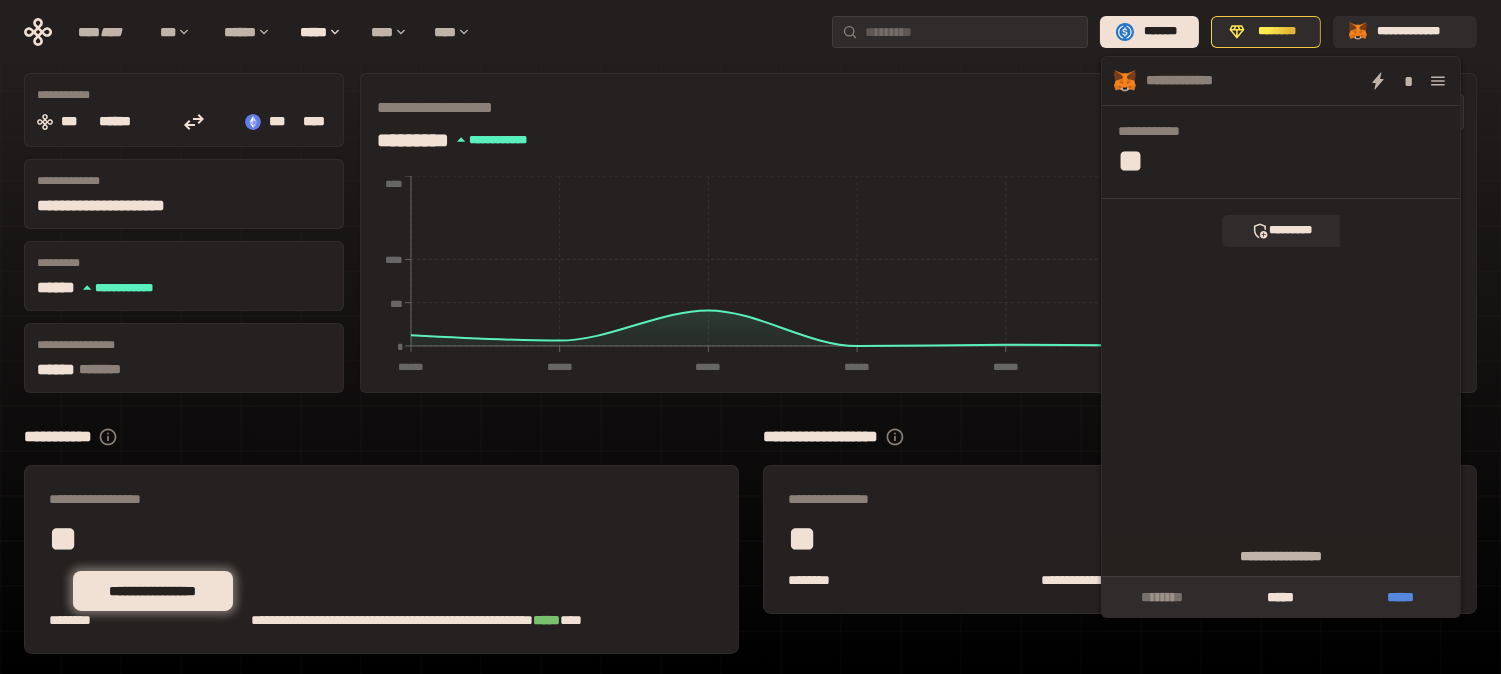 click on "*****" at bounding box center [1400, 597] 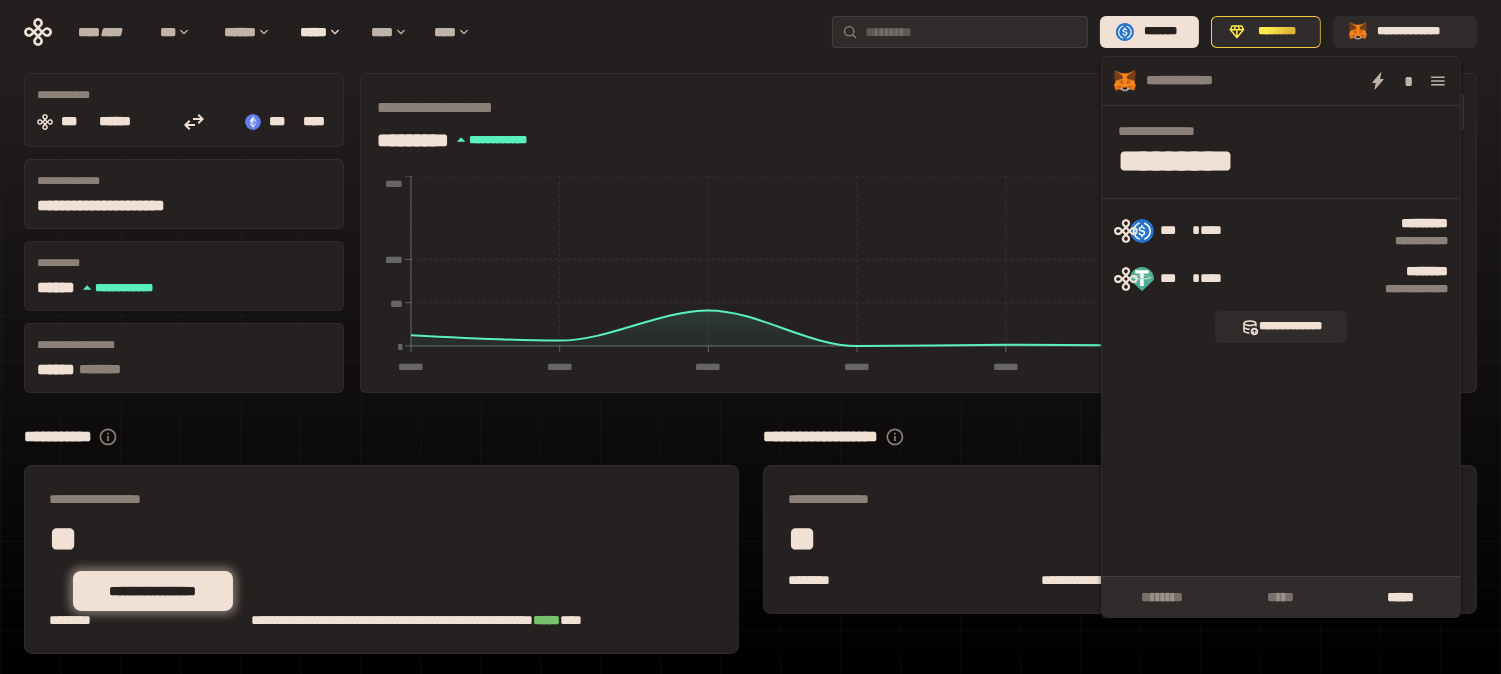click 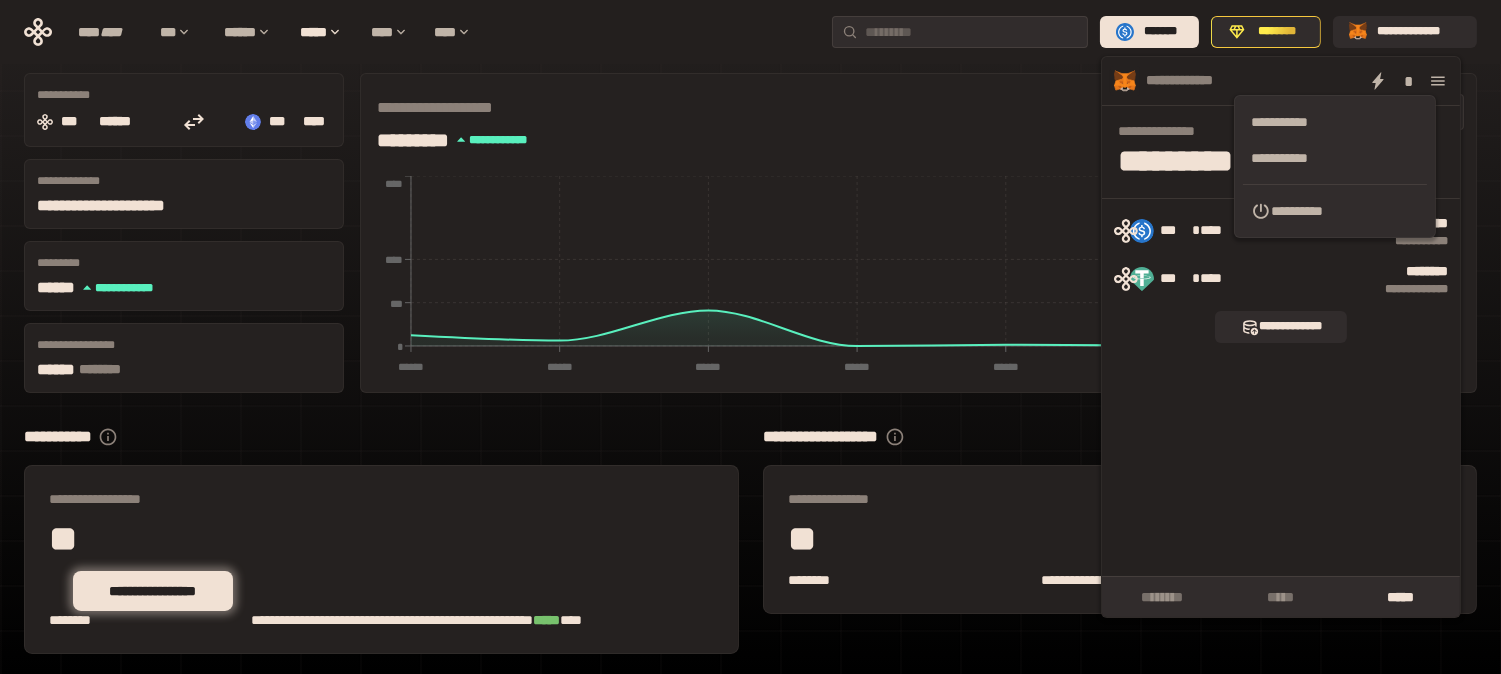 click on "**********" at bounding box center [1281, 387] 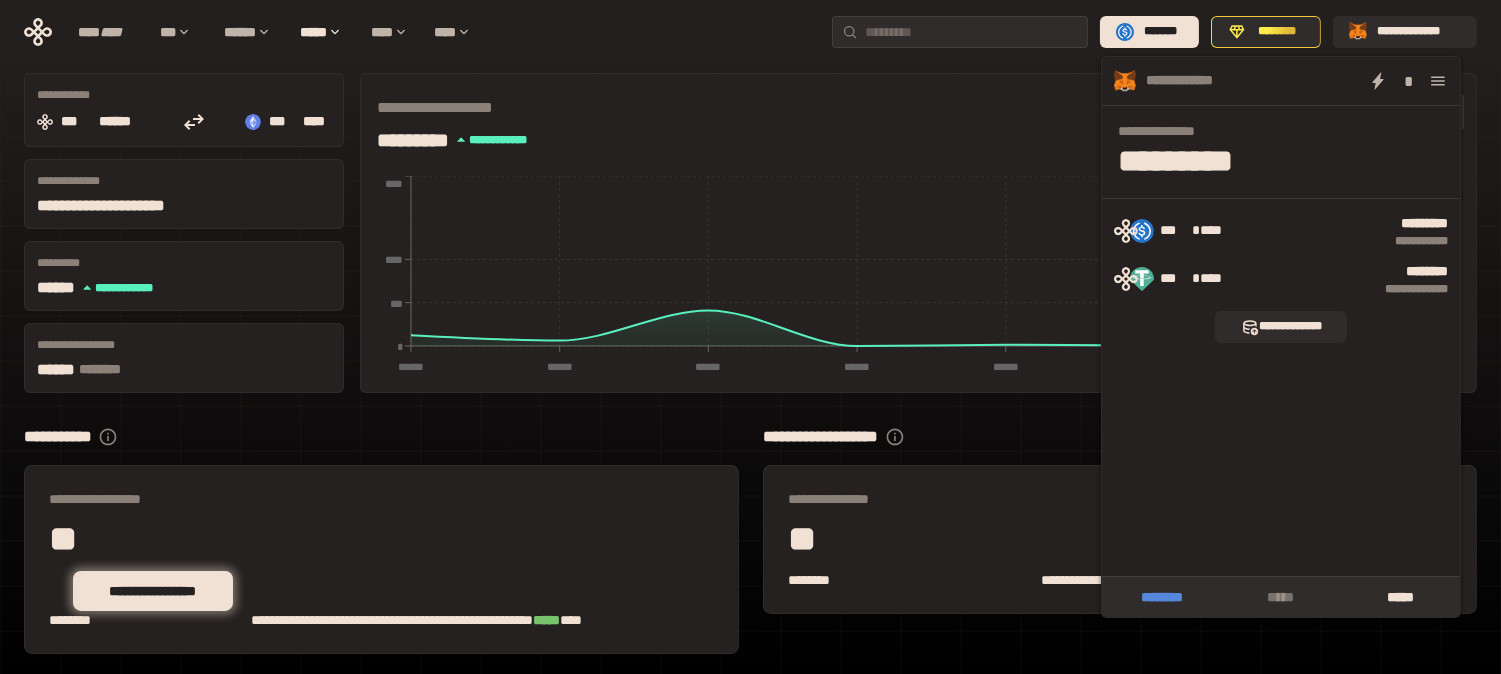 click on "********" at bounding box center [1161, 597] 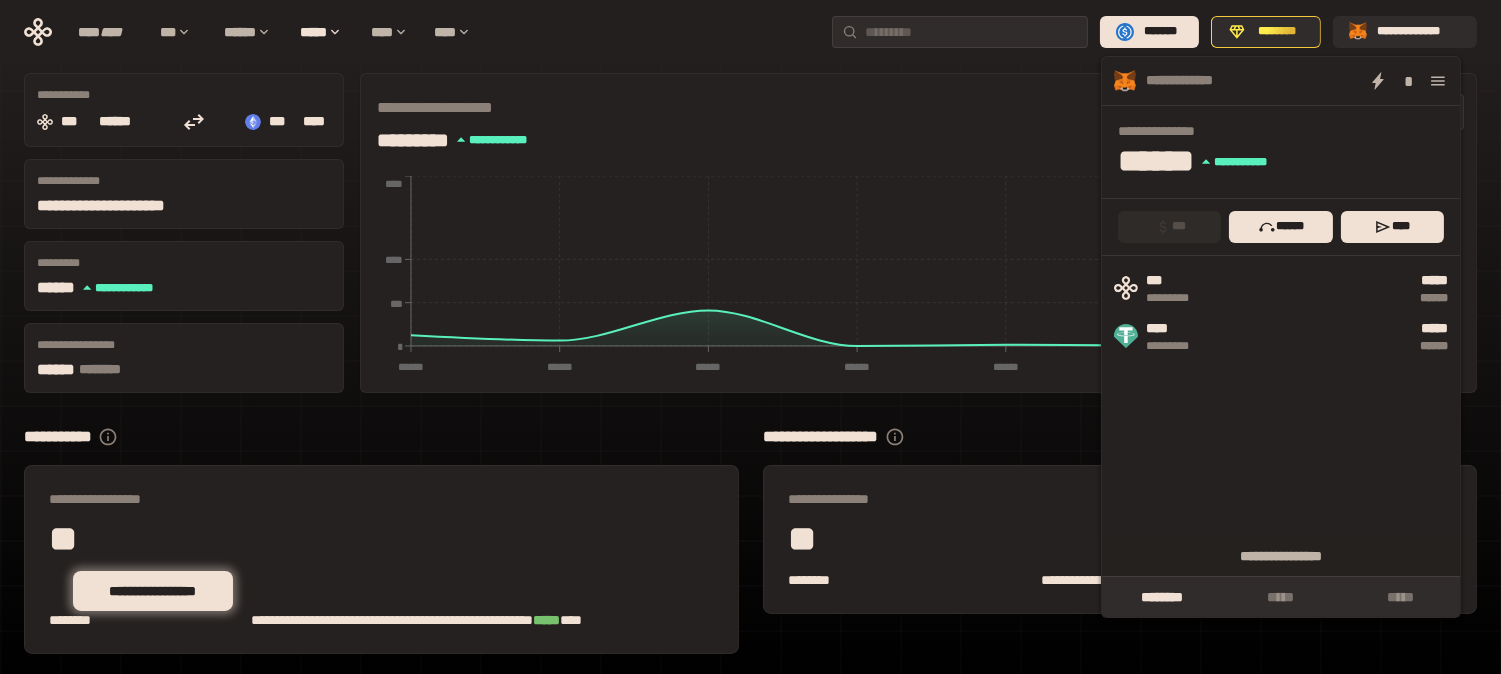 drag, startPoint x: 1170, startPoint y: 344, endPoint x: 1231, endPoint y: 433, distance: 107.8981 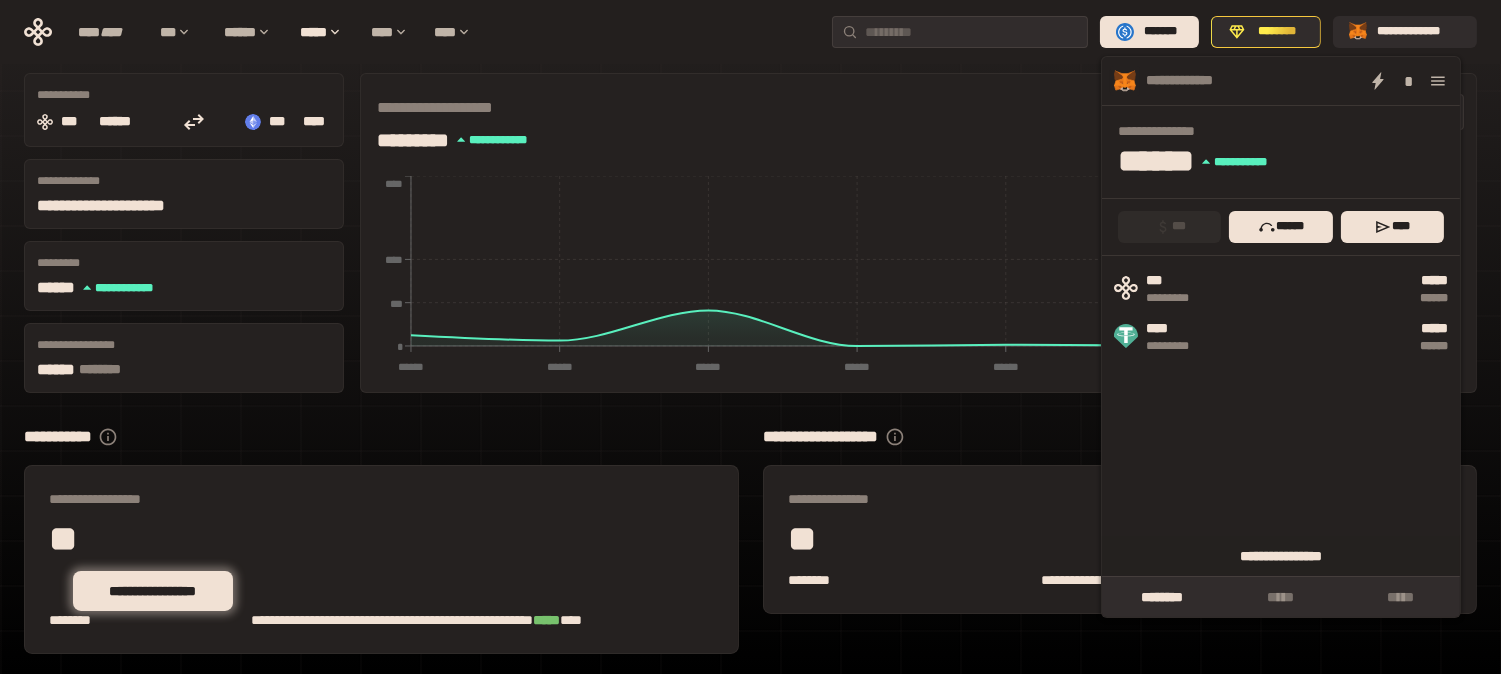 click on "**********" at bounding box center [1281, 556] 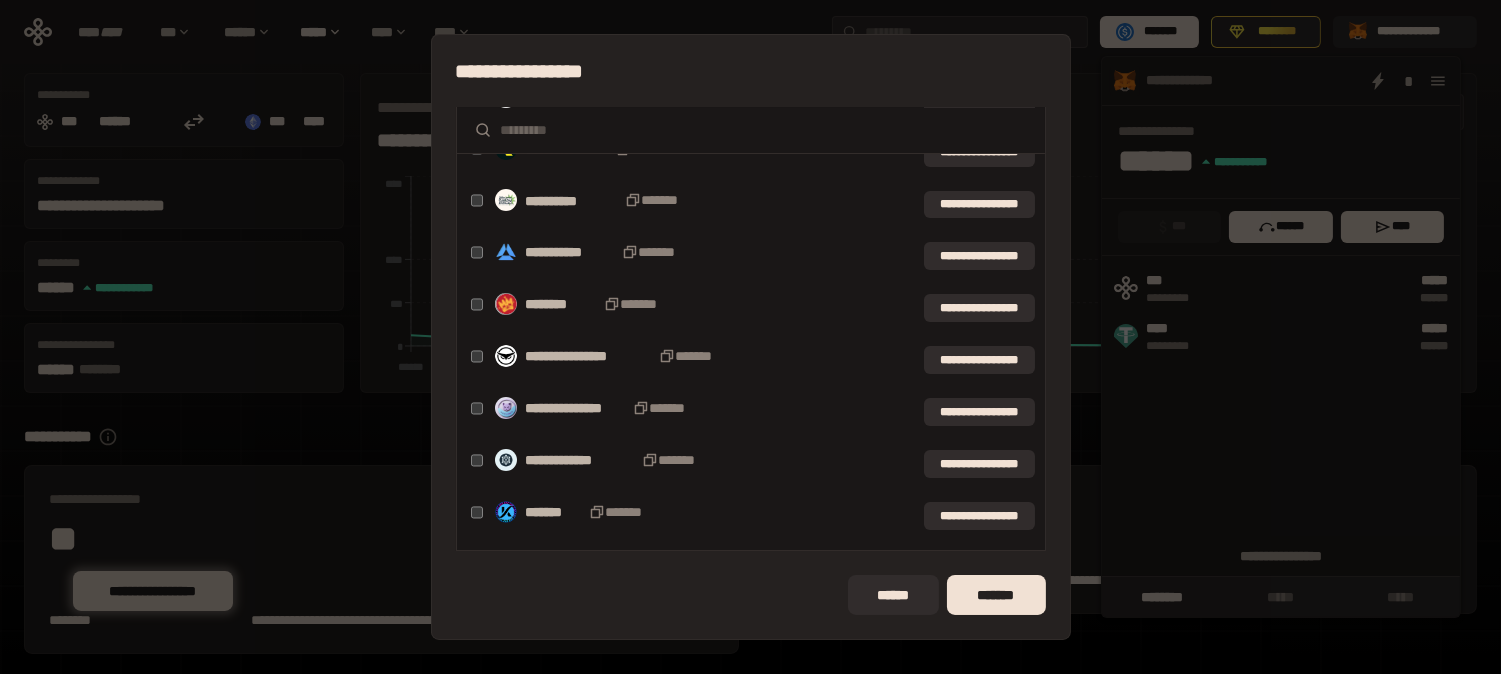 scroll, scrollTop: 0, scrollLeft: 0, axis: both 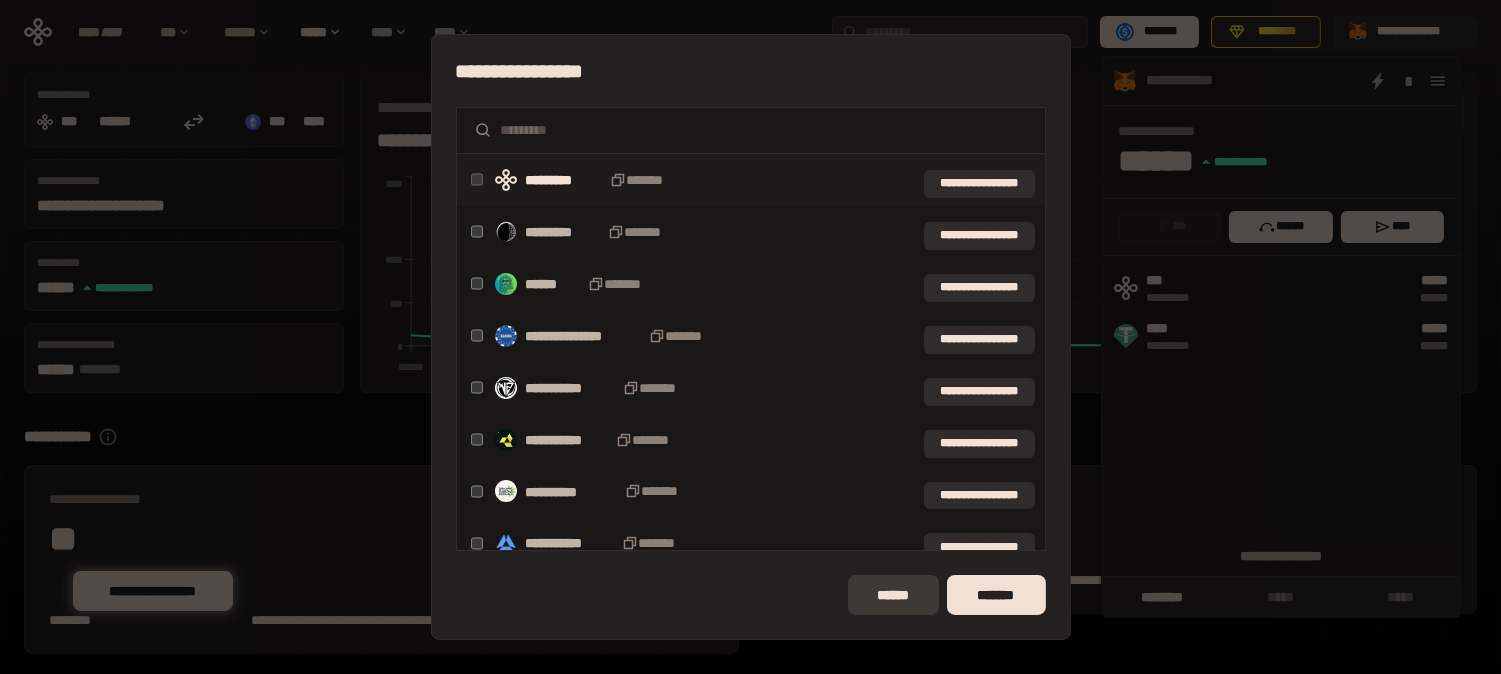click on "******" at bounding box center (893, 595) 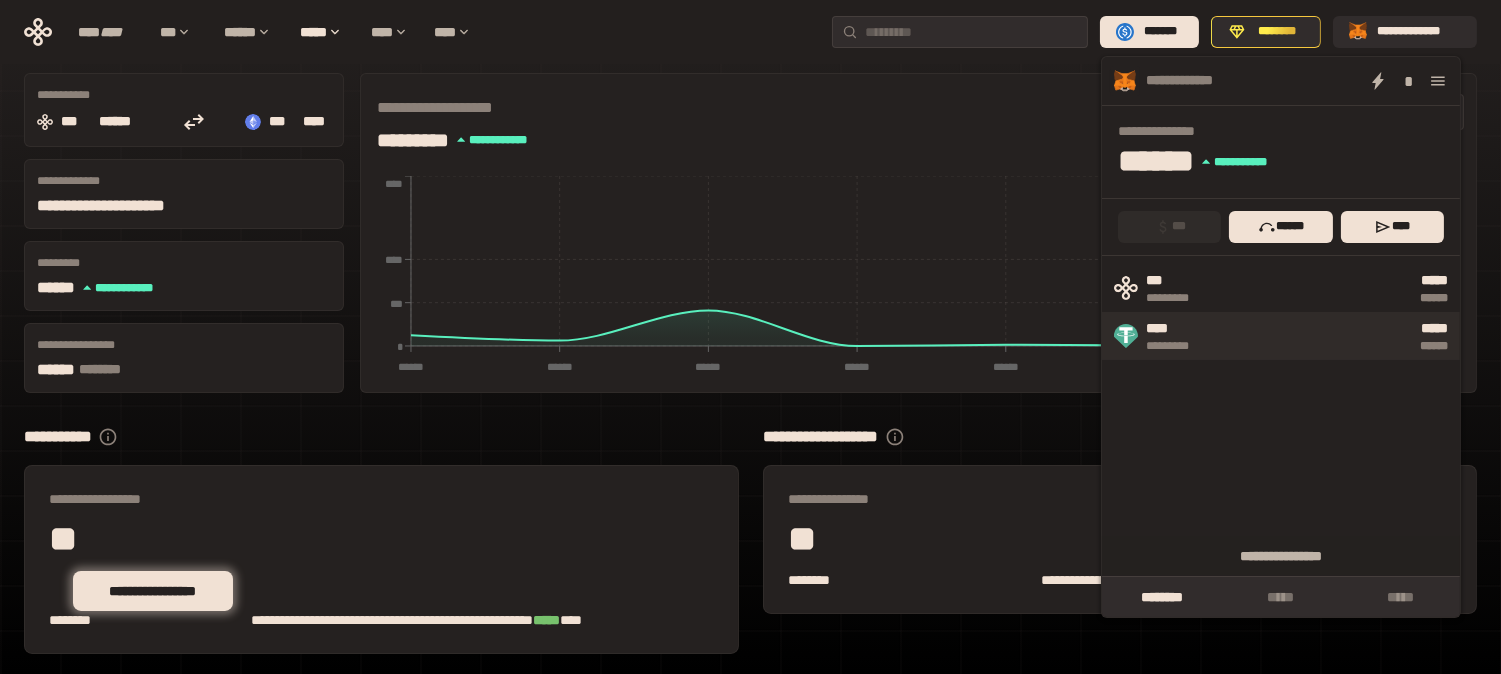click on "*********" at bounding box center [1177, 346] 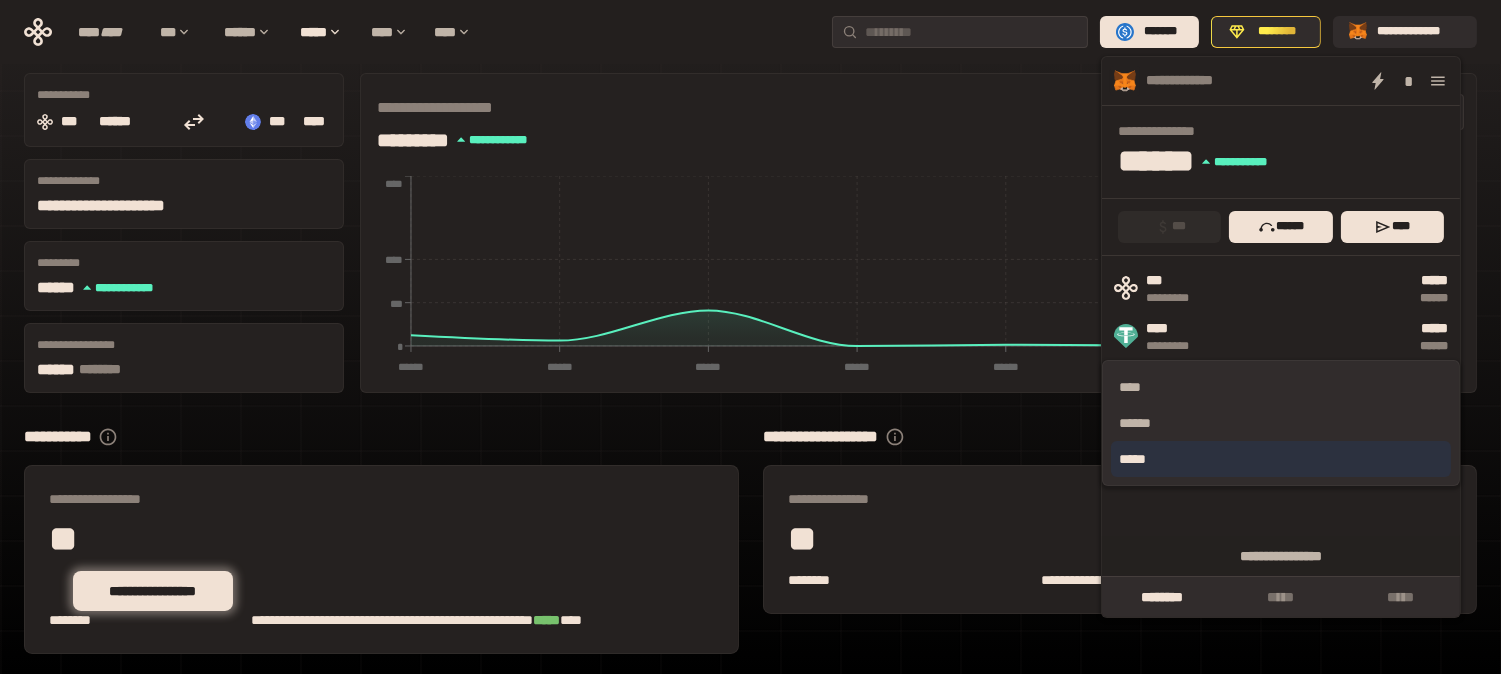 click on "*****" at bounding box center (1281, 459) 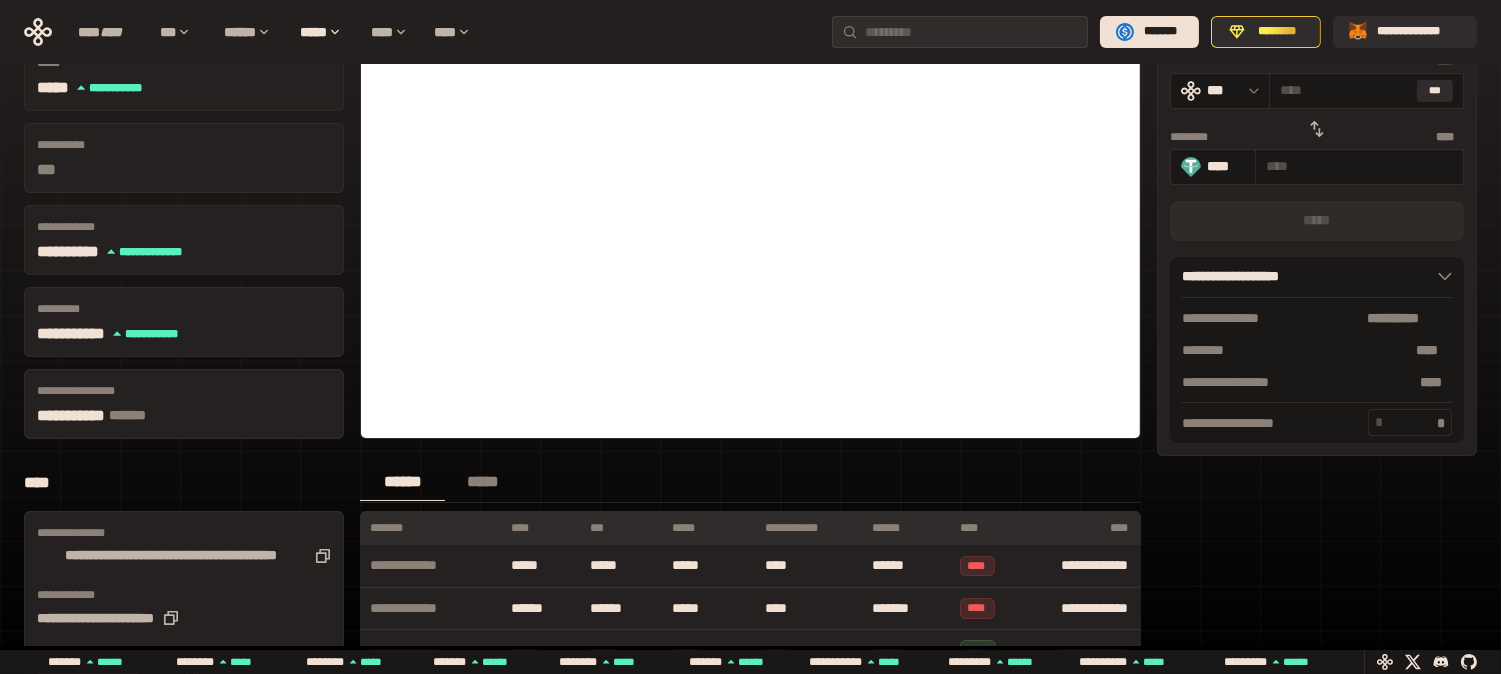 click 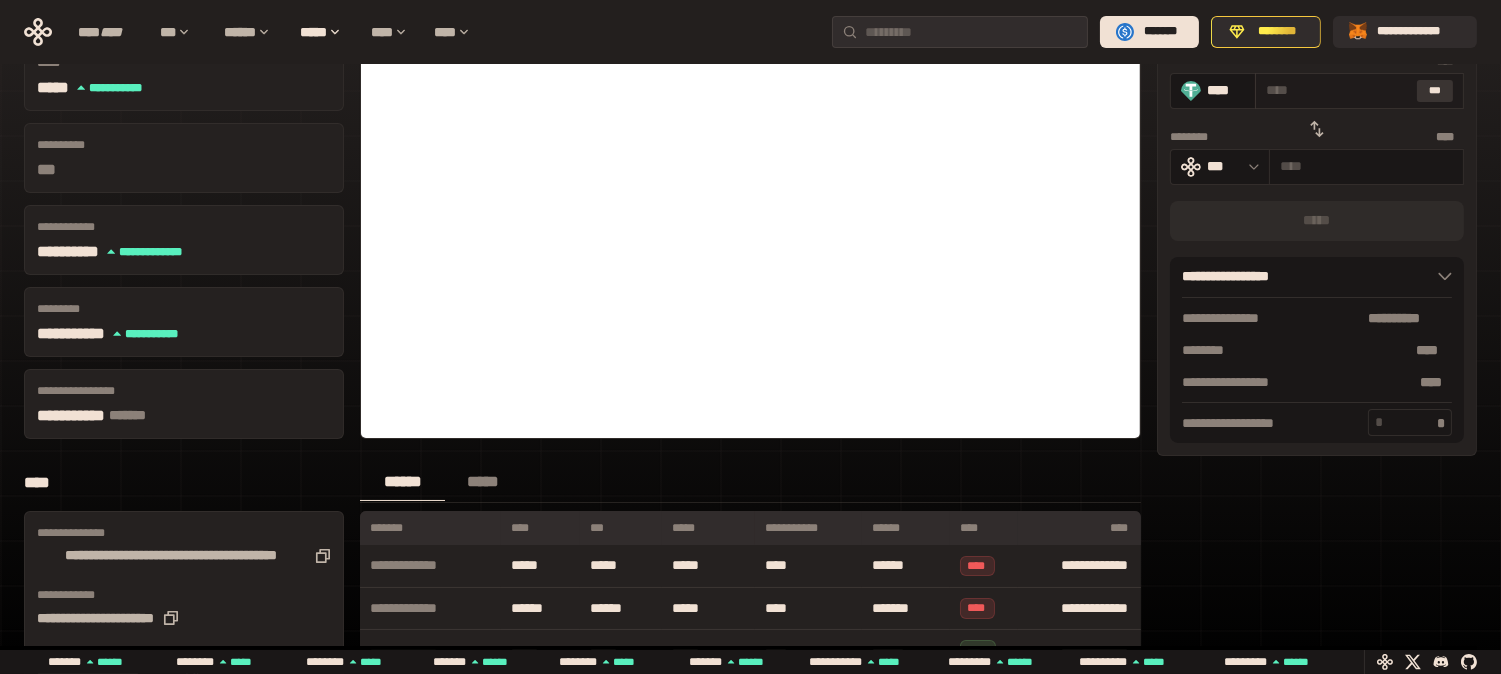click on "***" at bounding box center [1435, 91] 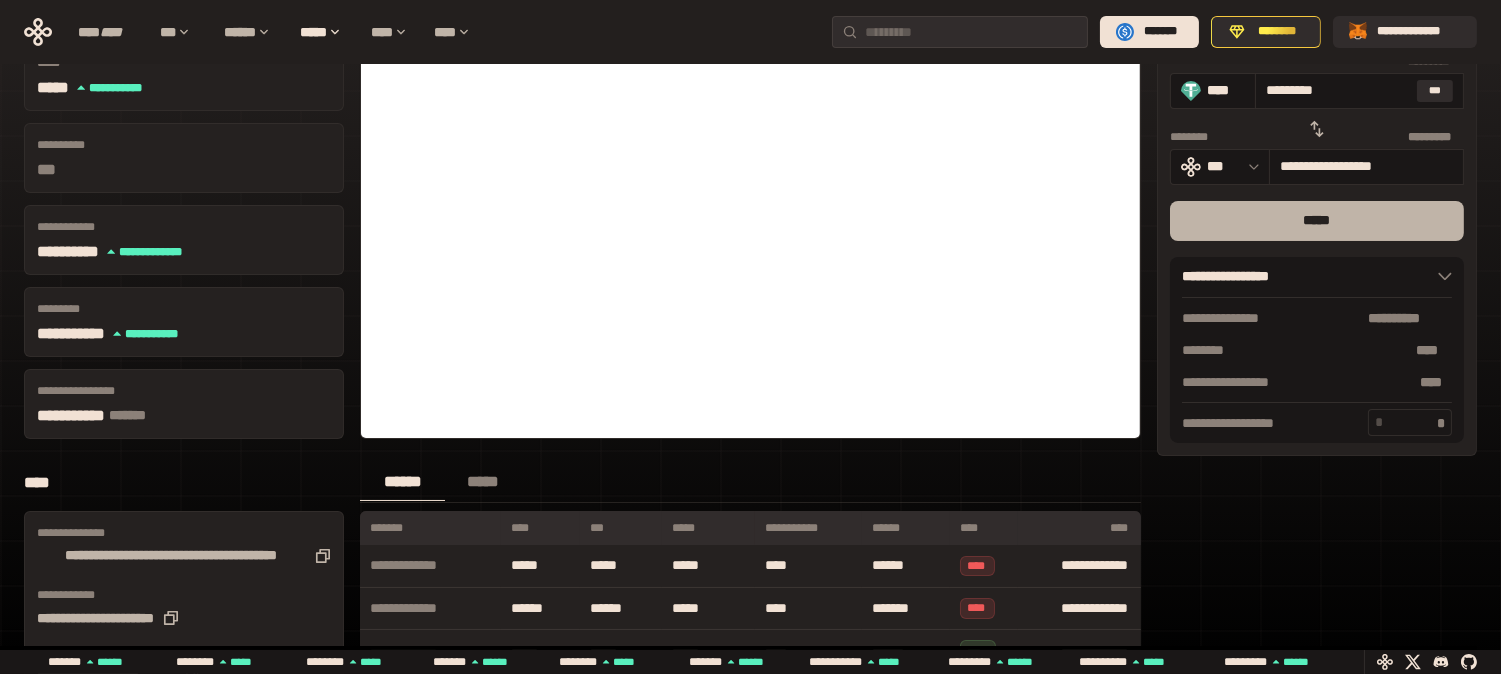 click on "*****" at bounding box center [1317, 221] 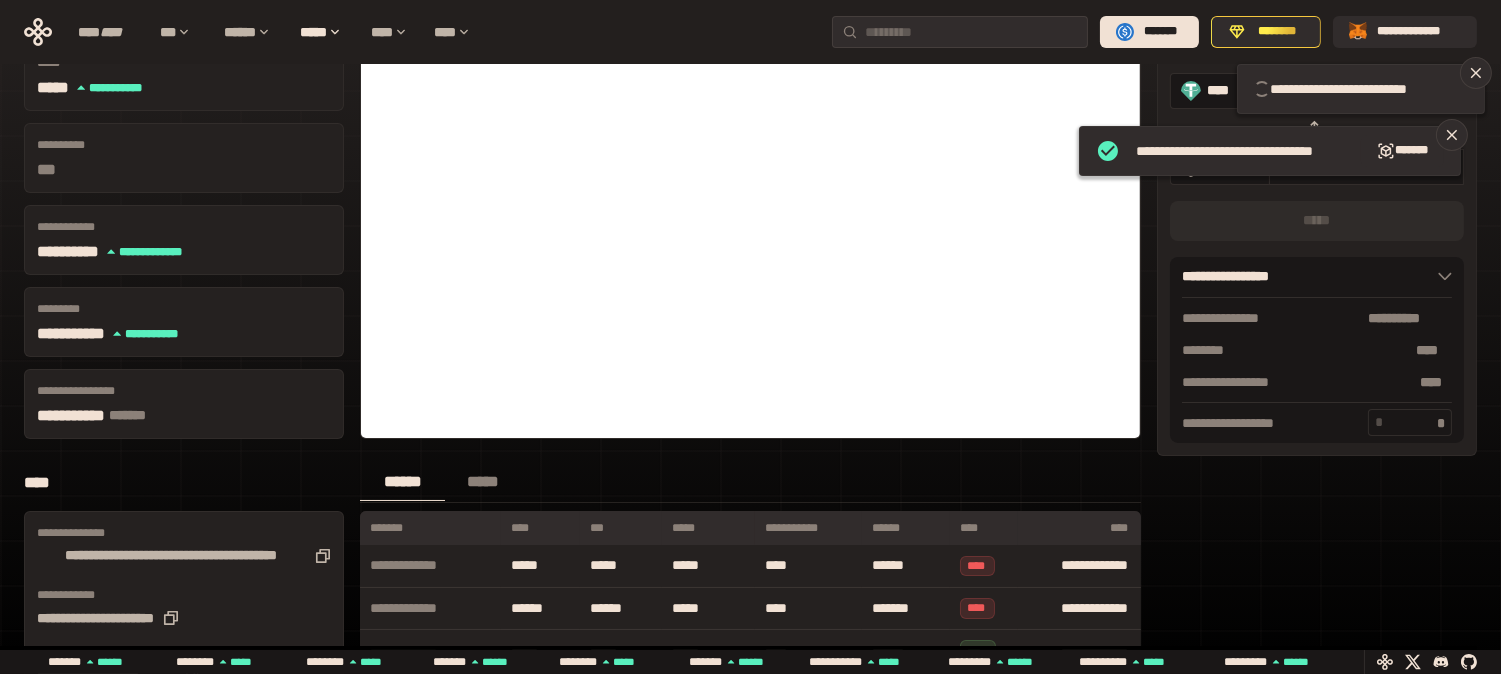 type 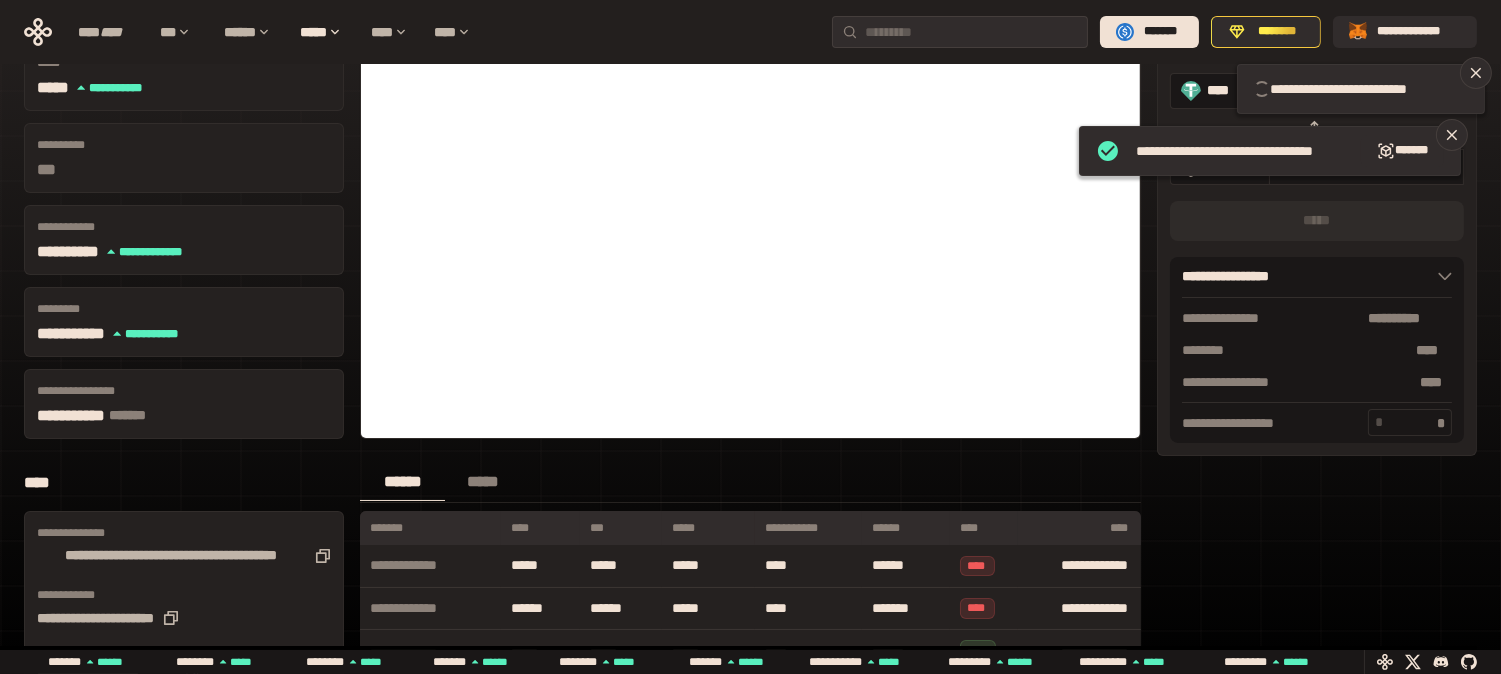 type 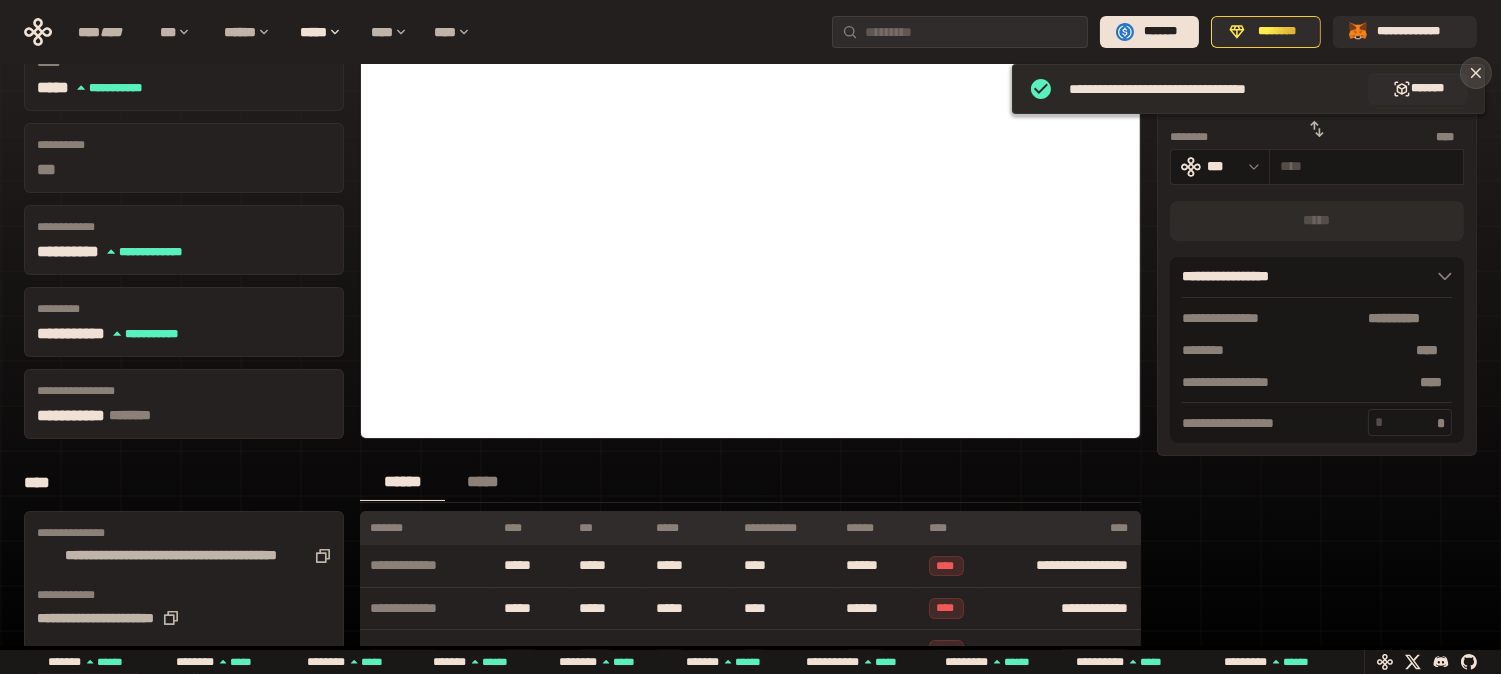 click 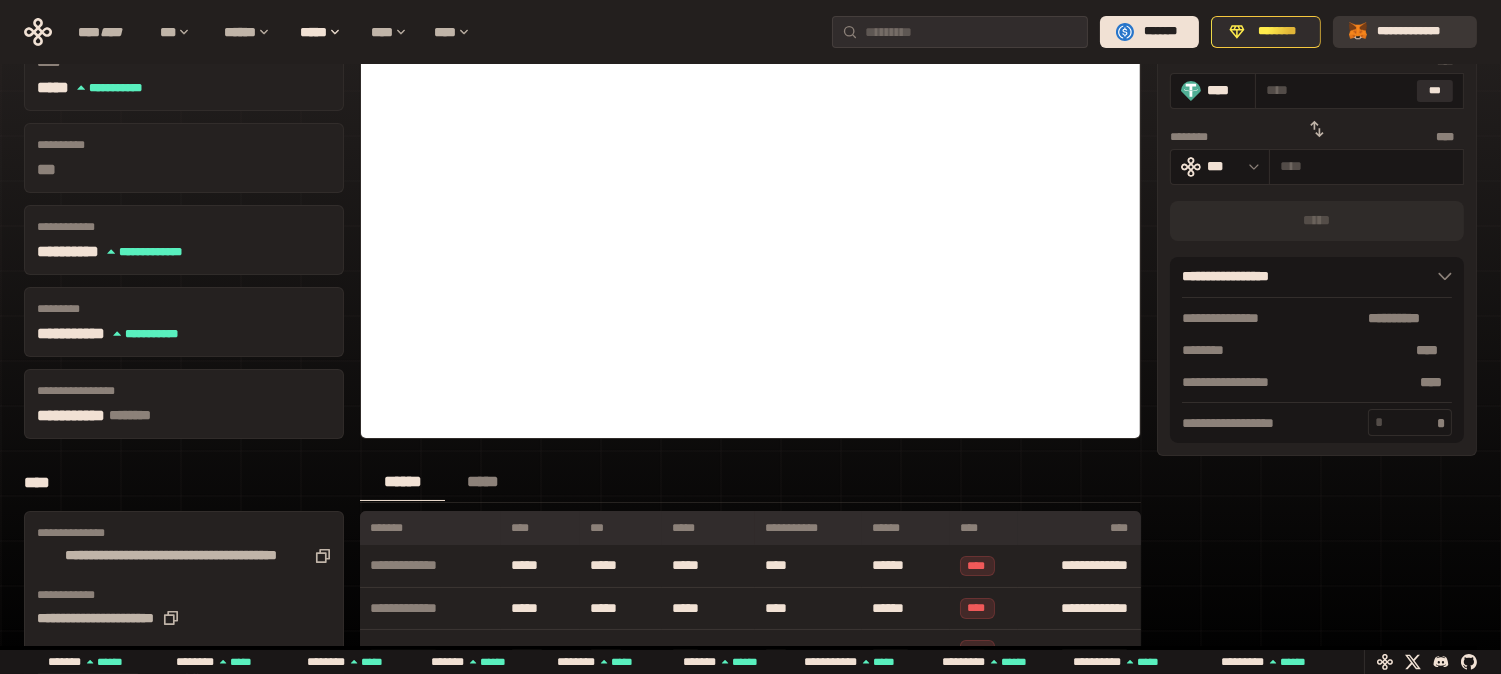click on "**********" at bounding box center [1419, 32] 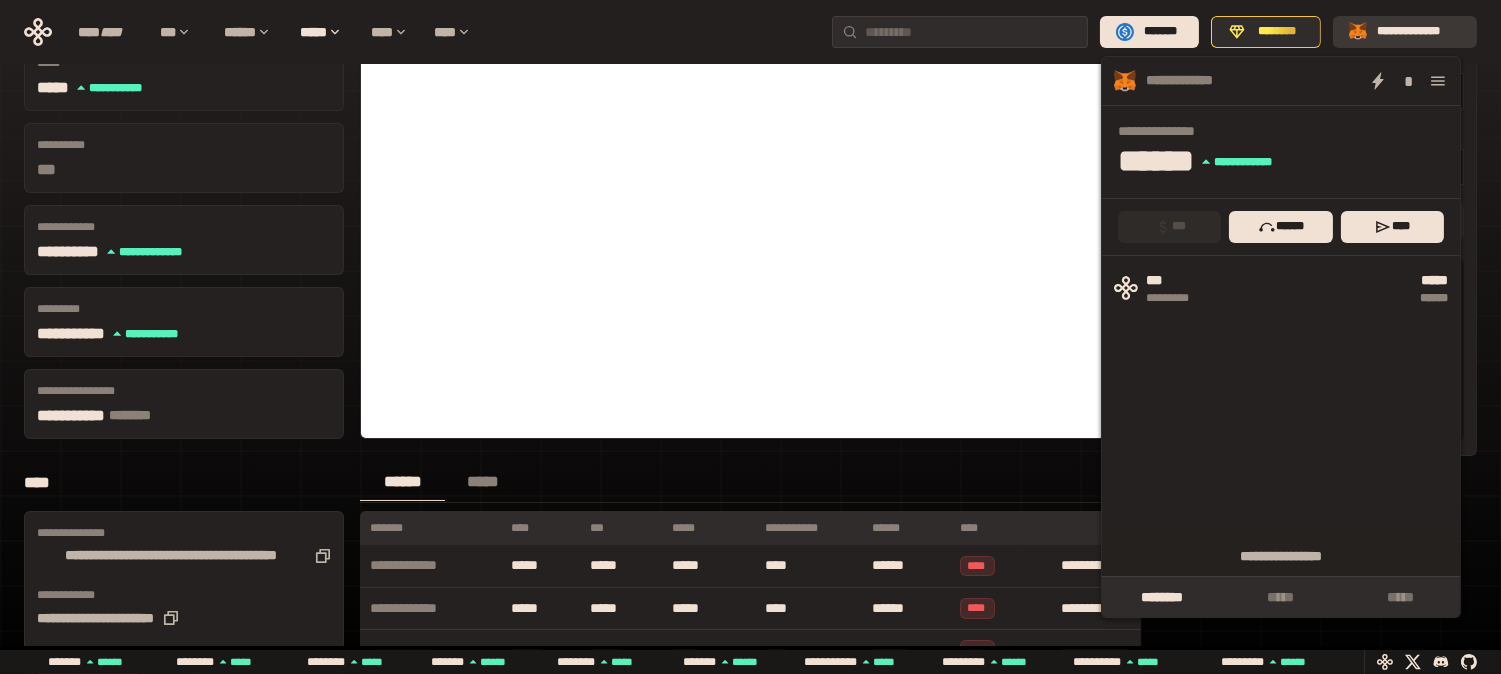 click on "**********" at bounding box center [1405, 32] 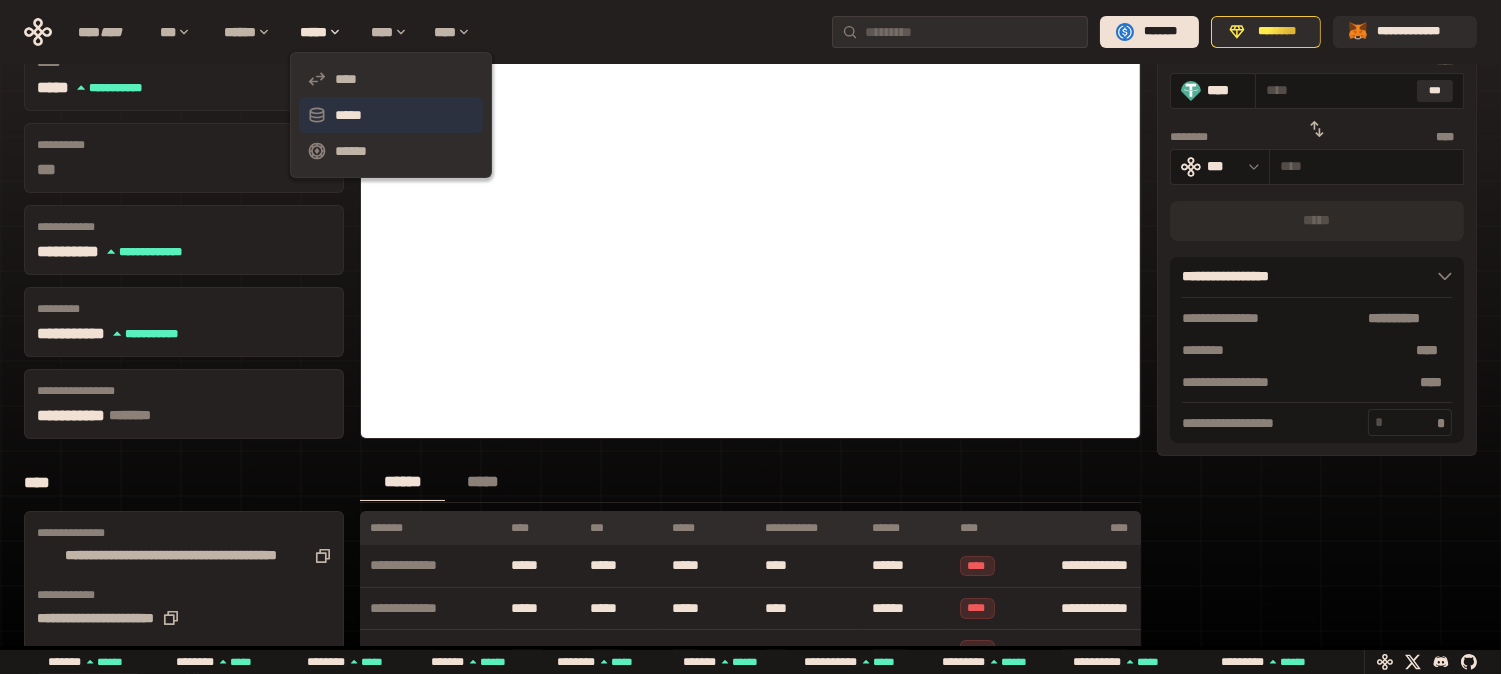 click on "*****" at bounding box center (391, 115) 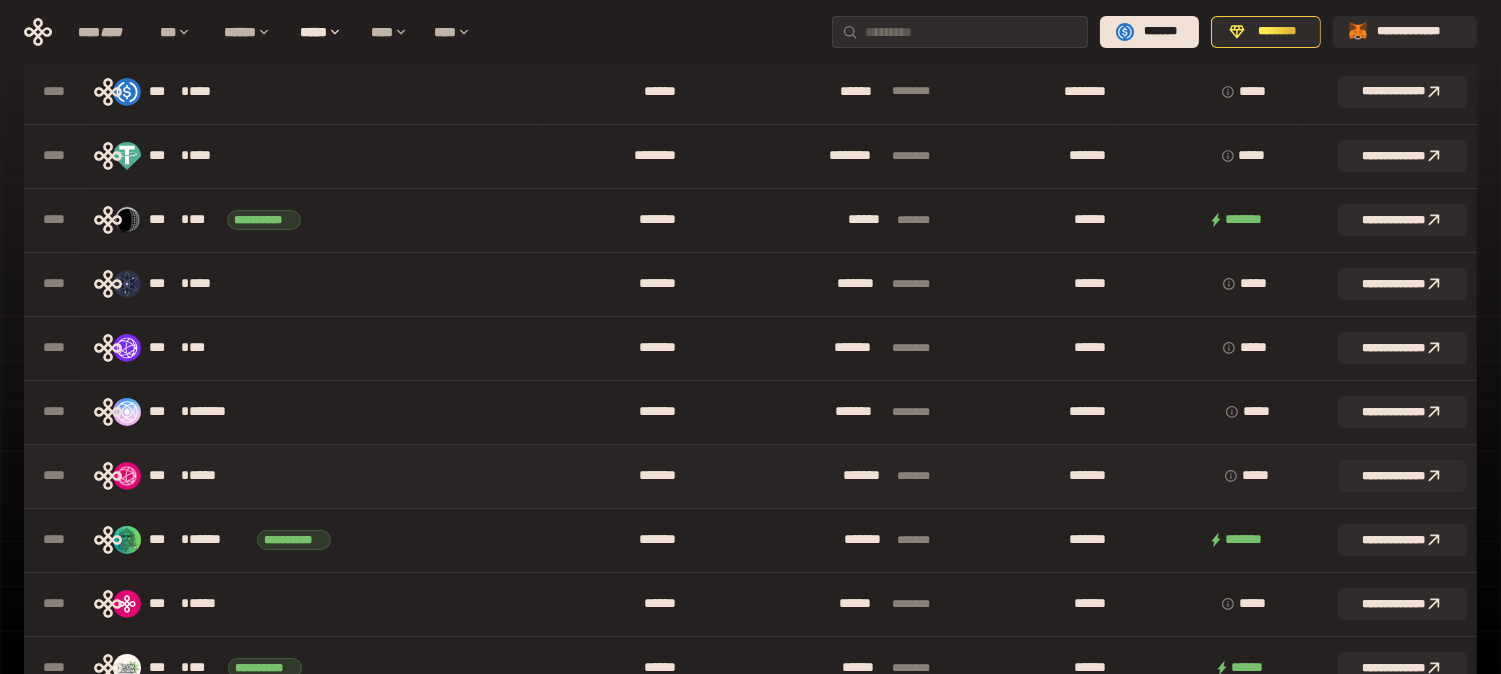 scroll, scrollTop: 591, scrollLeft: 0, axis: vertical 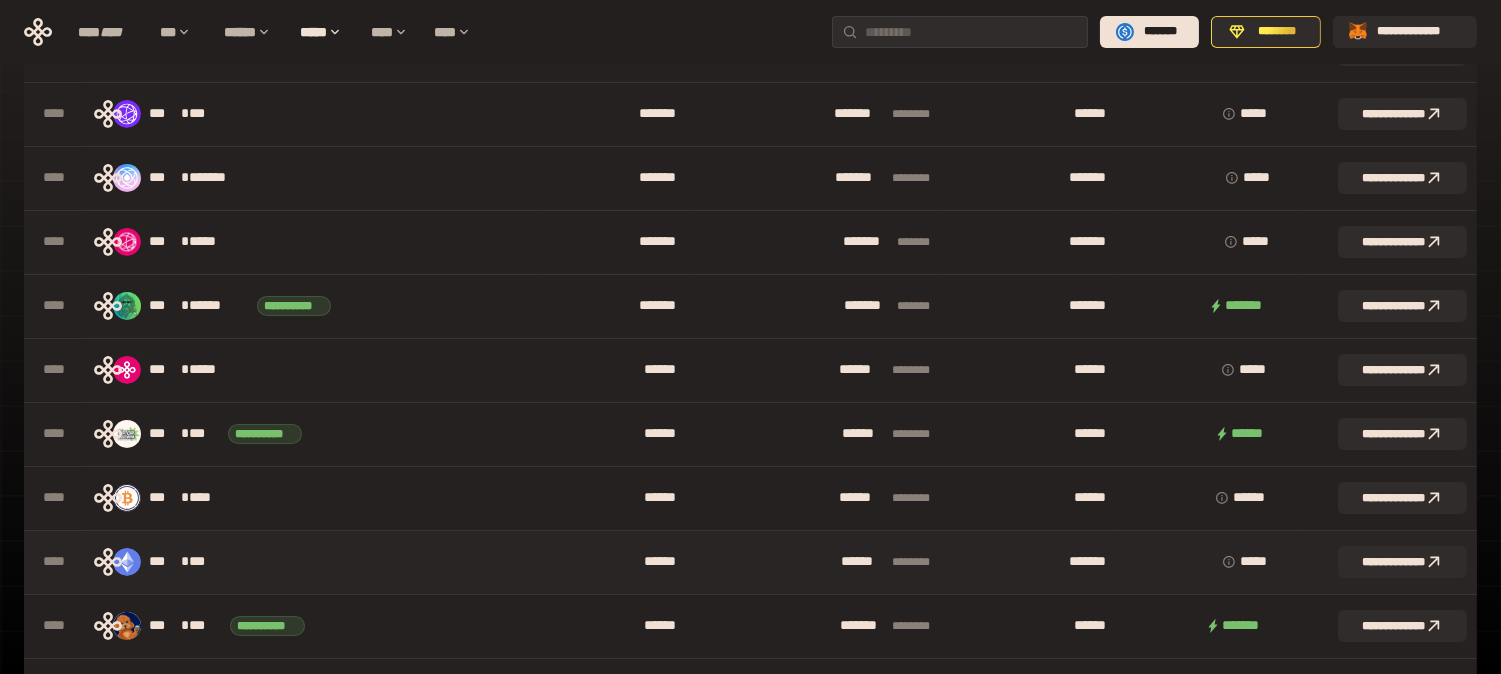 click on "***" at bounding box center (203, 561) 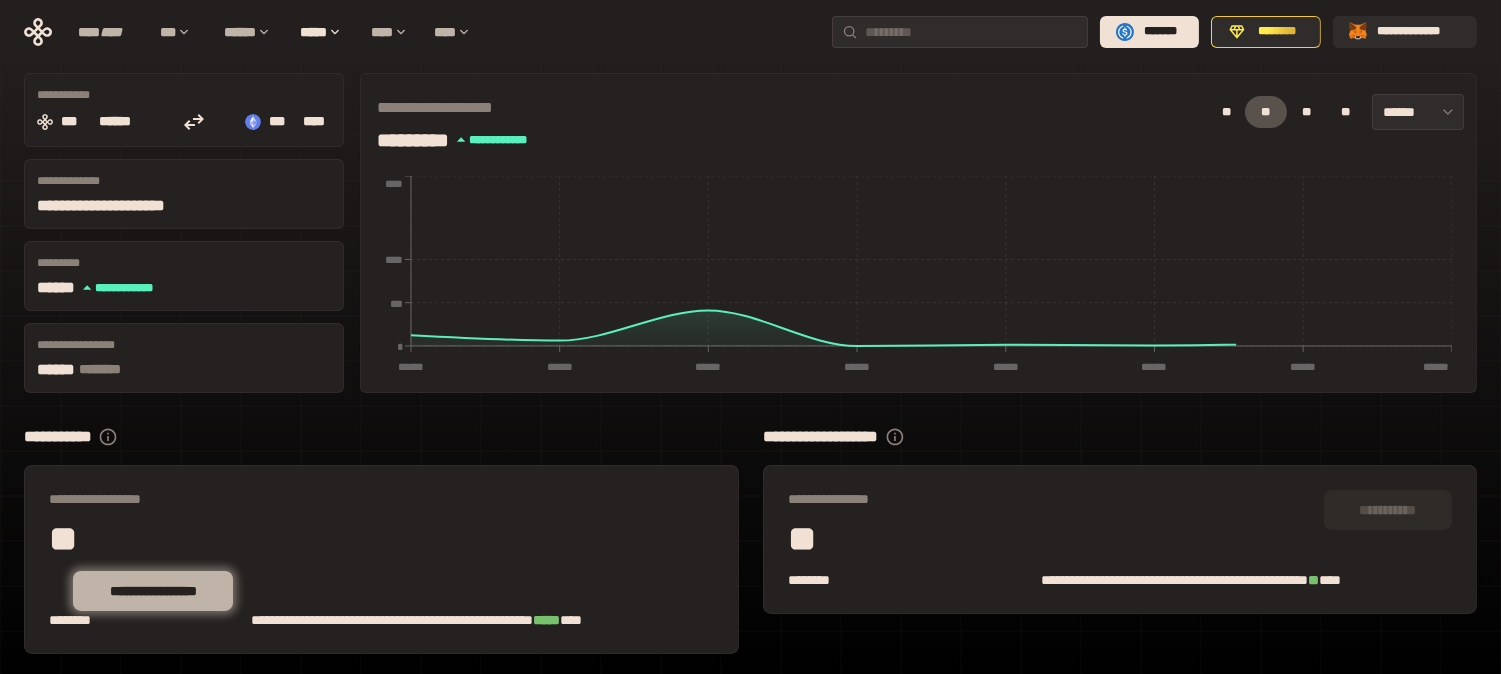 click on "**********" at bounding box center (153, 591) 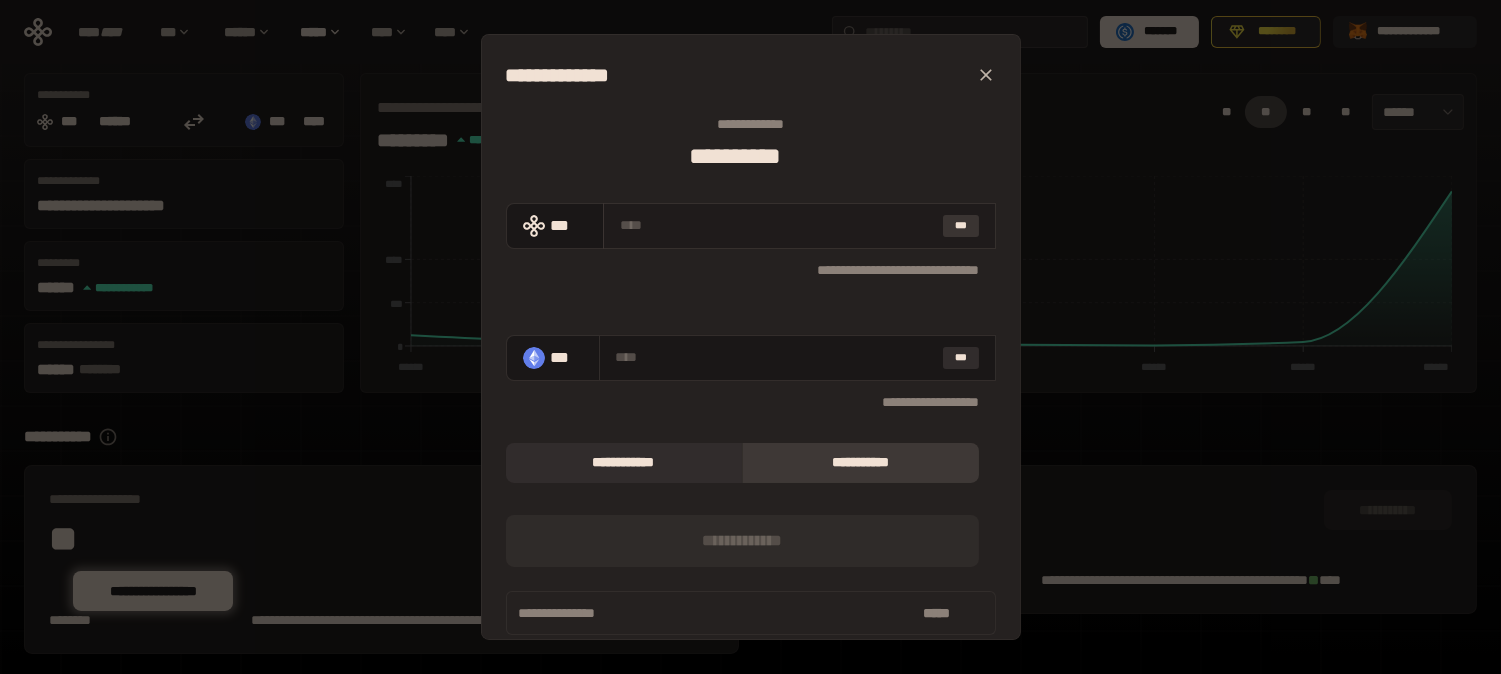click on "***" at bounding box center [961, 226] 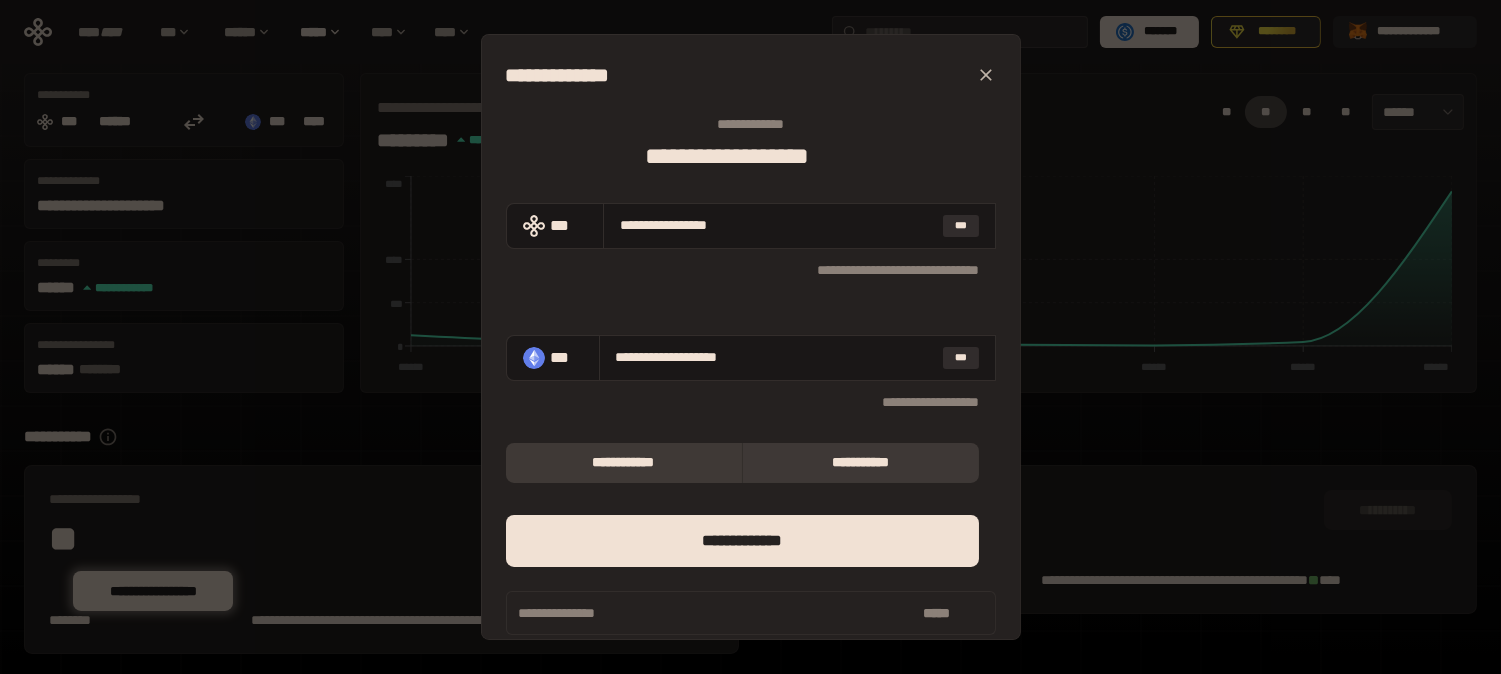 click on "**********" at bounding box center (624, 463) 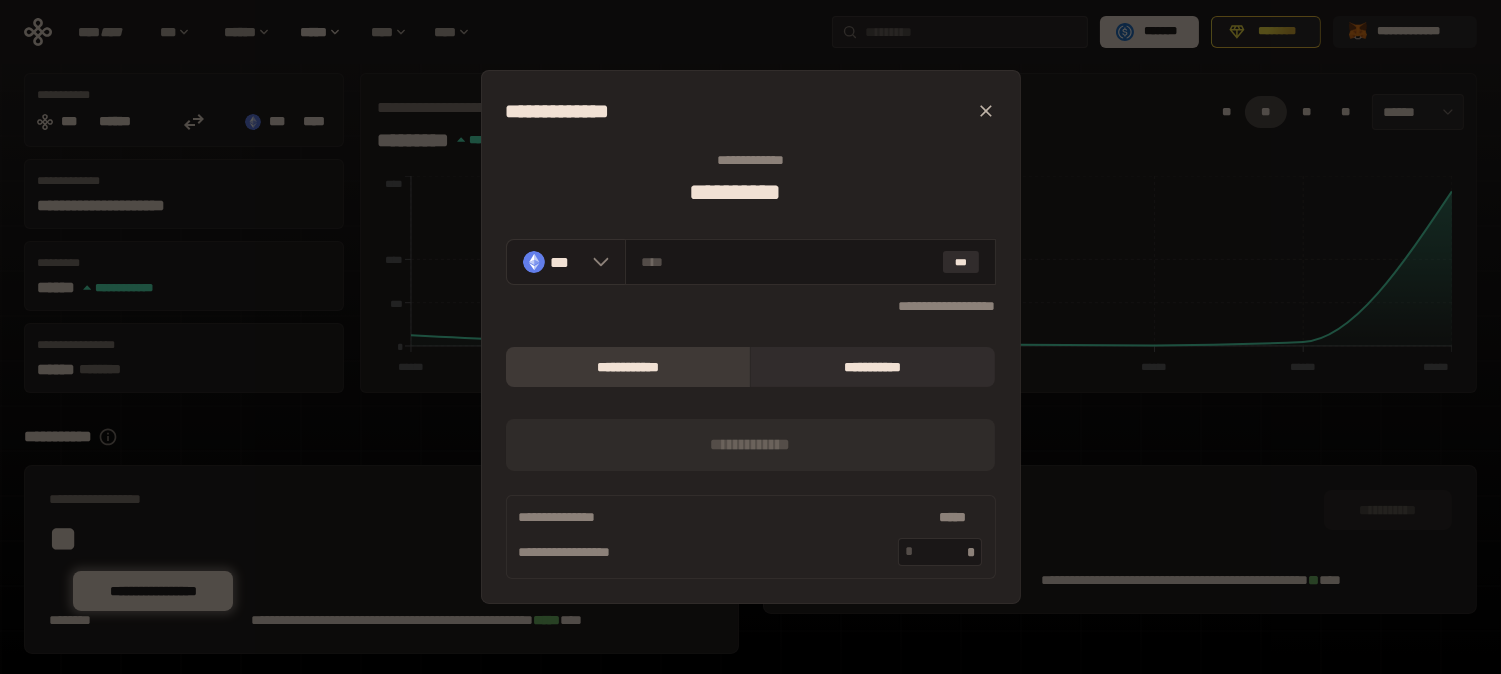 click on "***" at bounding box center (566, 262) 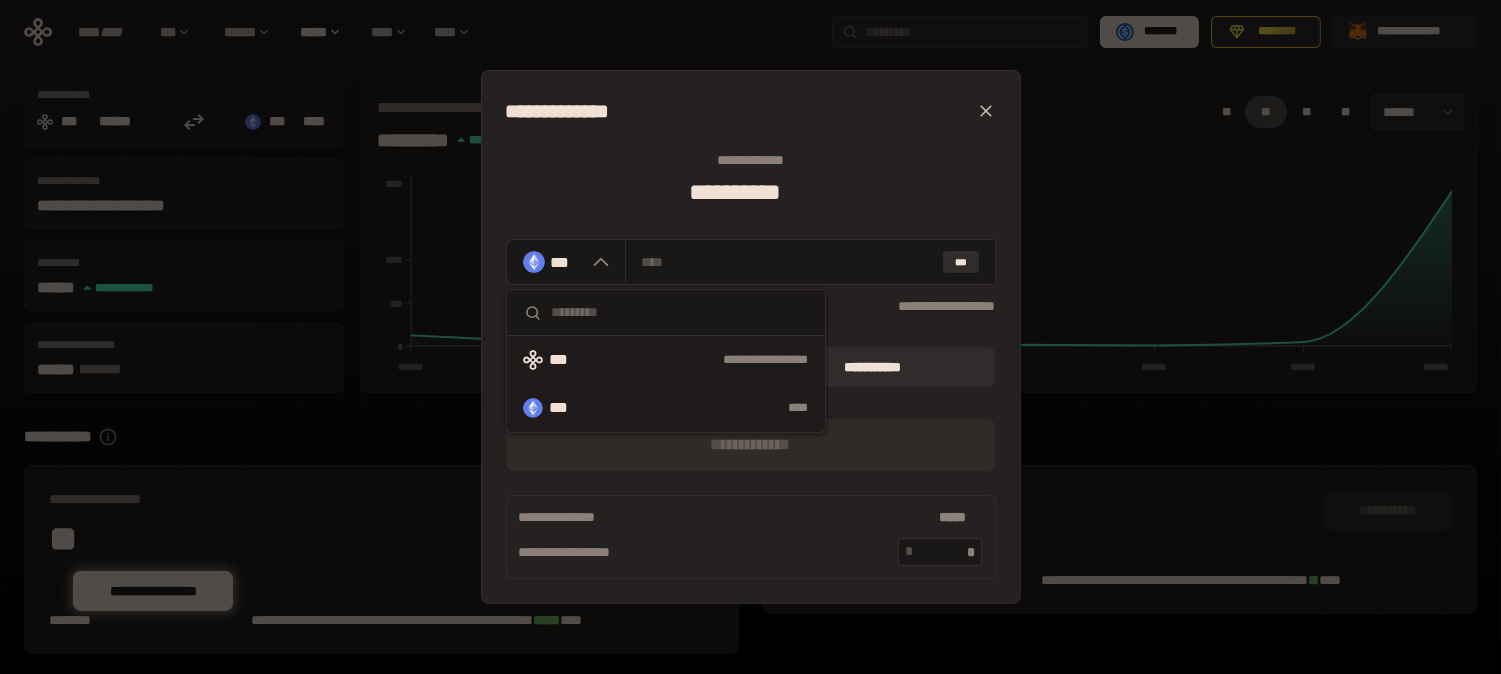 click on "**********" at bounding box center (666, 360) 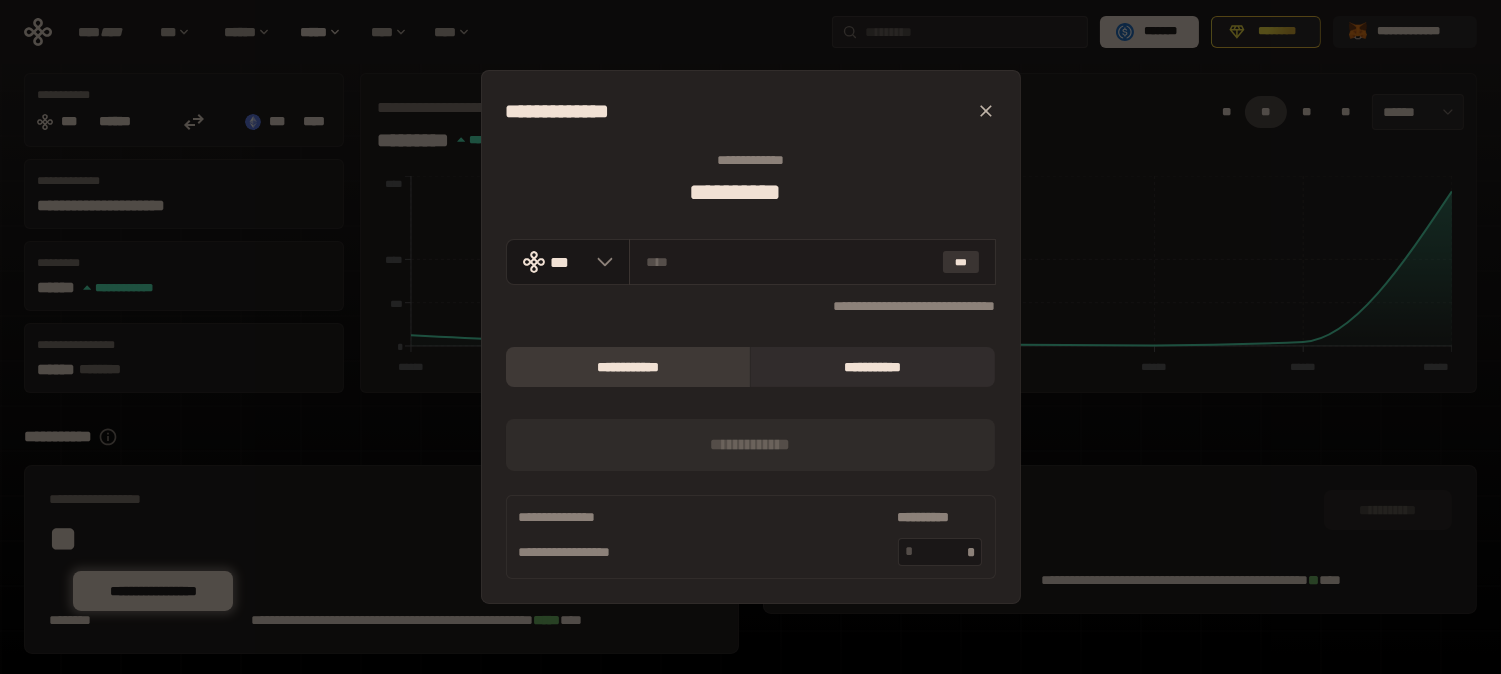 click on "***" at bounding box center (961, 262) 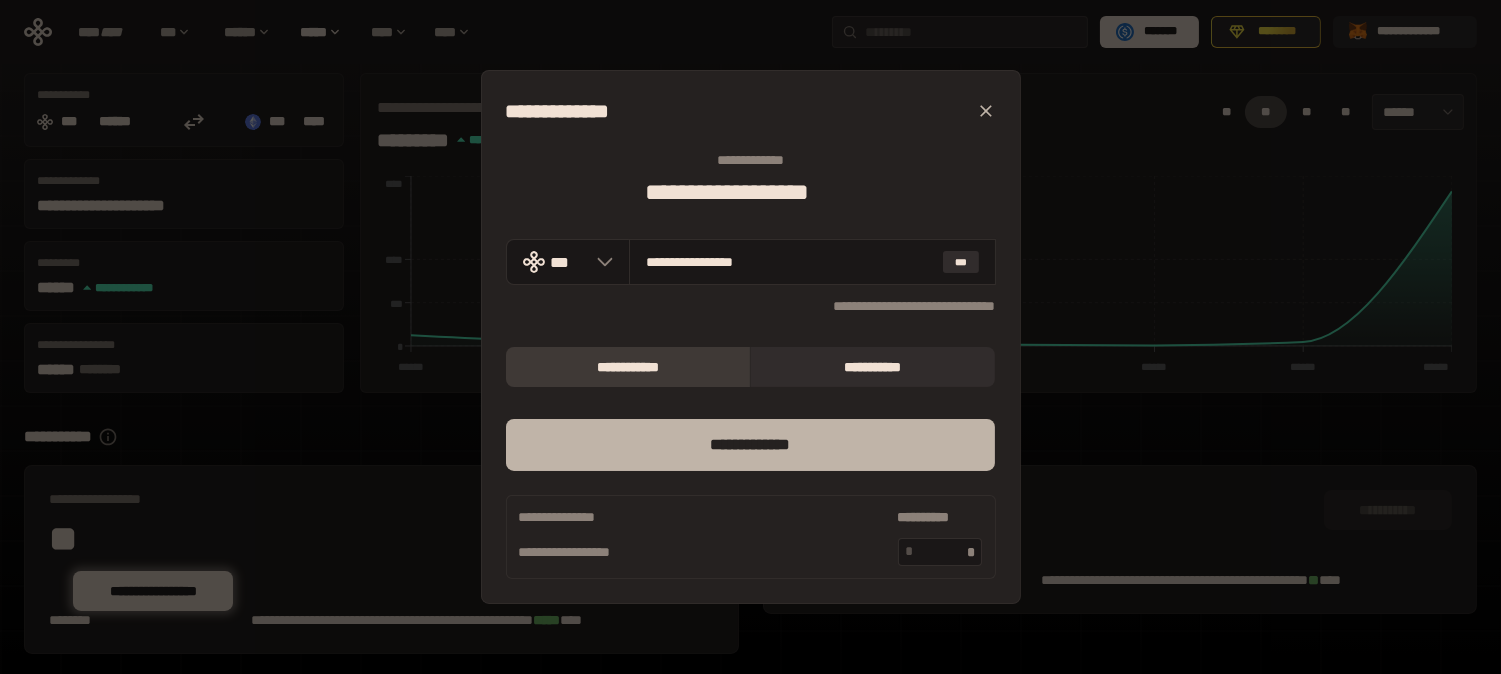 click on "*** *********" at bounding box center [751, 445] 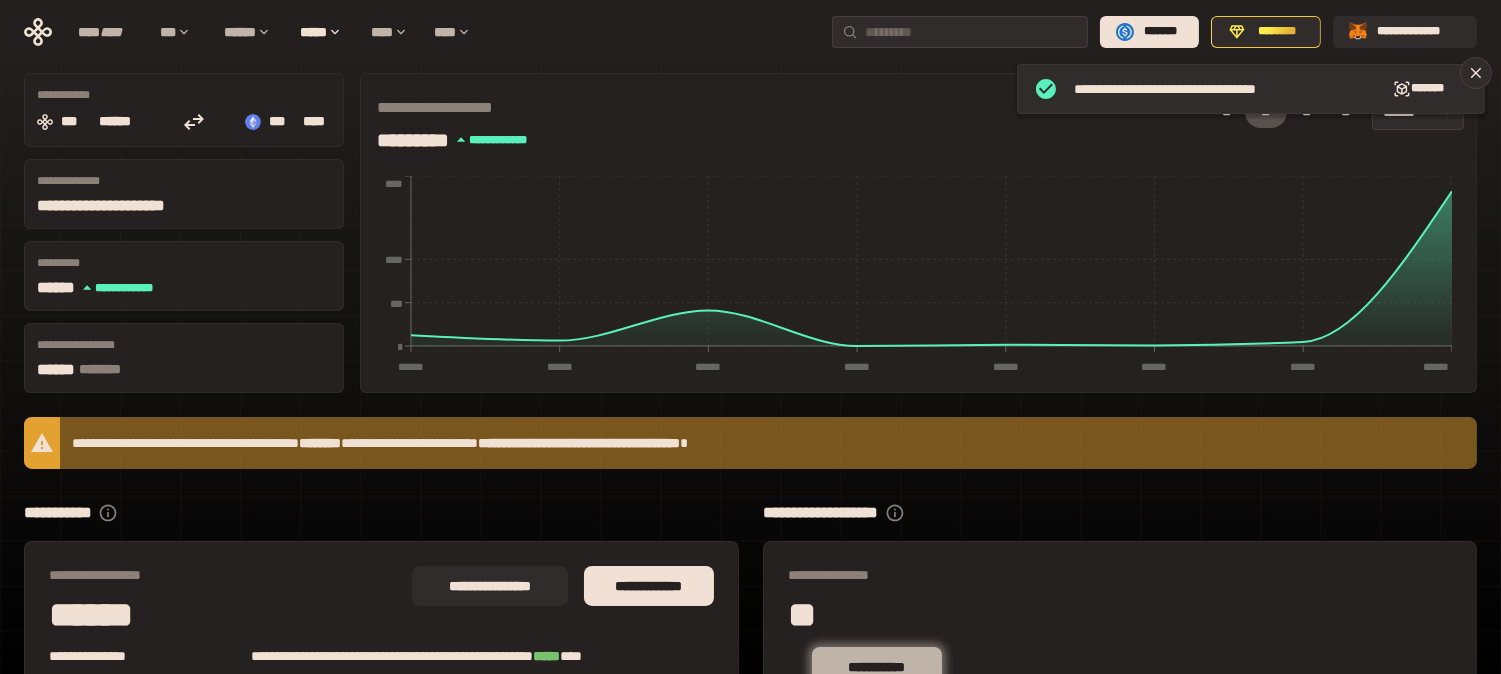 click on "**********" at bounding box center [877, 667] 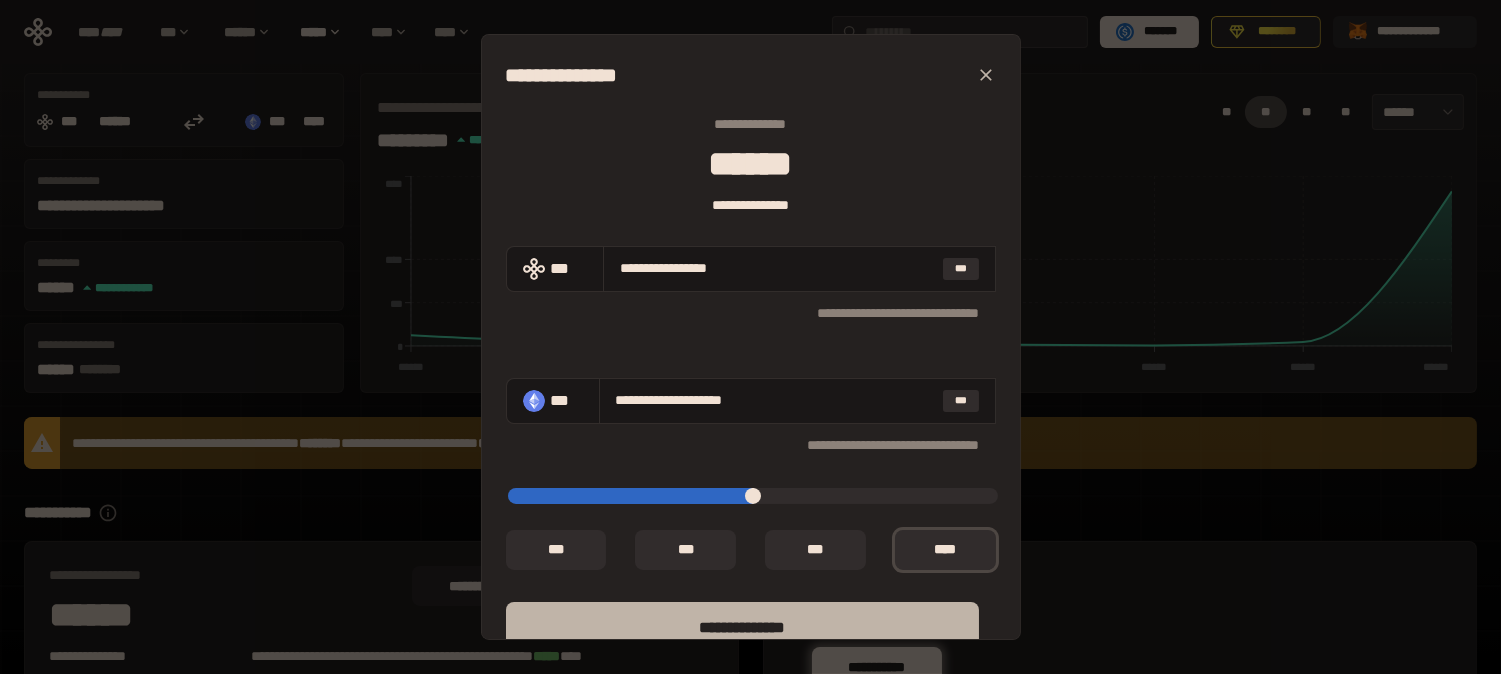 click on "**** *********" at bounding box center [742, 628] 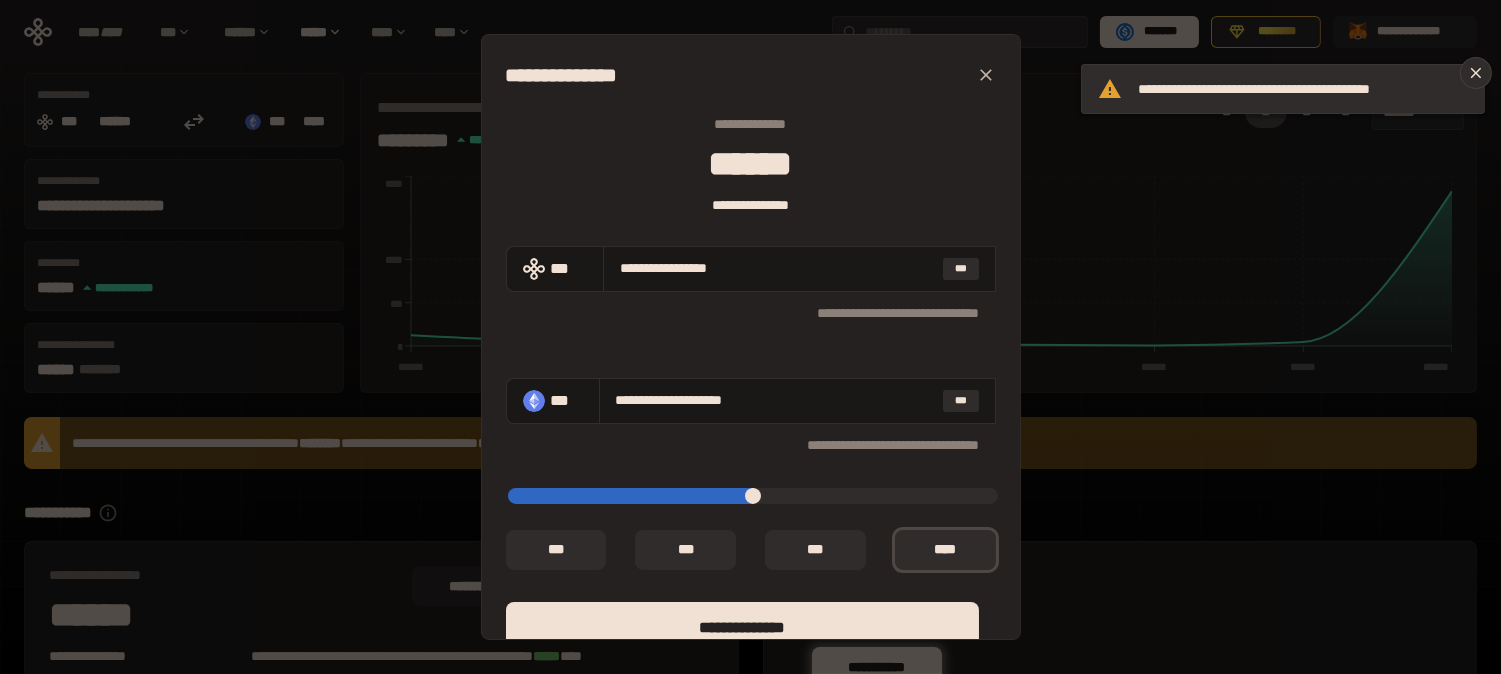click 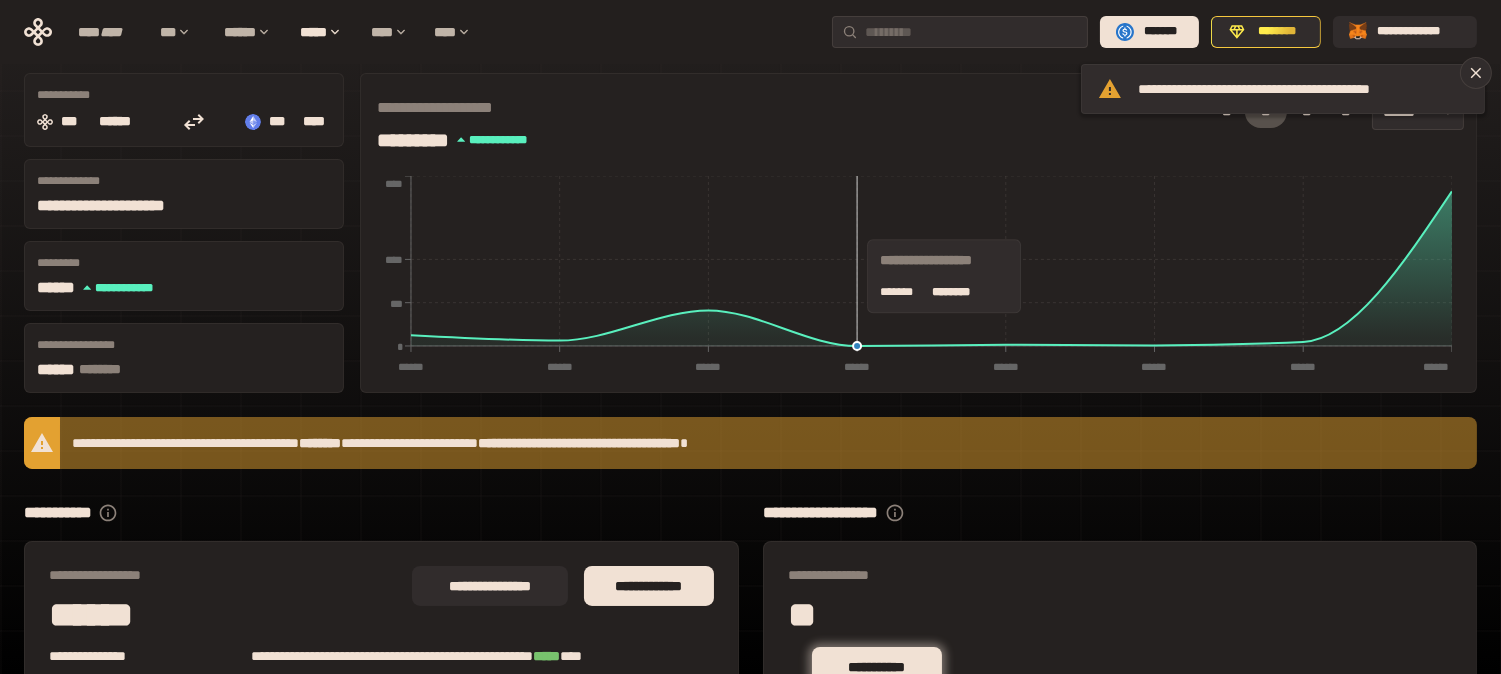 scroll, scrollTop: 222, scrollLeft: 0, axis: vertical 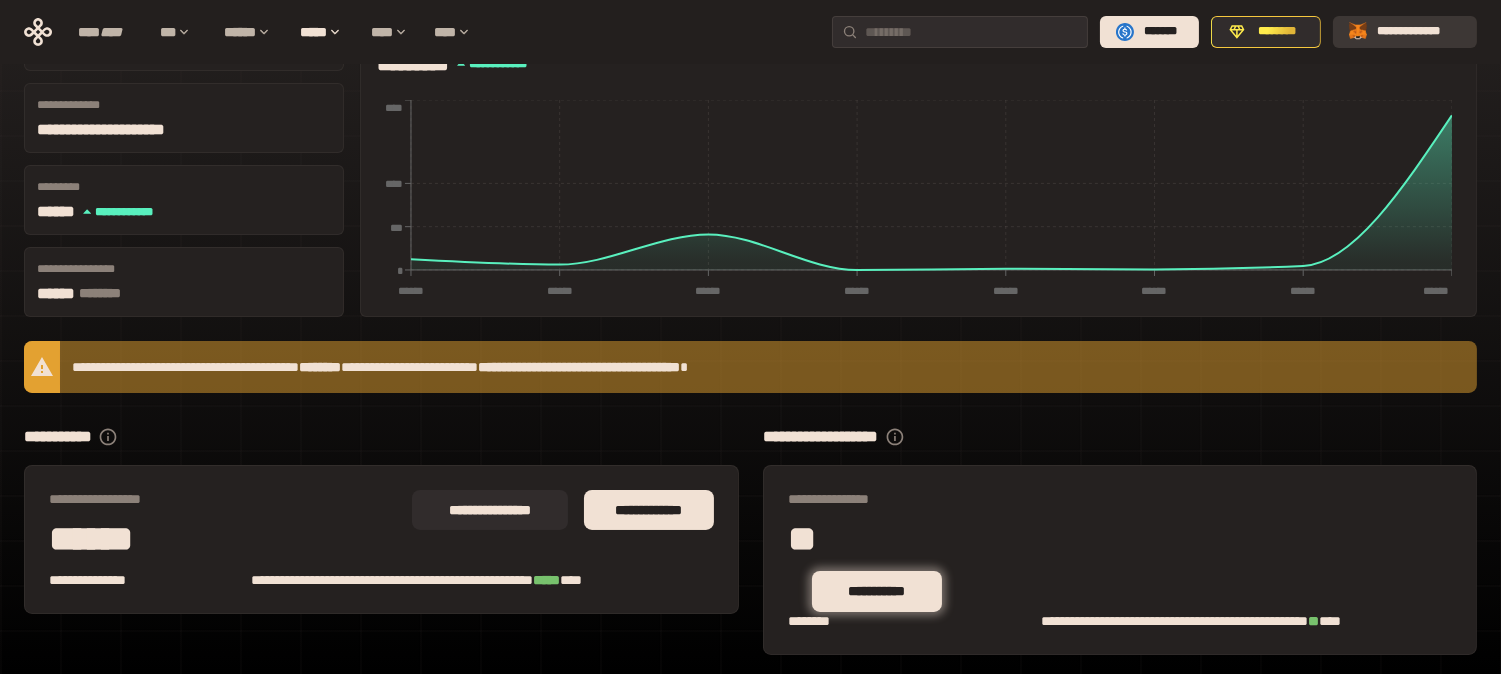 click on "**********" at bounding box center (1419, 32) 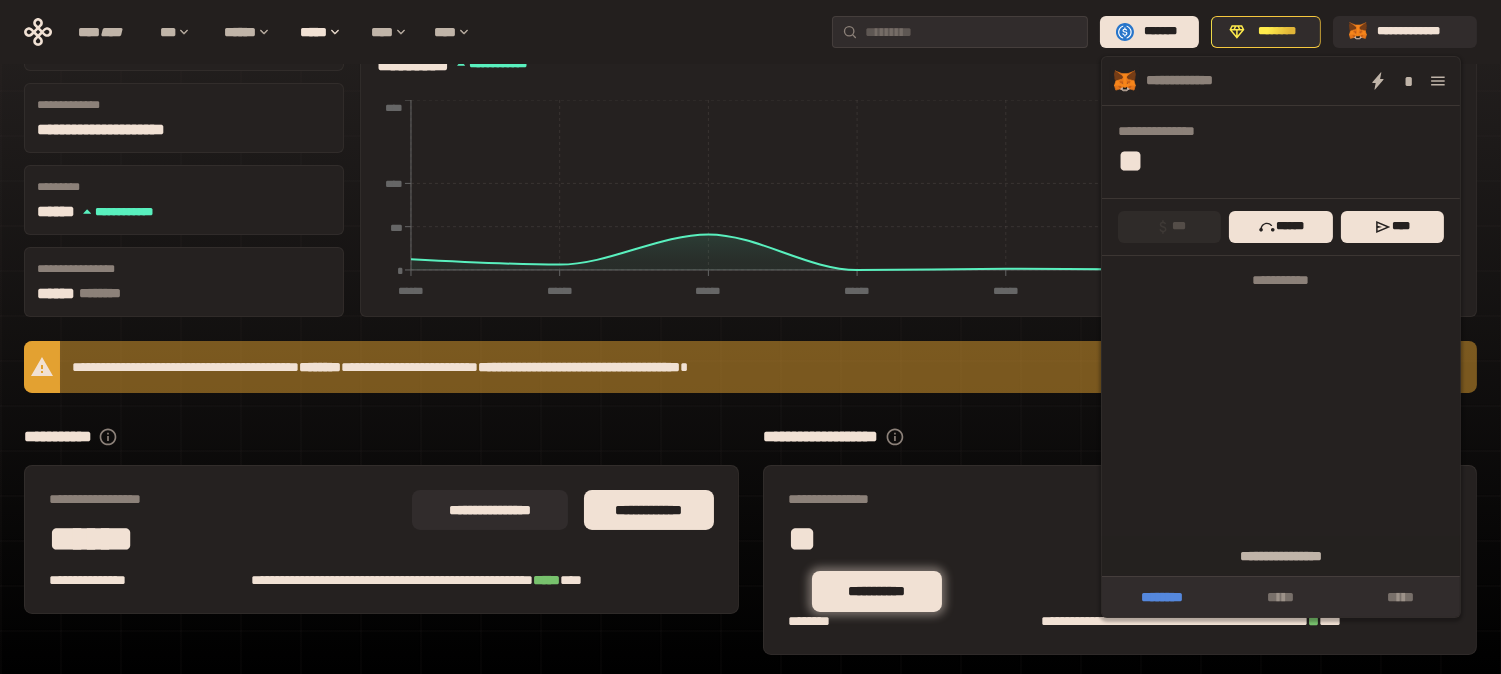 click on "********" at bounding box center [1161, 597] 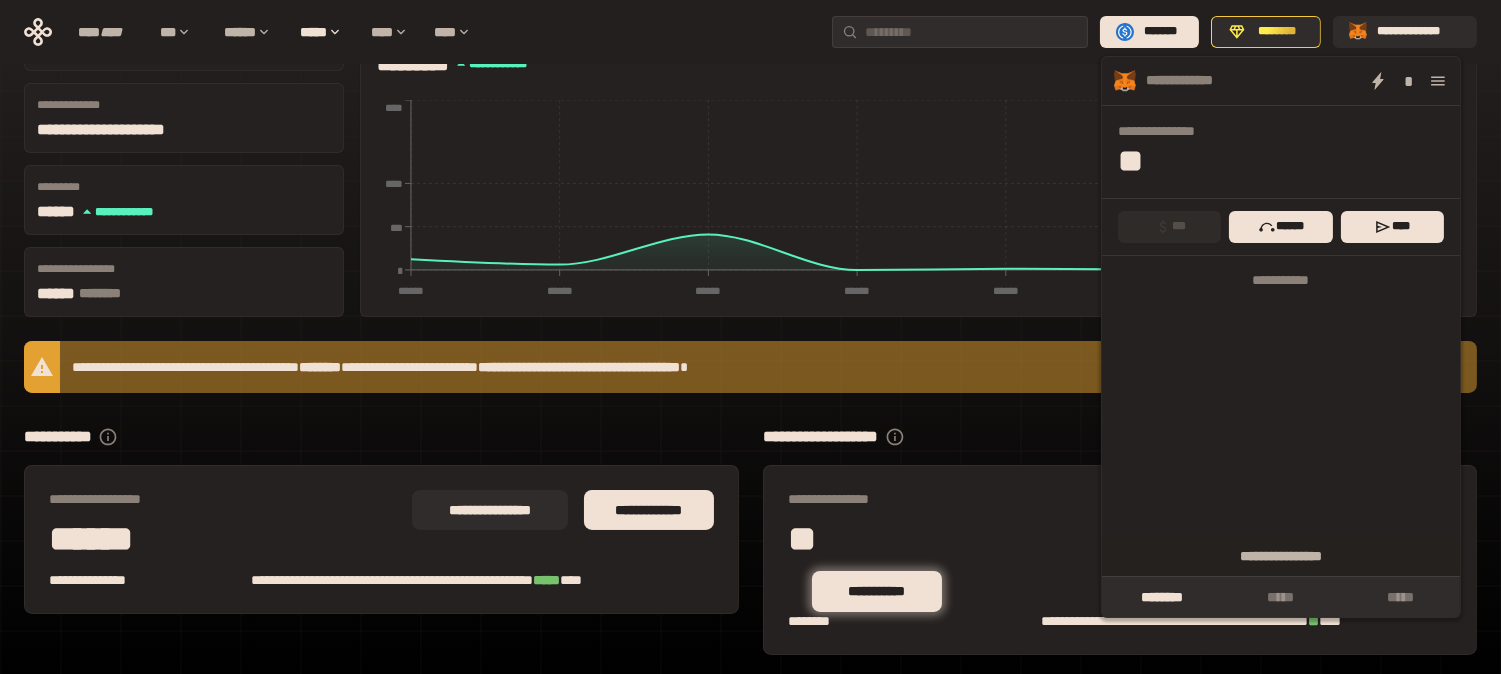 click on "******" at bounding box center [218, 539] 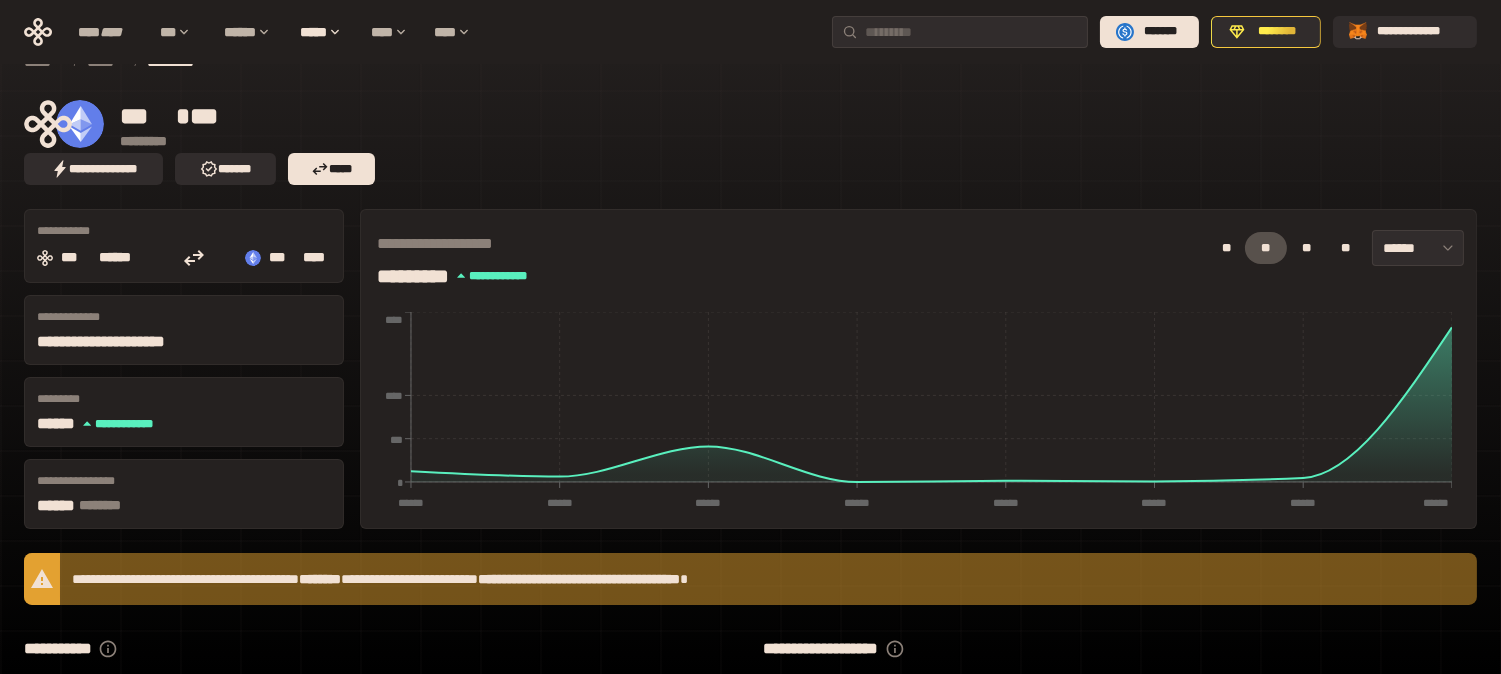 scroll, scrollTop: 0, scrollLeft: 0, axis: both 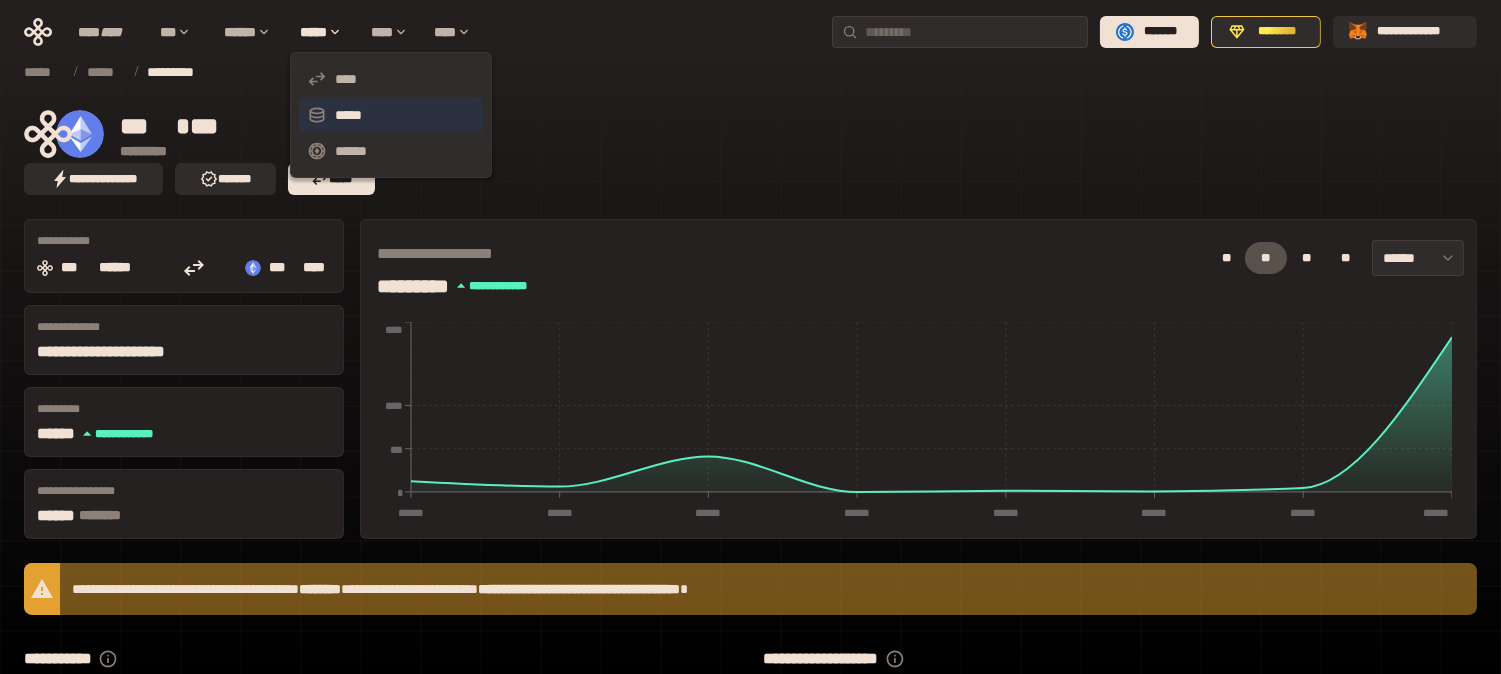 click on "*****" at bounding box center [391, 115] 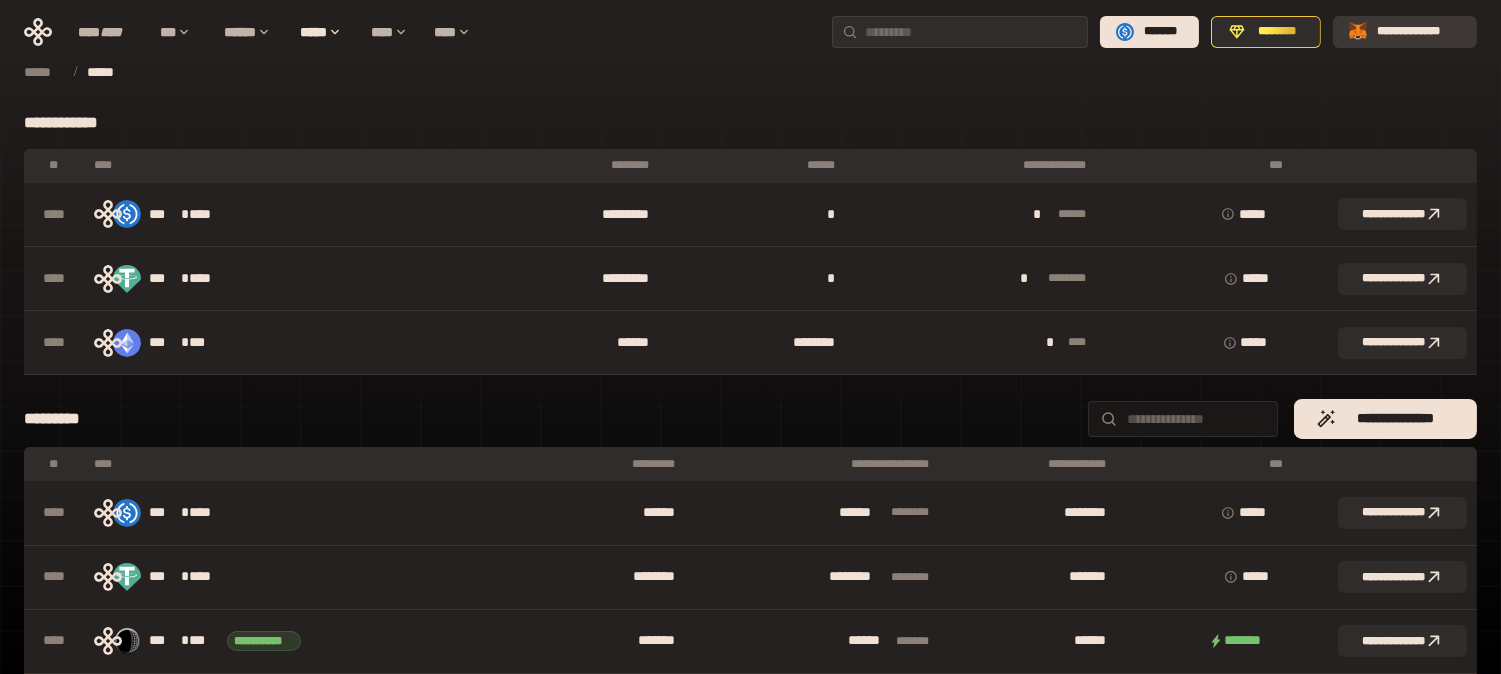 click on "**********" at bounding box center [1419, 32] 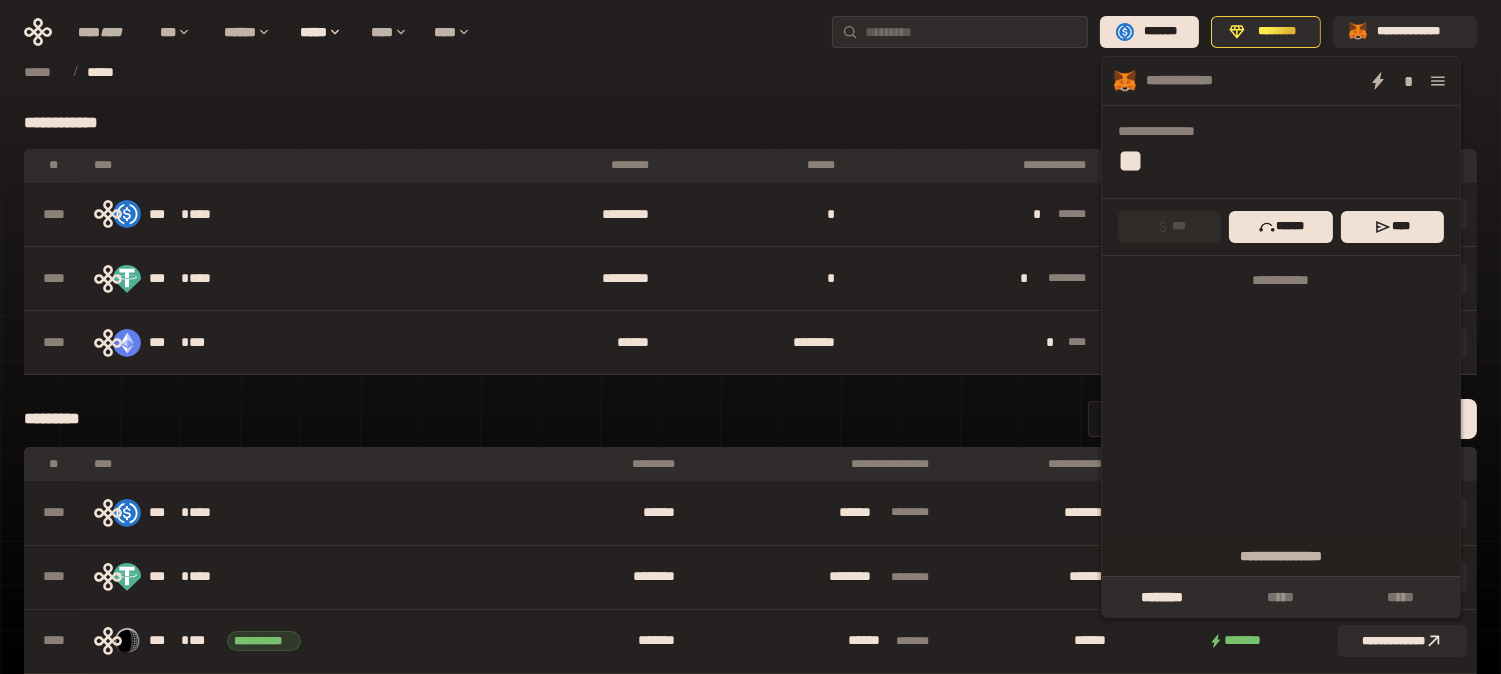 click 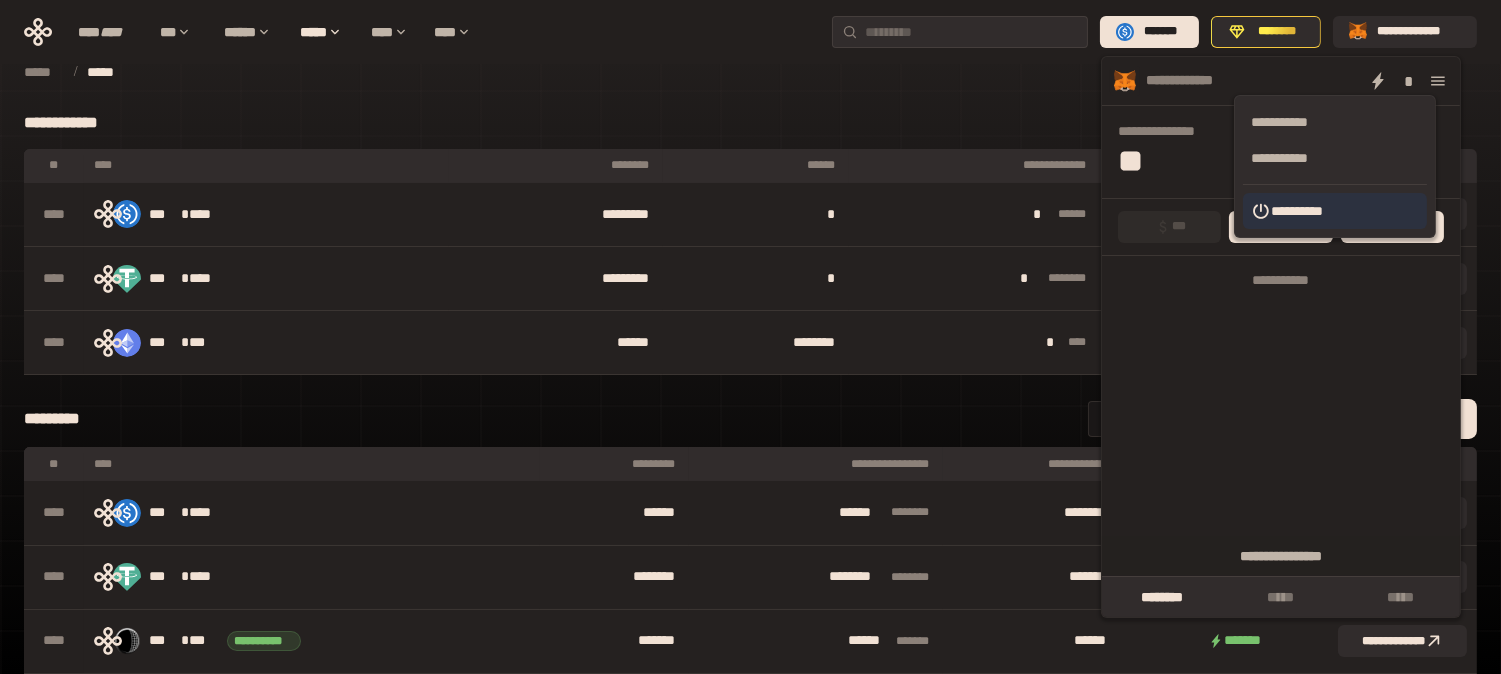 click on "**********" at bounding box center (1335, 211) 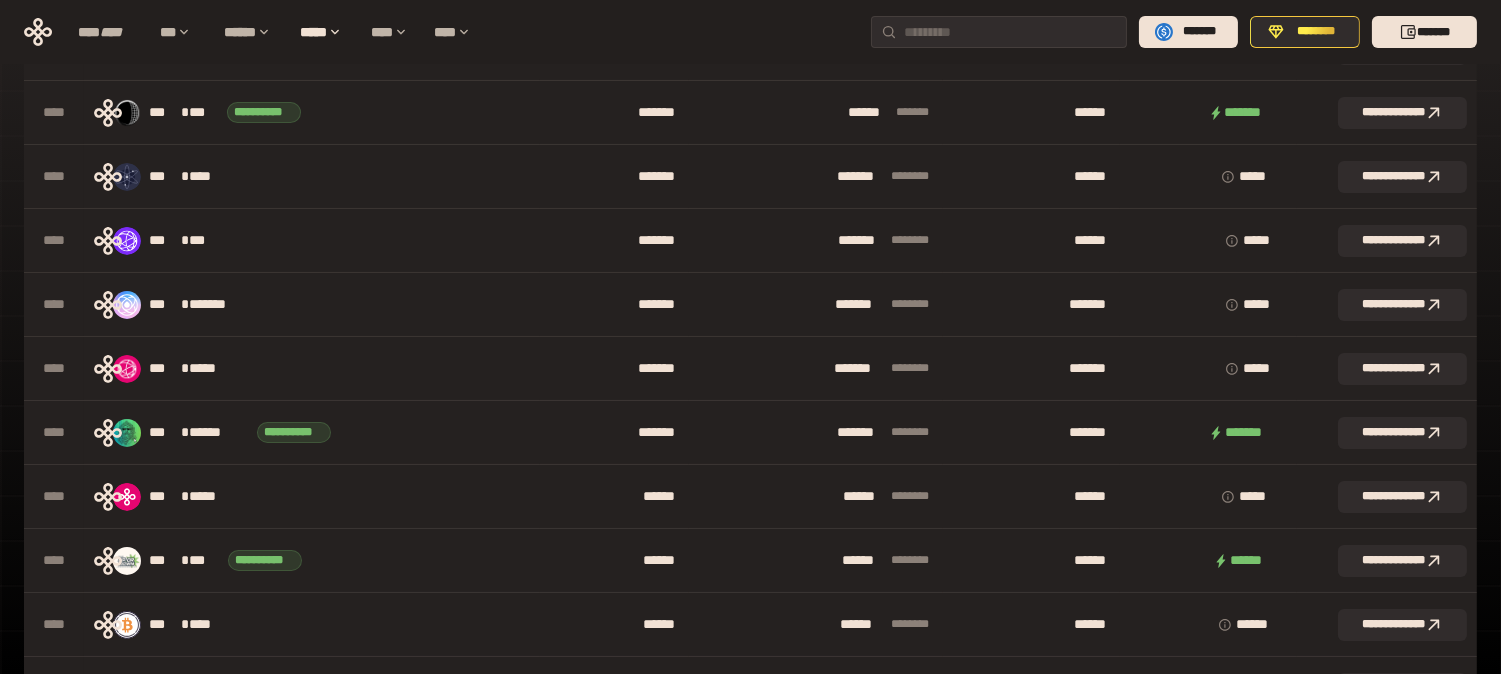 scroll, scrollTop: 0, scrollLeft: 0, axis: both 